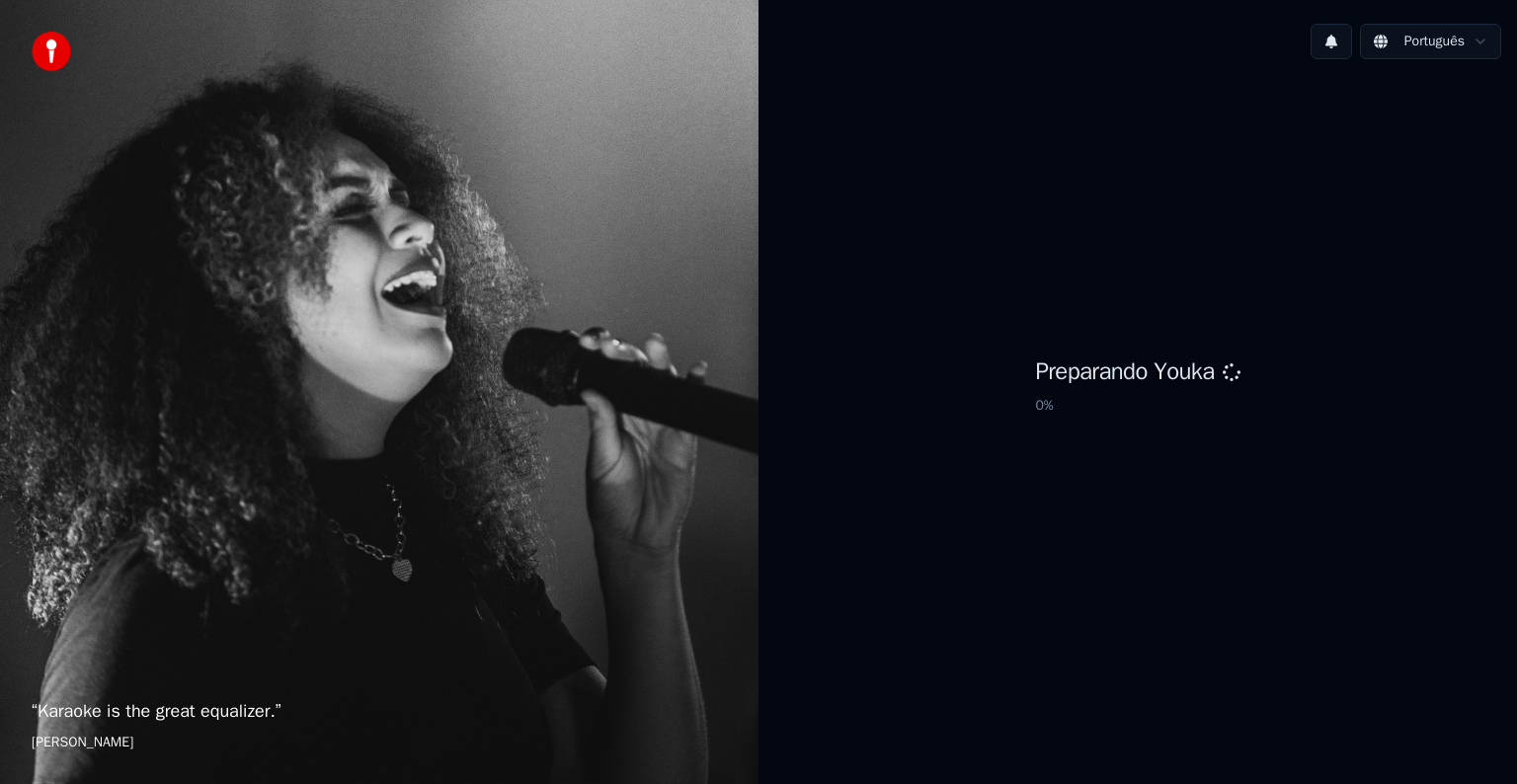 scroll, scrollTop: 0, scrollLeft: 0, axis: both 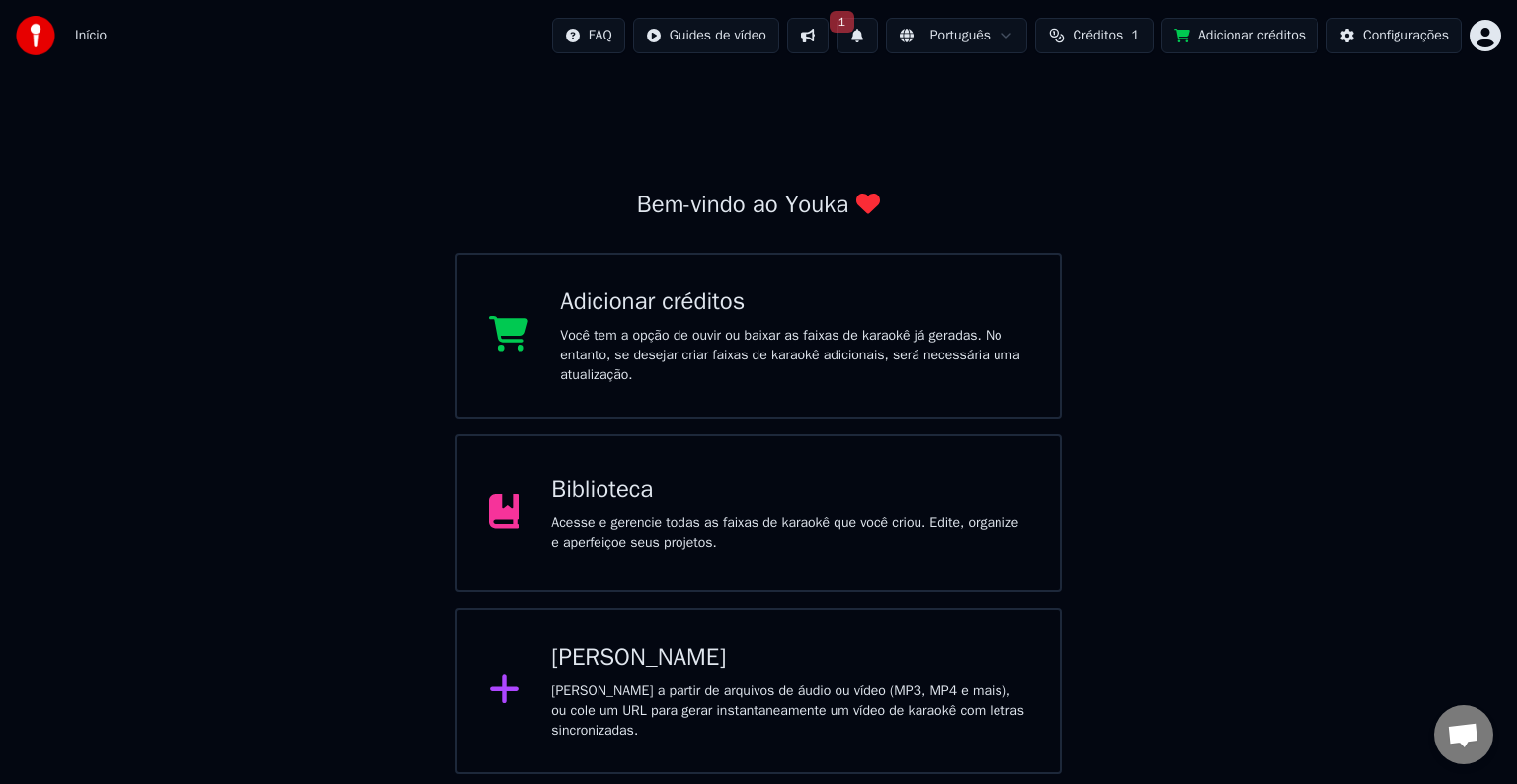 click on "1" at bounding box center (857, 36) 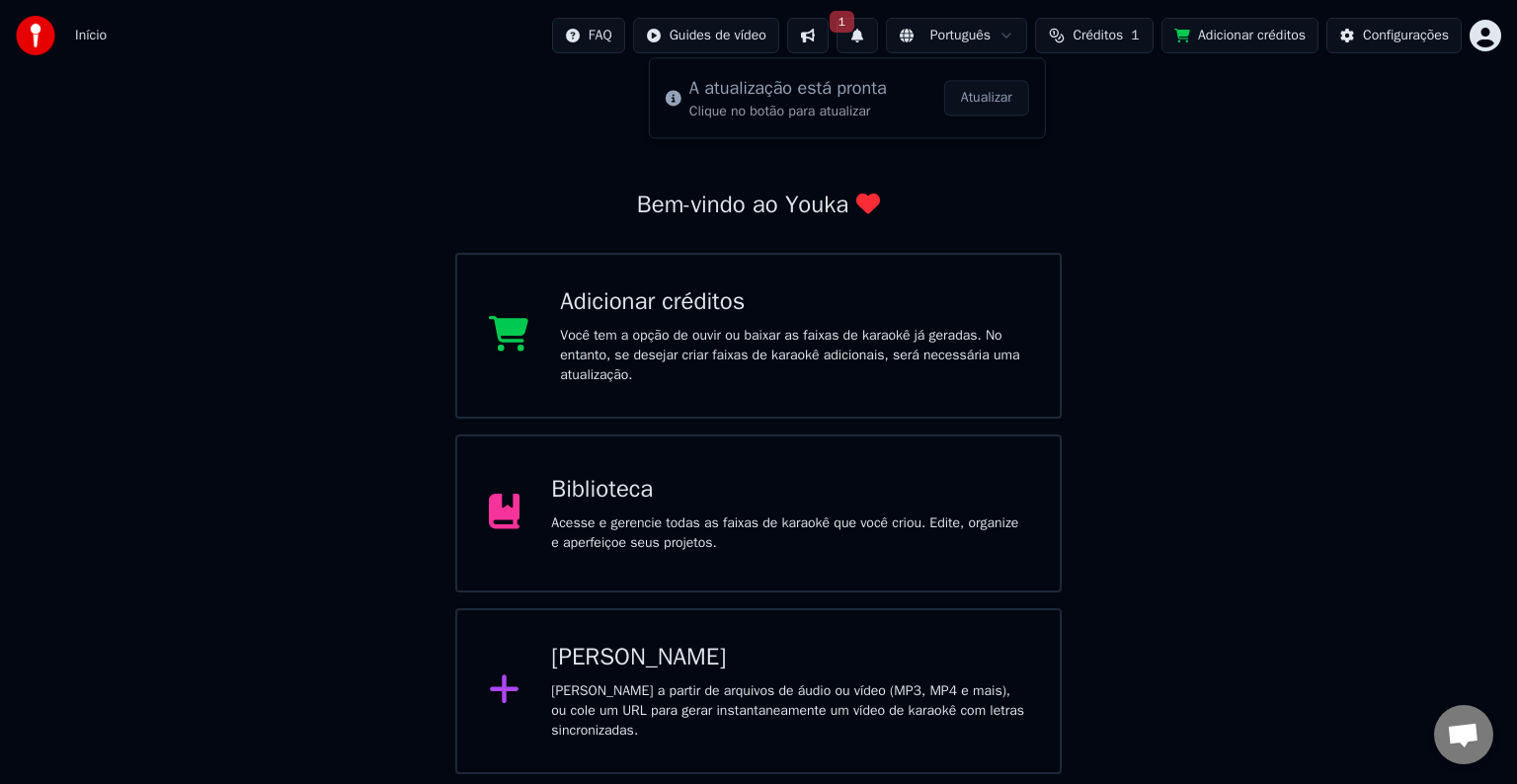 click on "1" at bounding box center (857, 36) 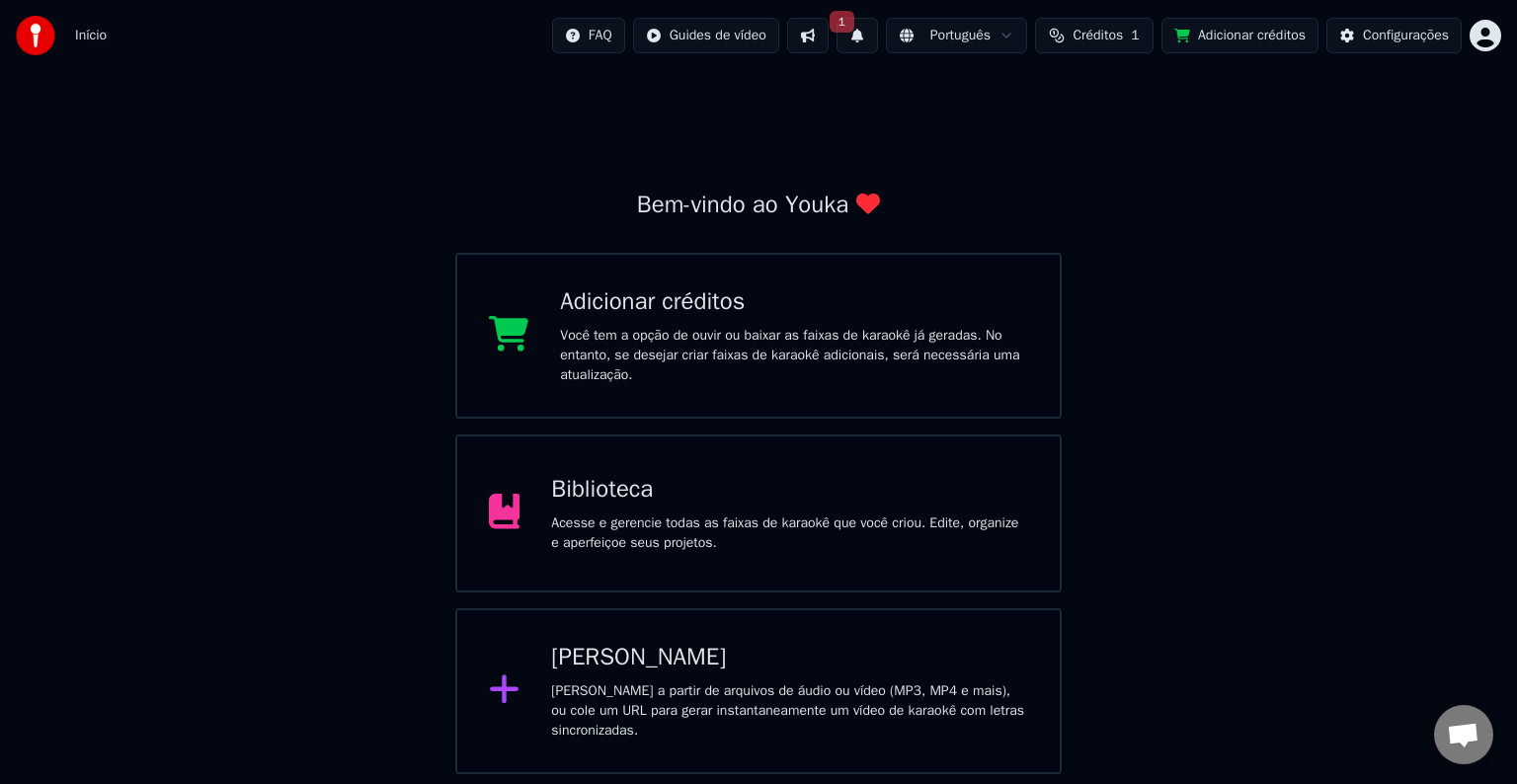 click on "1" at bounding box center [857, 36] 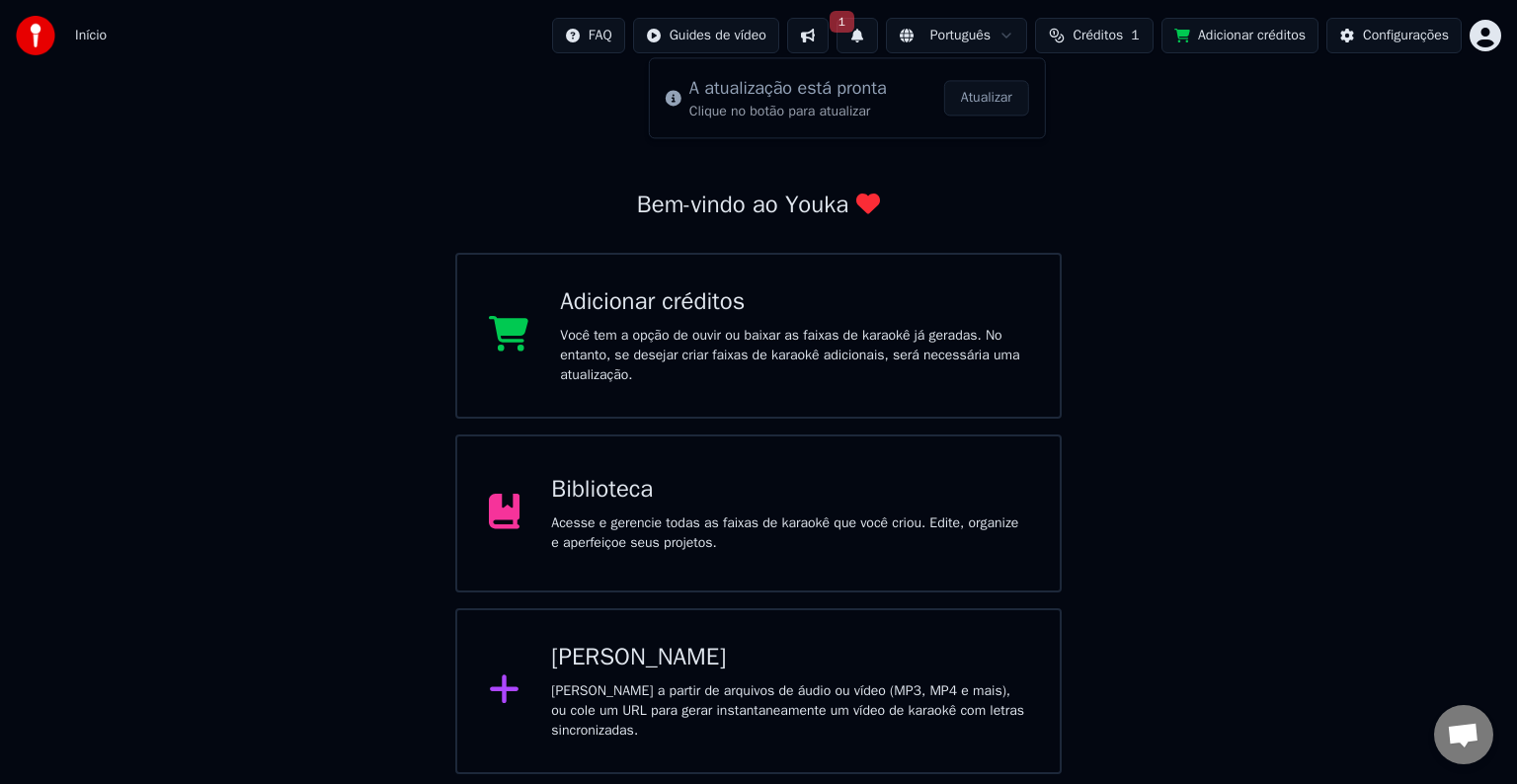 click on "Atualizar" at bounding box center (987, 98) 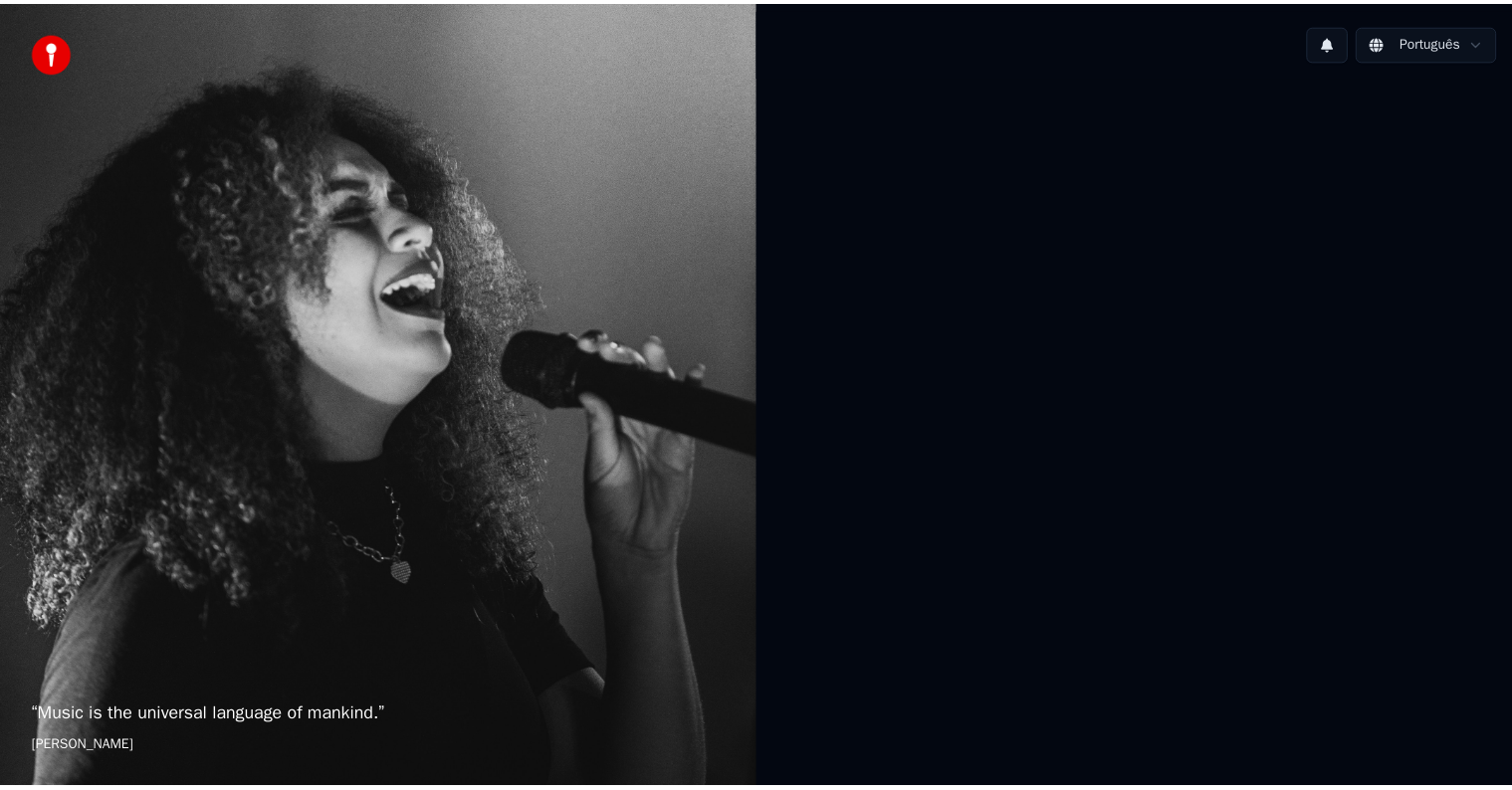 scroll, scrollTop: 0, scrollLeft: 0, axis: both 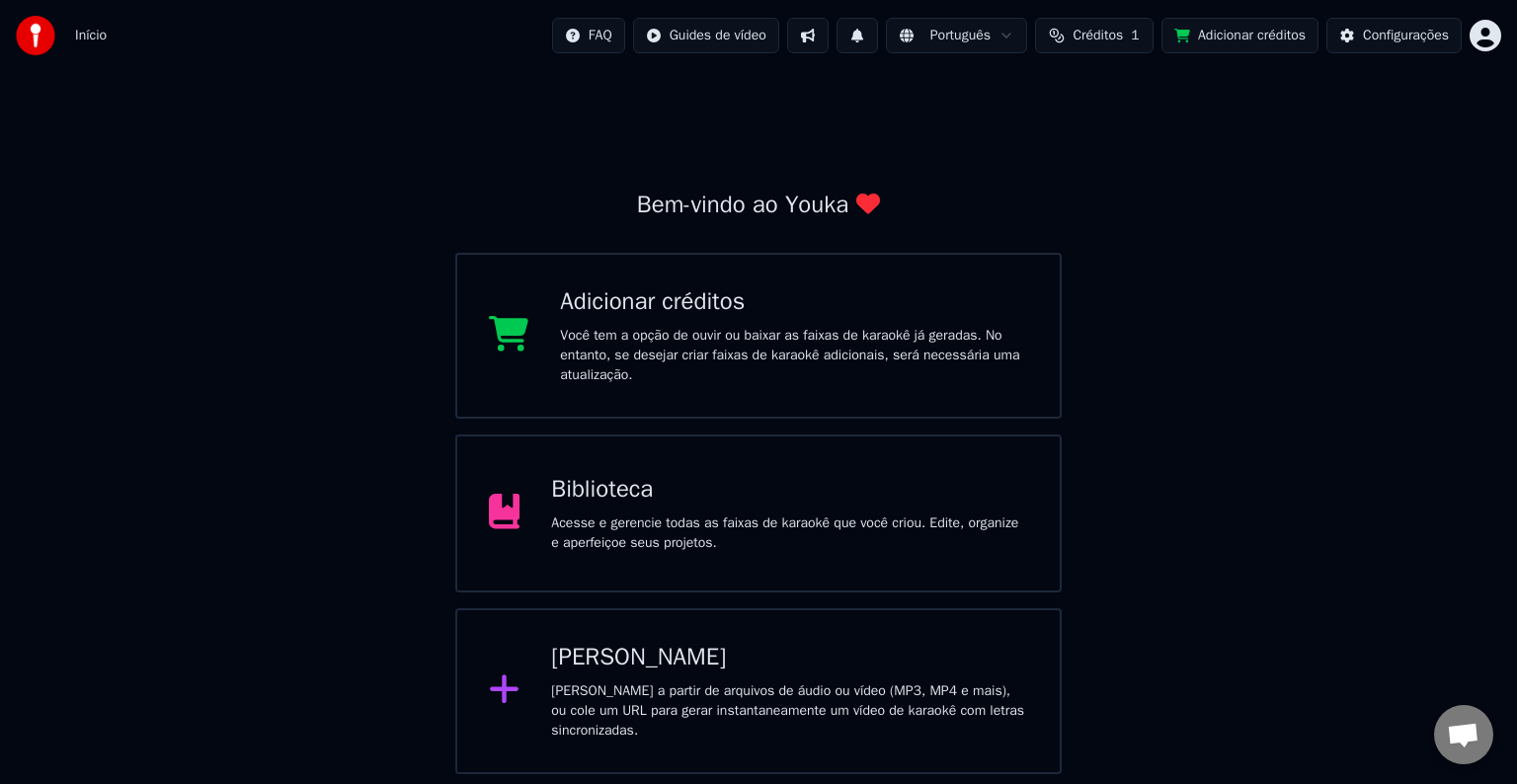 click on "FAQ Guides de vídeo Português Créditos 1 Adicionar créditos Configurações" at bounding box center [1026, 36] 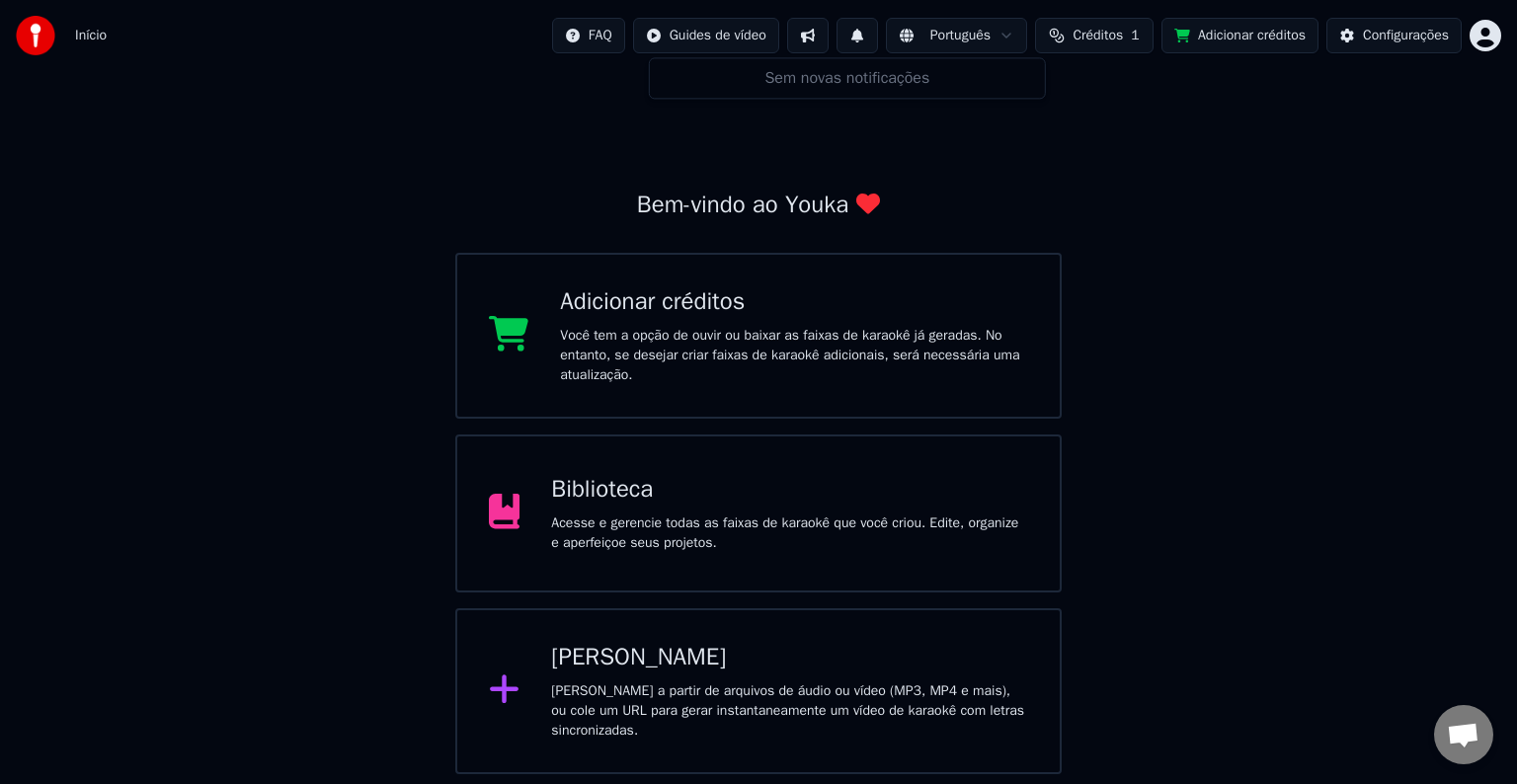 click at bounding box center [857, 36] 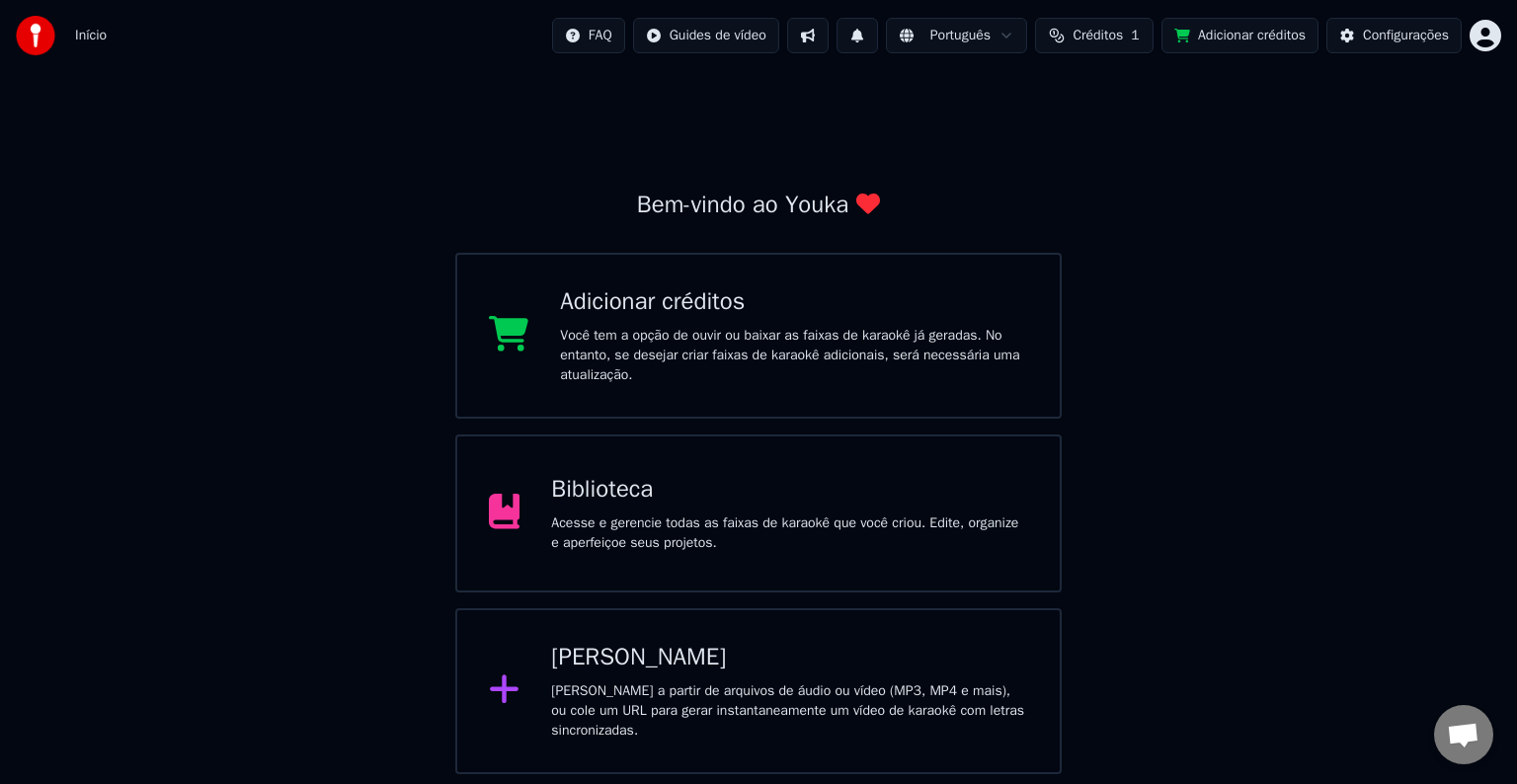 click on "Adicionar créditos" at bounding box center [794, 302] 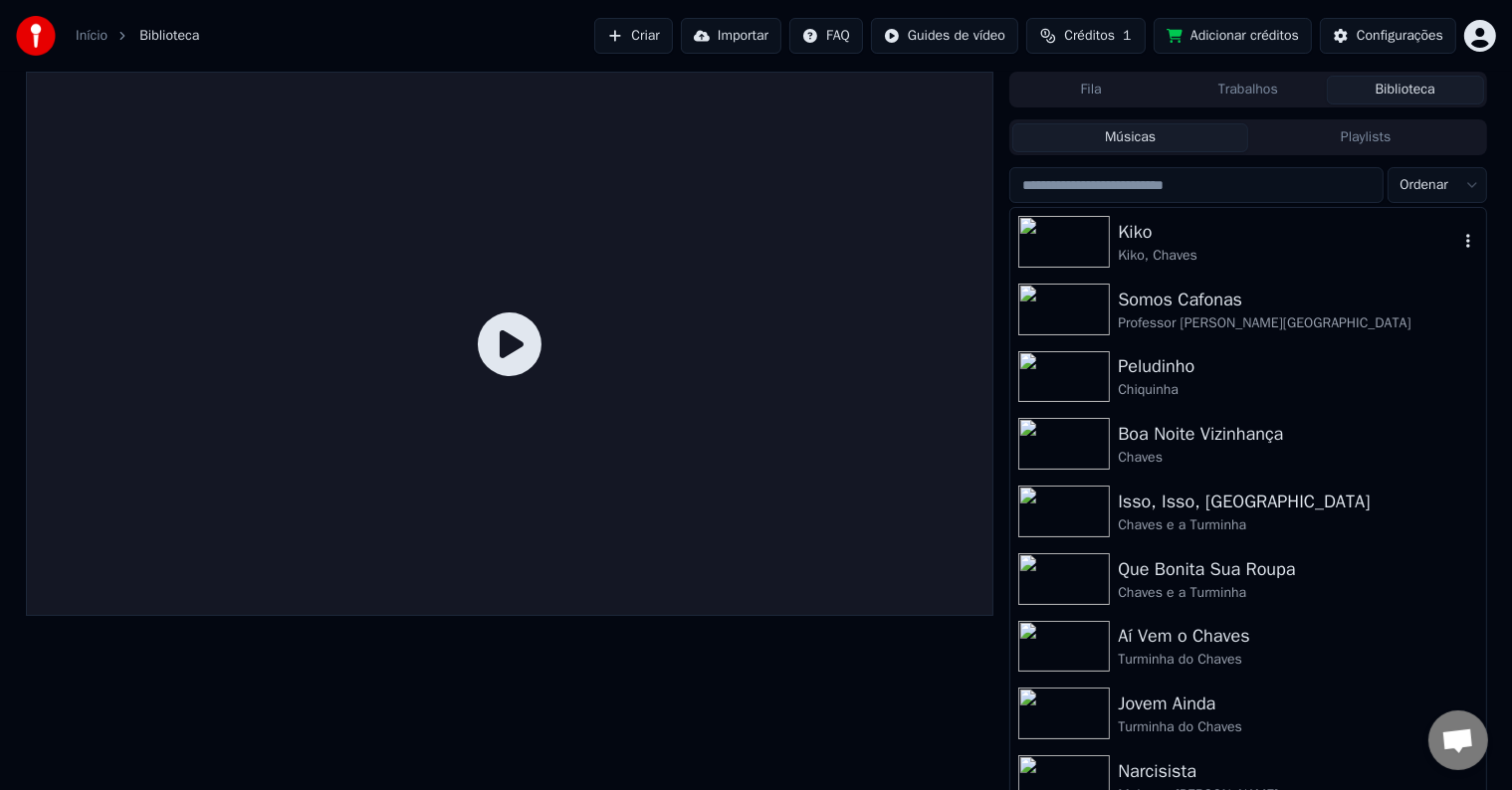 click on "Kiko" at bounding box center [1287, 232] 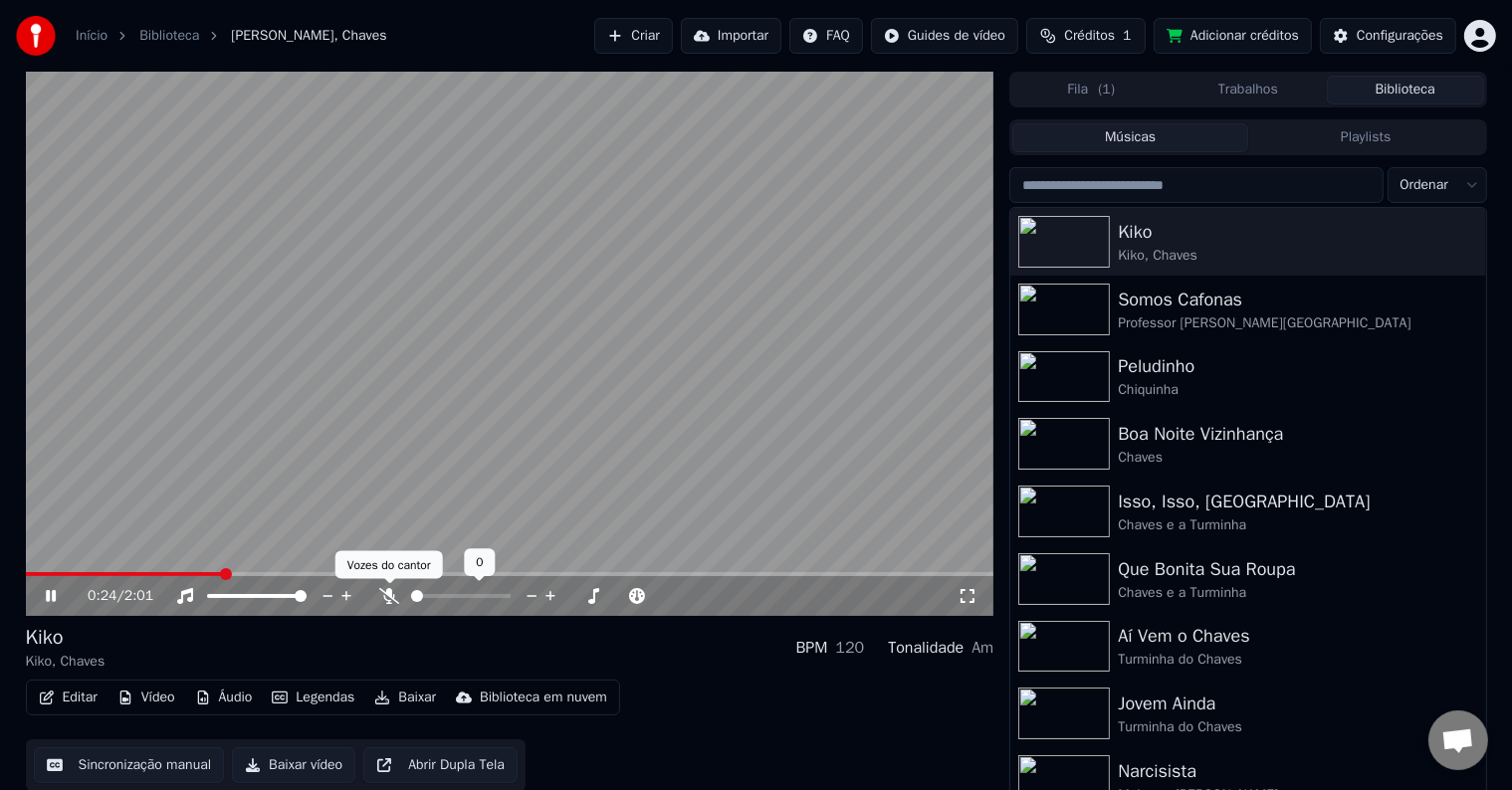click 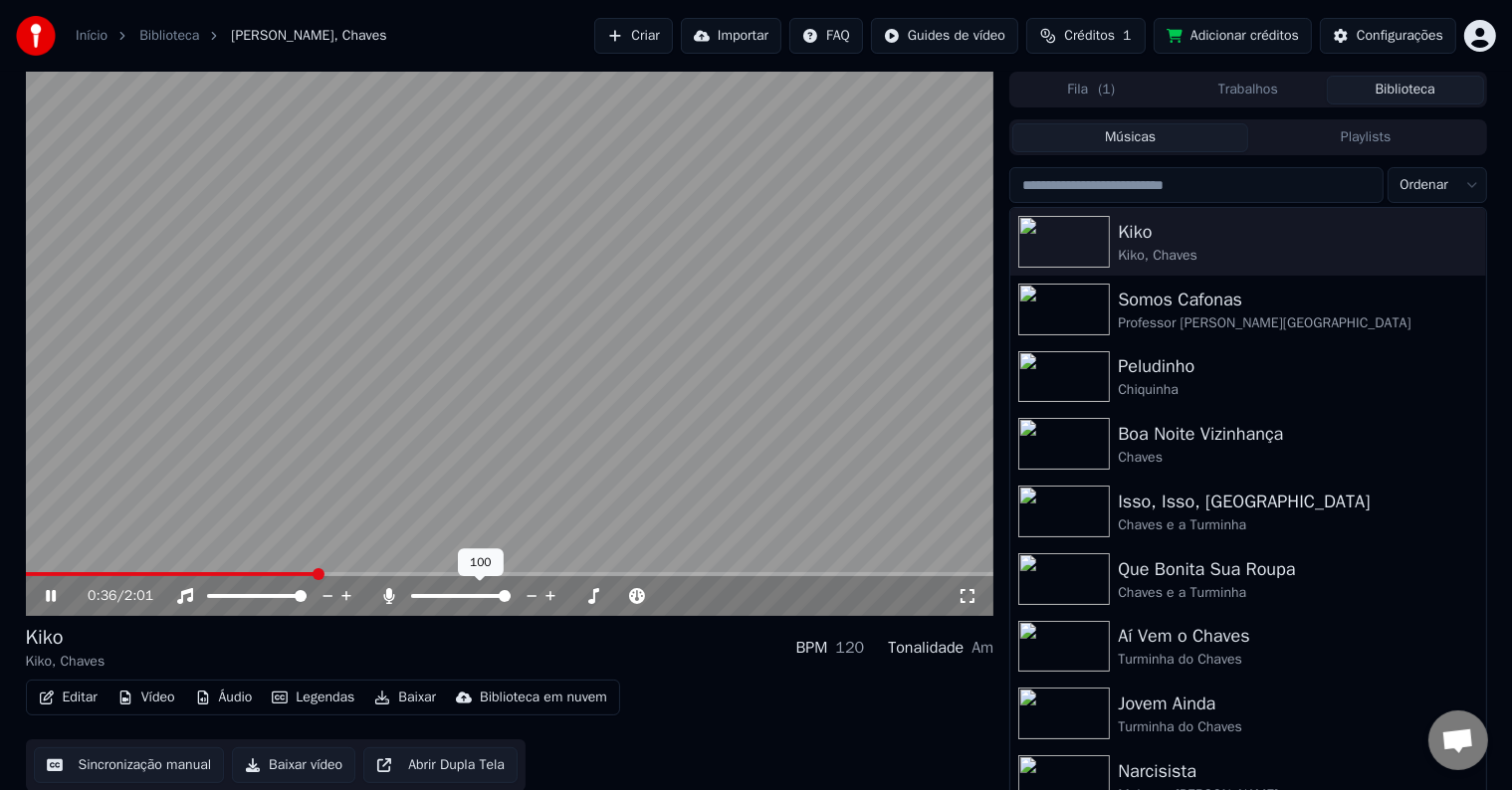 click 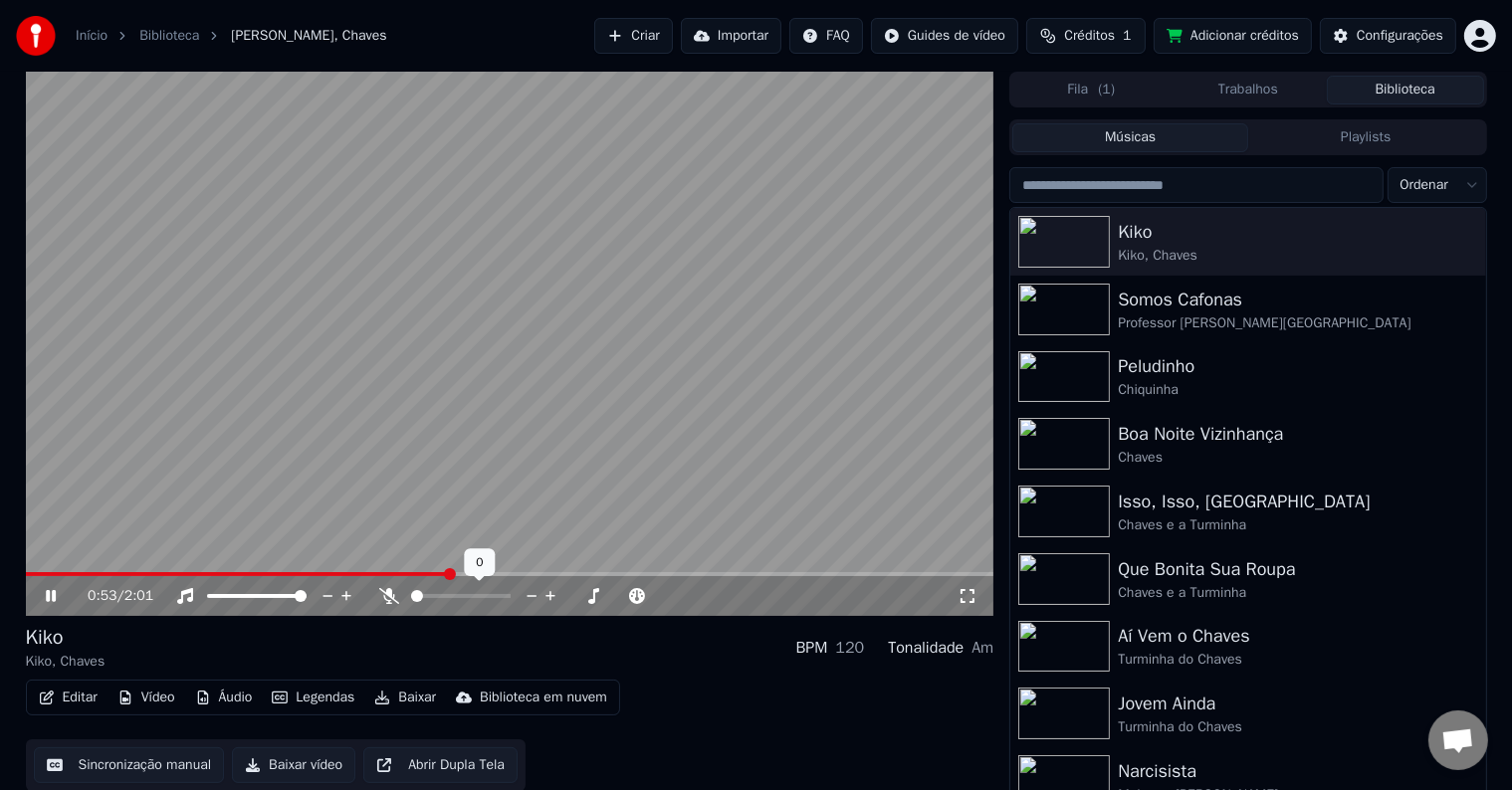 click 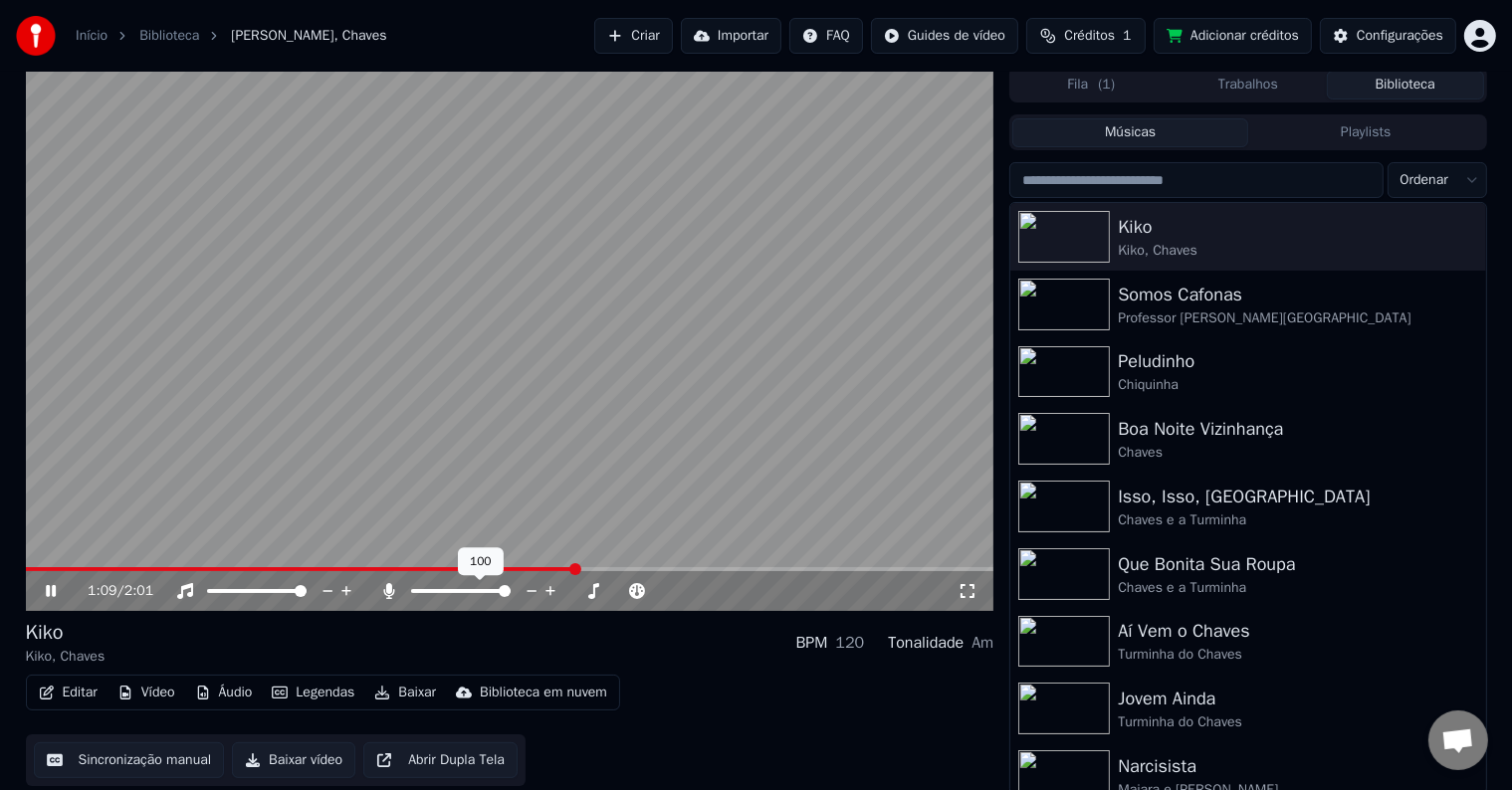 scroll, scrollTop: 9, scrollLeft: 0, axis: vertical 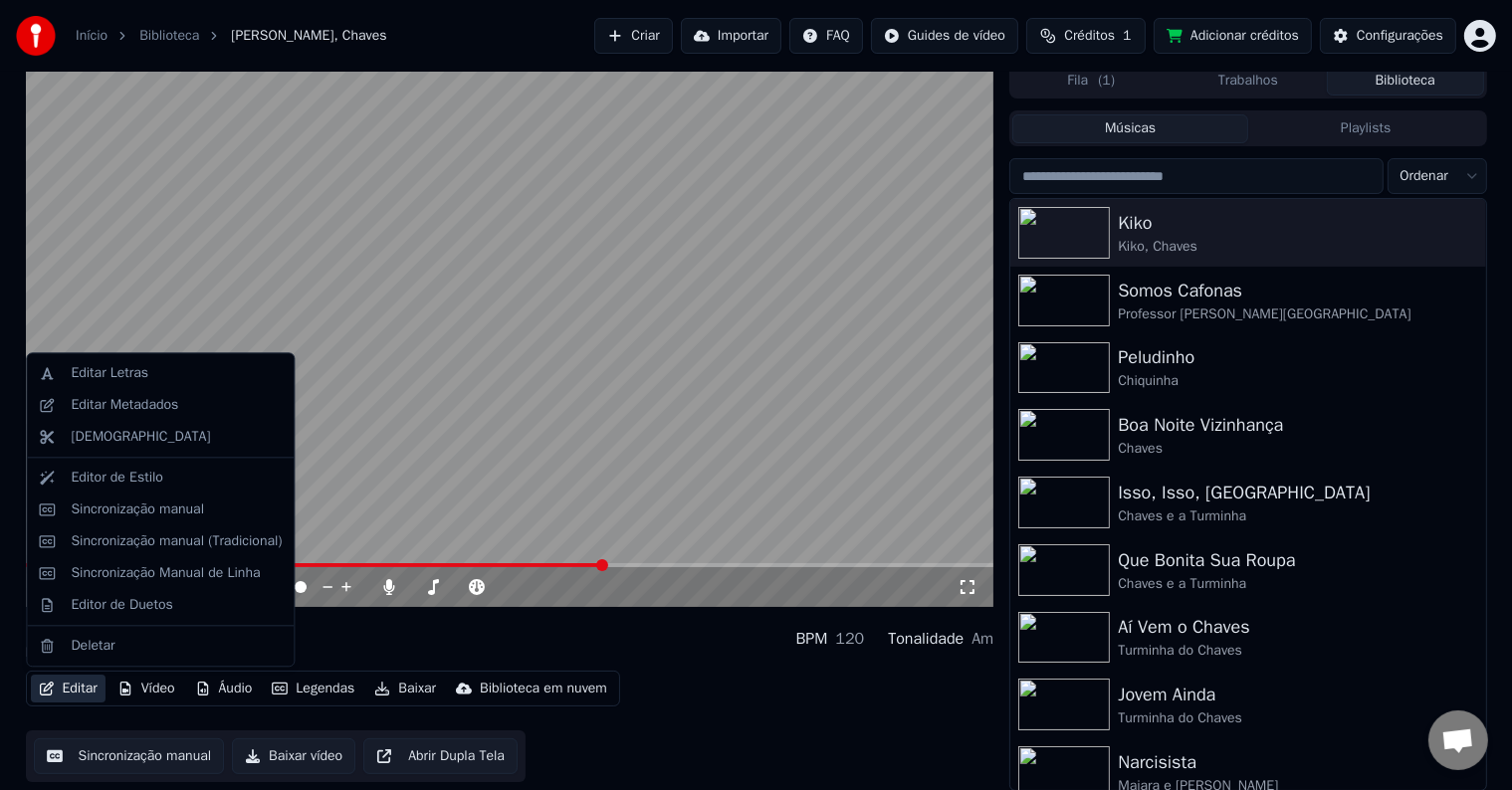 click on "Editar" at bounding box center [68, 689] 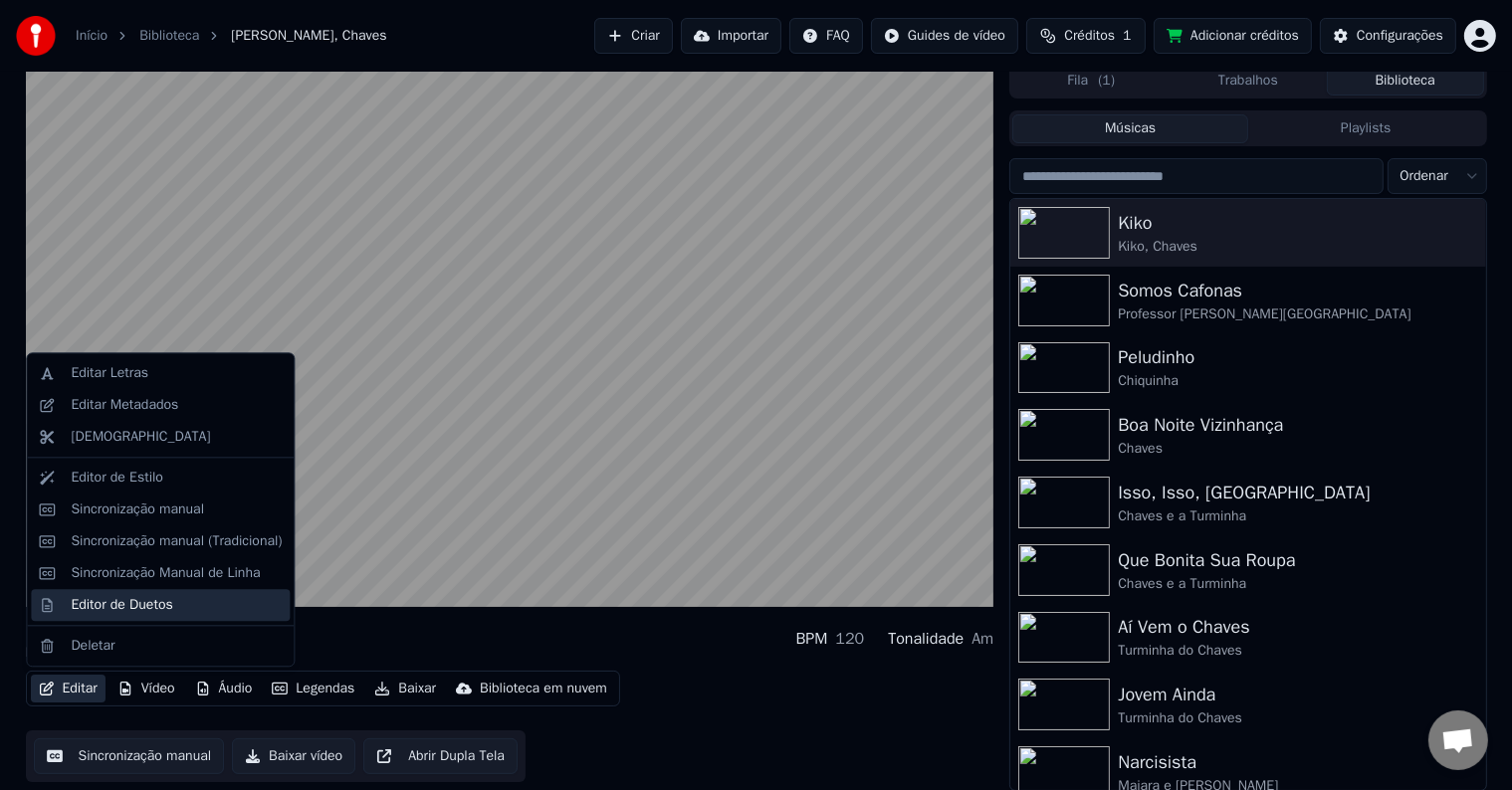 click on "Editor de Duetos" at bounding box center [121, 605] 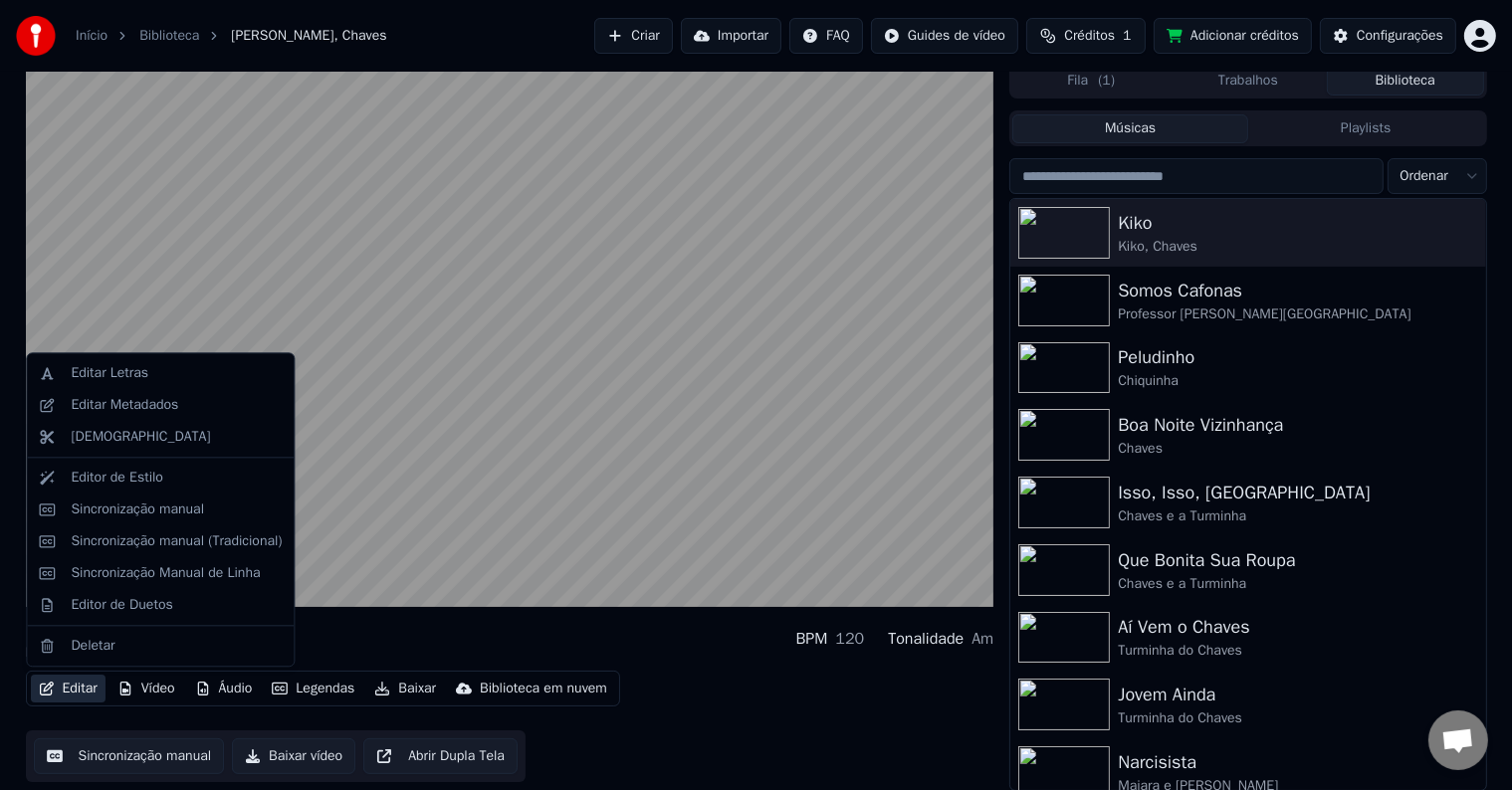 scroll, scrollTop: 0, scrollLeft: 0, axis: both 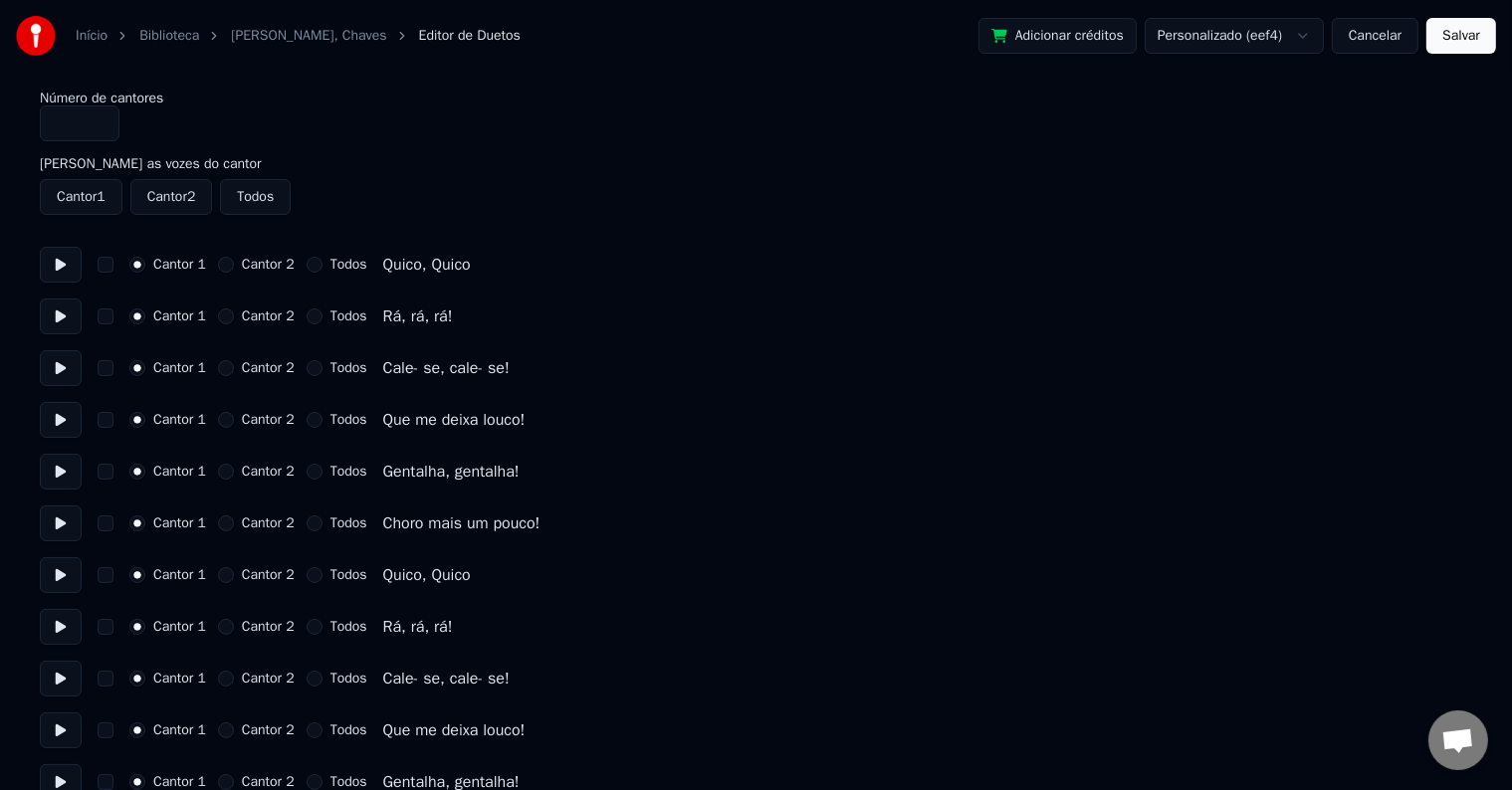 click on "Todos" at bounding box center [348, 265] 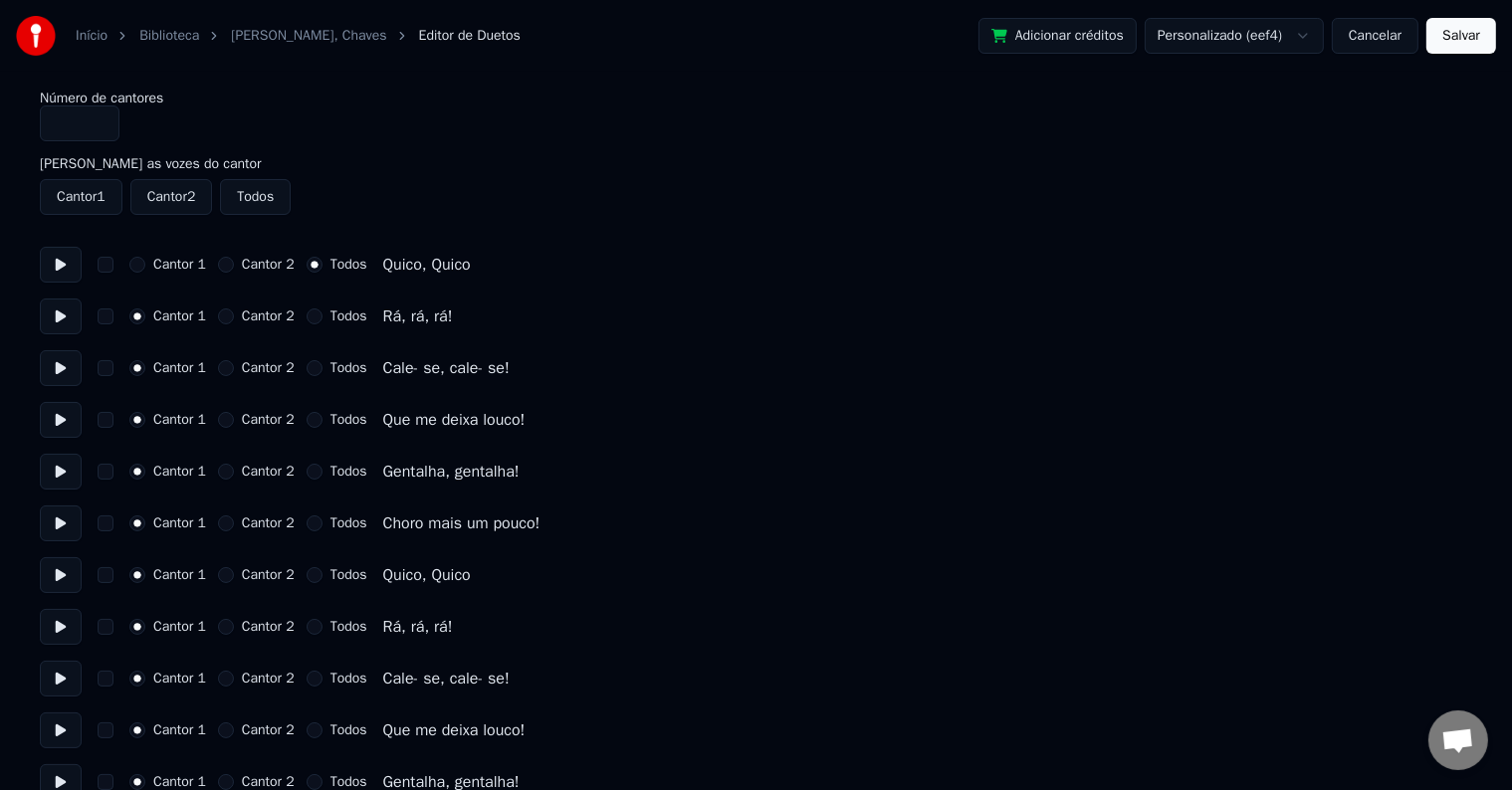 click on "Todos" at bounding box center (348, 368) 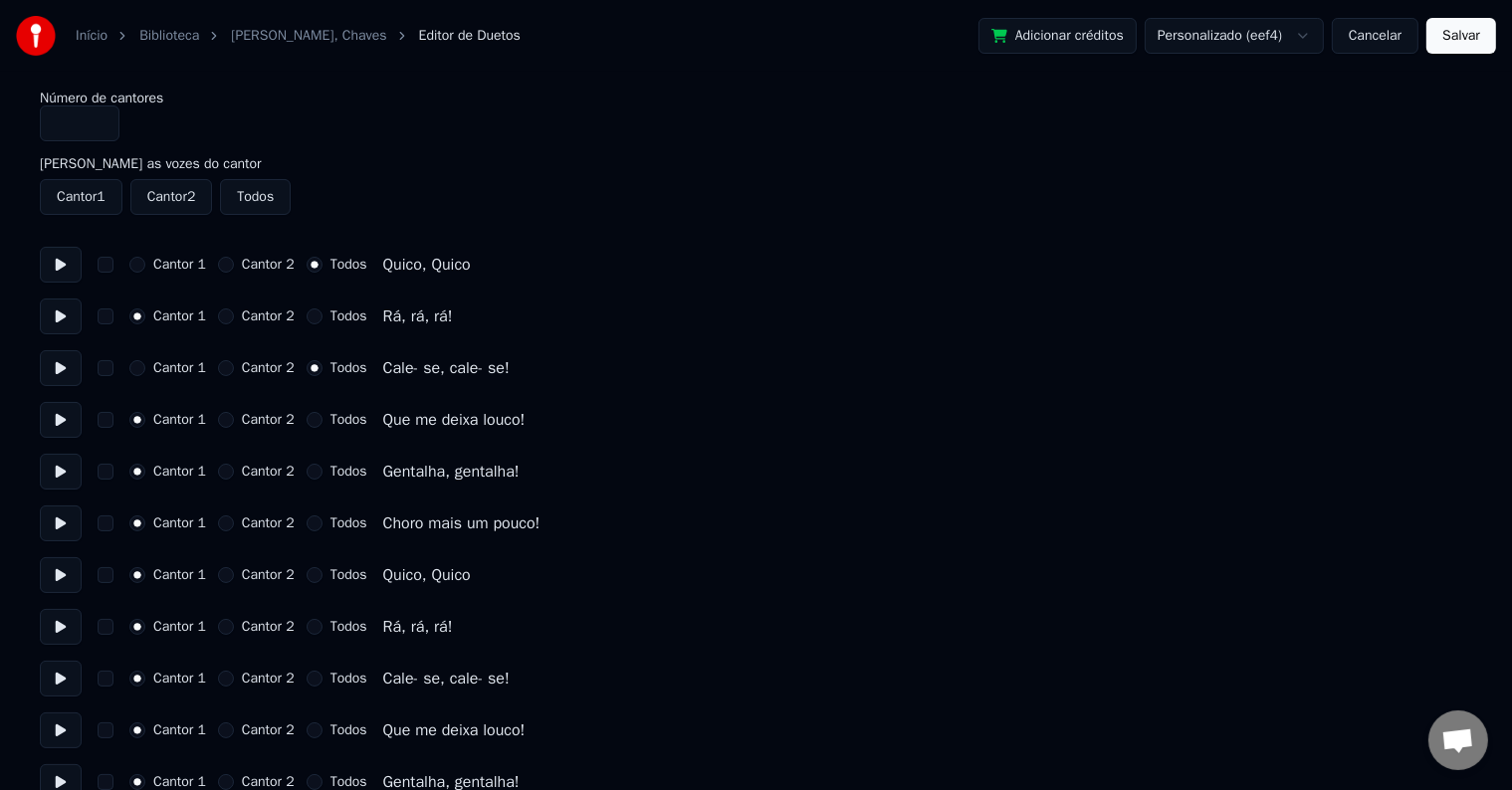 click on "Todos" at bounding box center [348, 472] 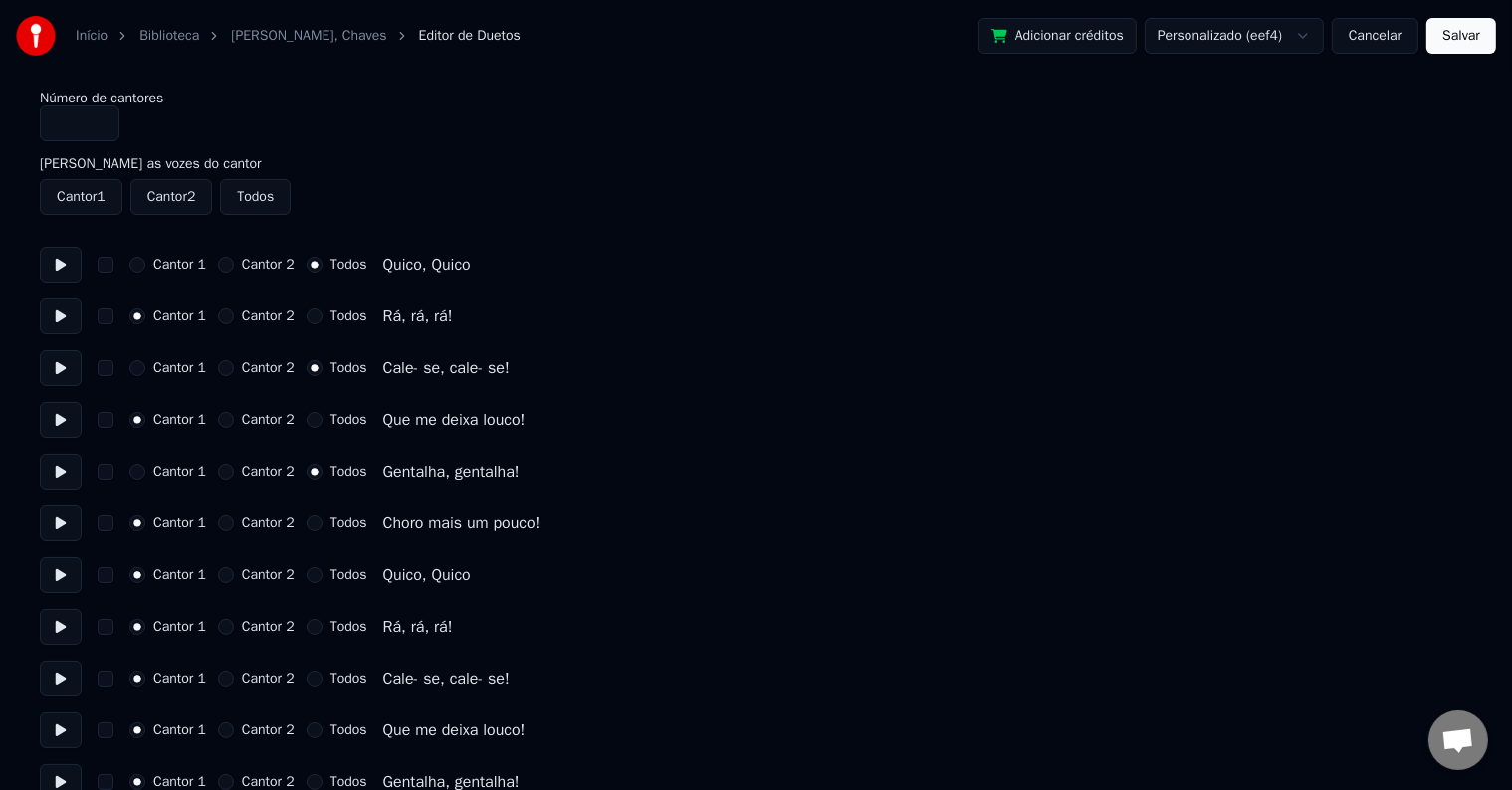 click on "Todos" at bounding box center [348, 575] 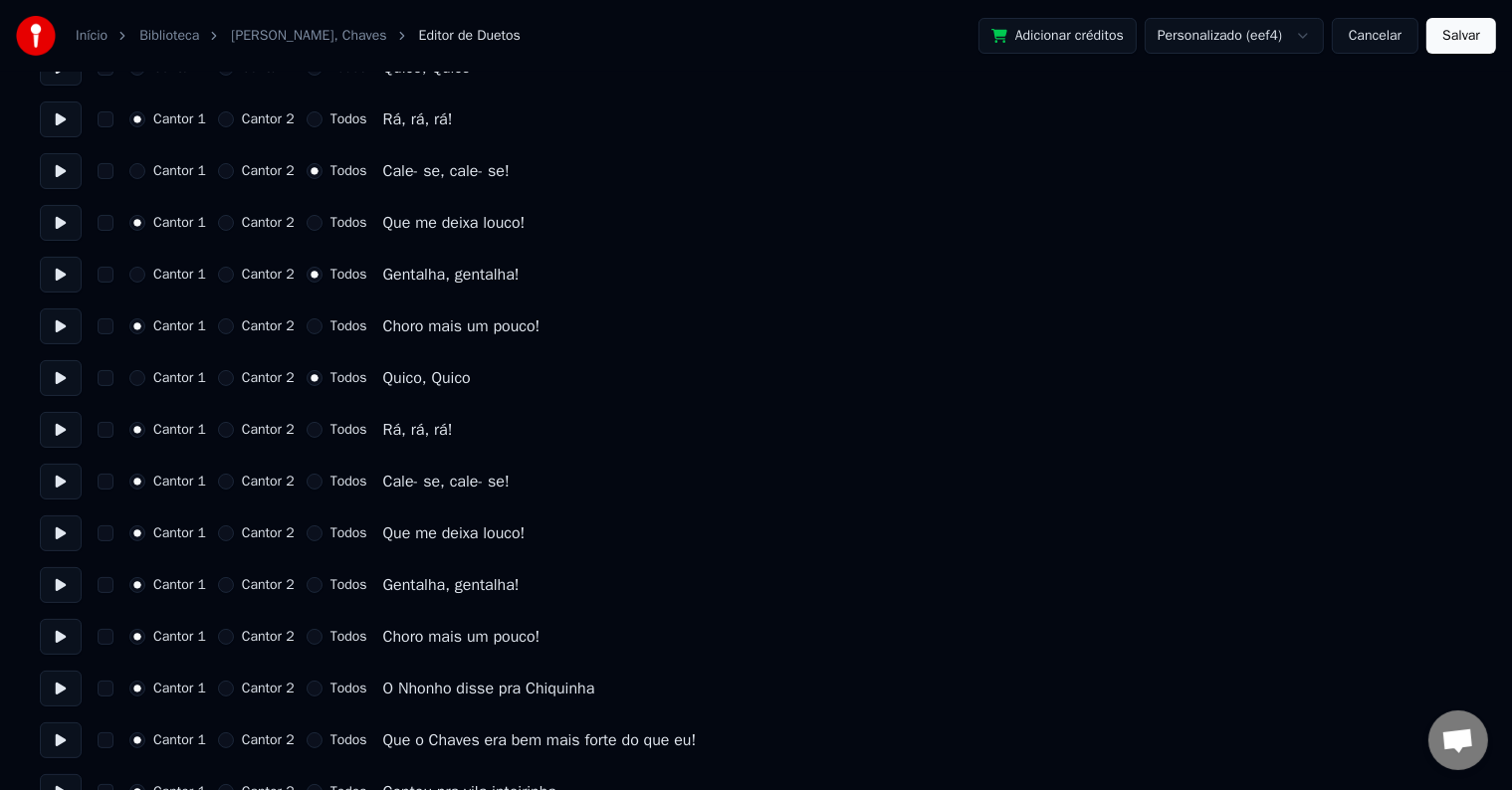 scroll, scrollTop: 199, scrollLeft: 0, axis: vertical 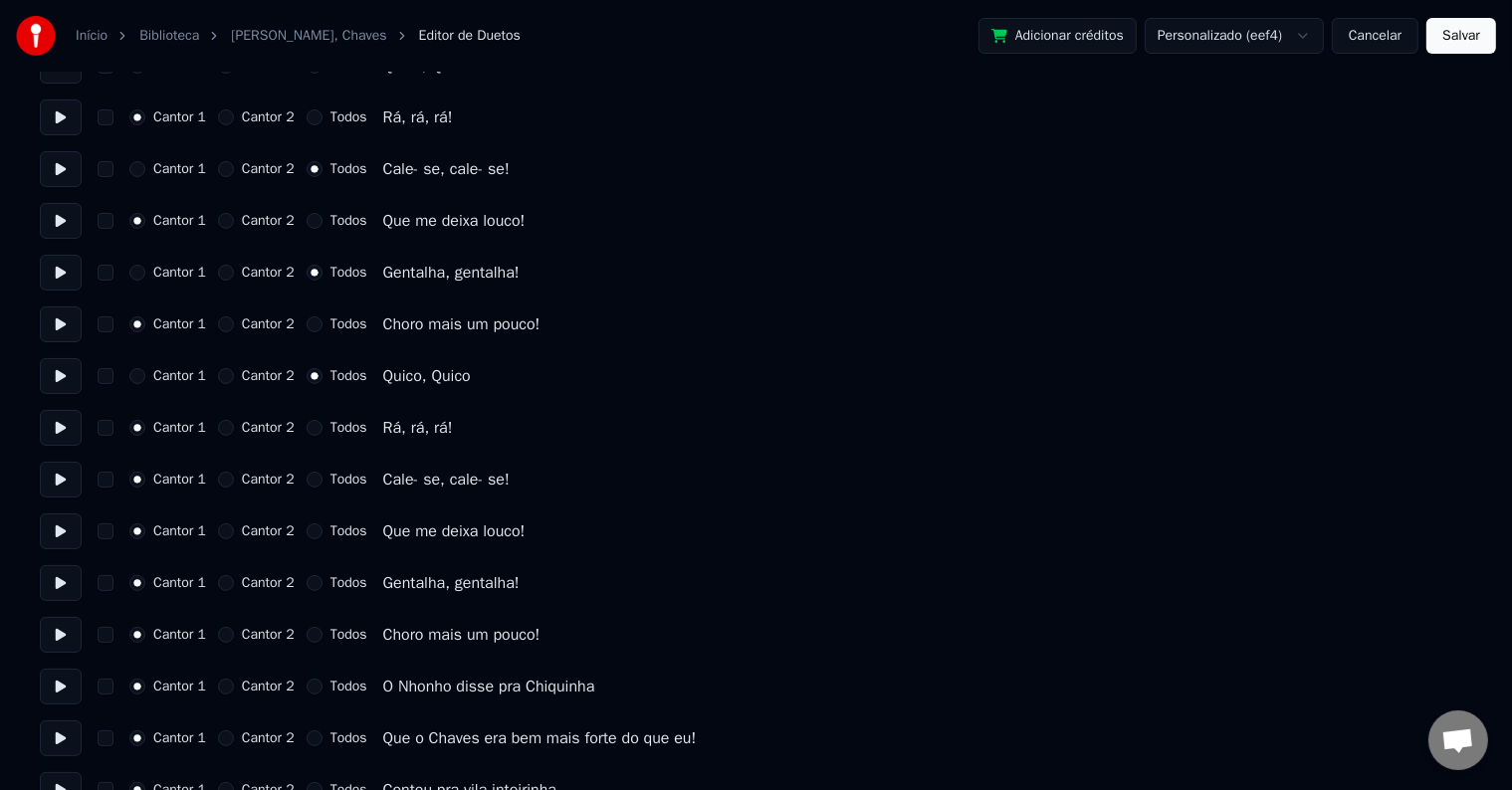 click on "Todos" at bounding box center [348, 480] 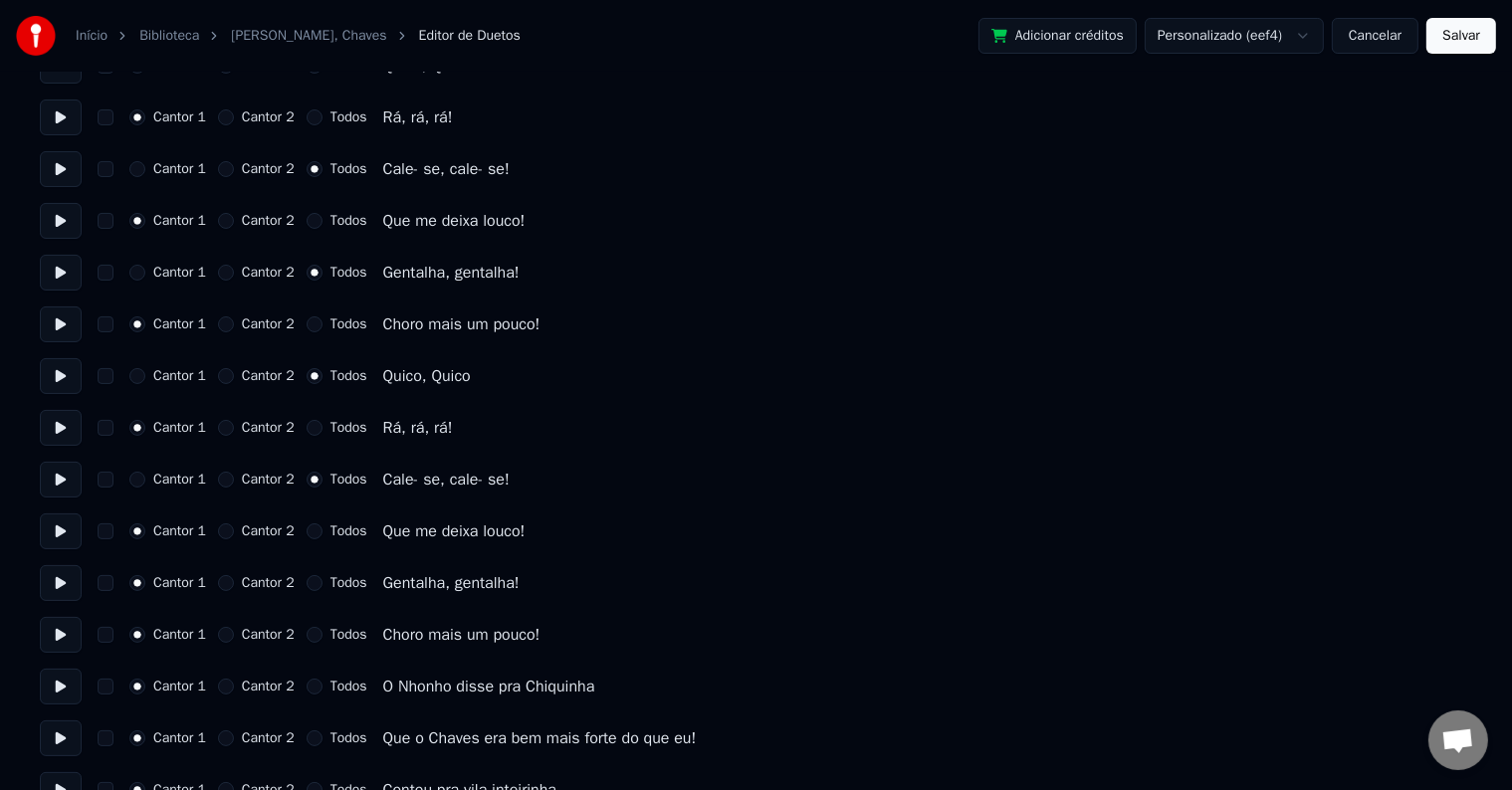 click on "Todos" at bounding box center (348, 583) 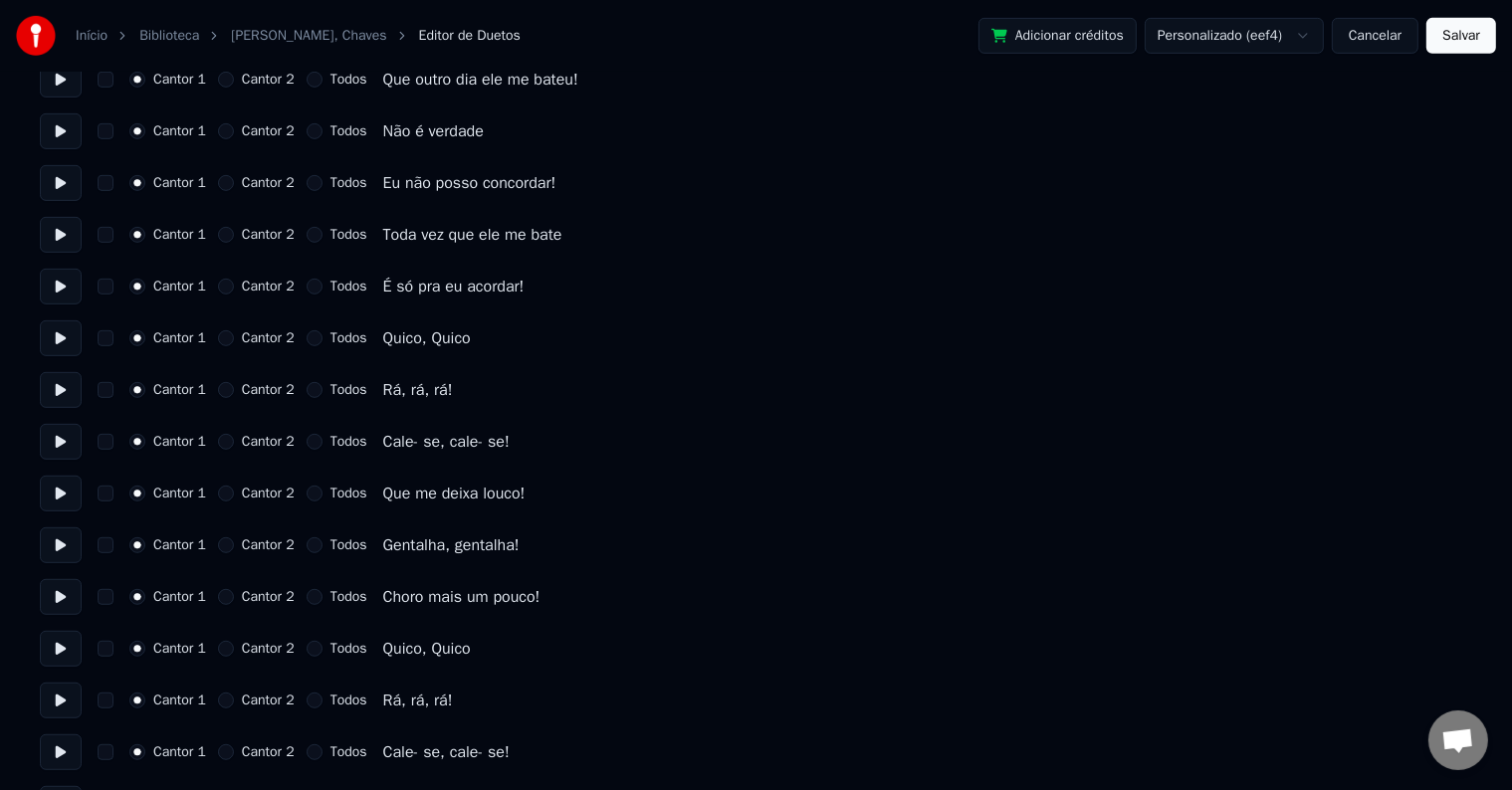 scroll, scrollTop: 995, scrollLeft: 0, axis: vertical 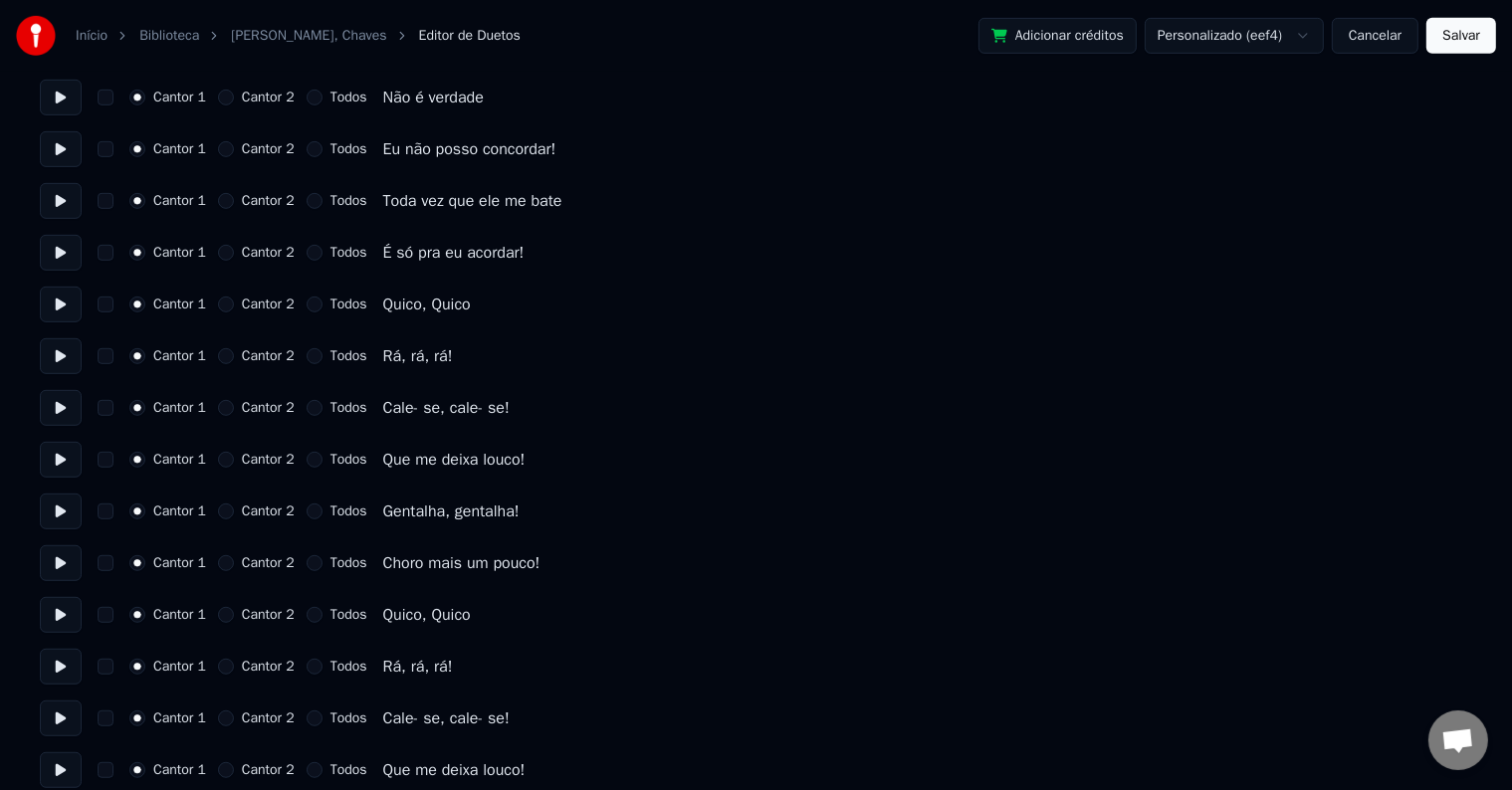 click on "Todos" at bounding box center (336, 304) 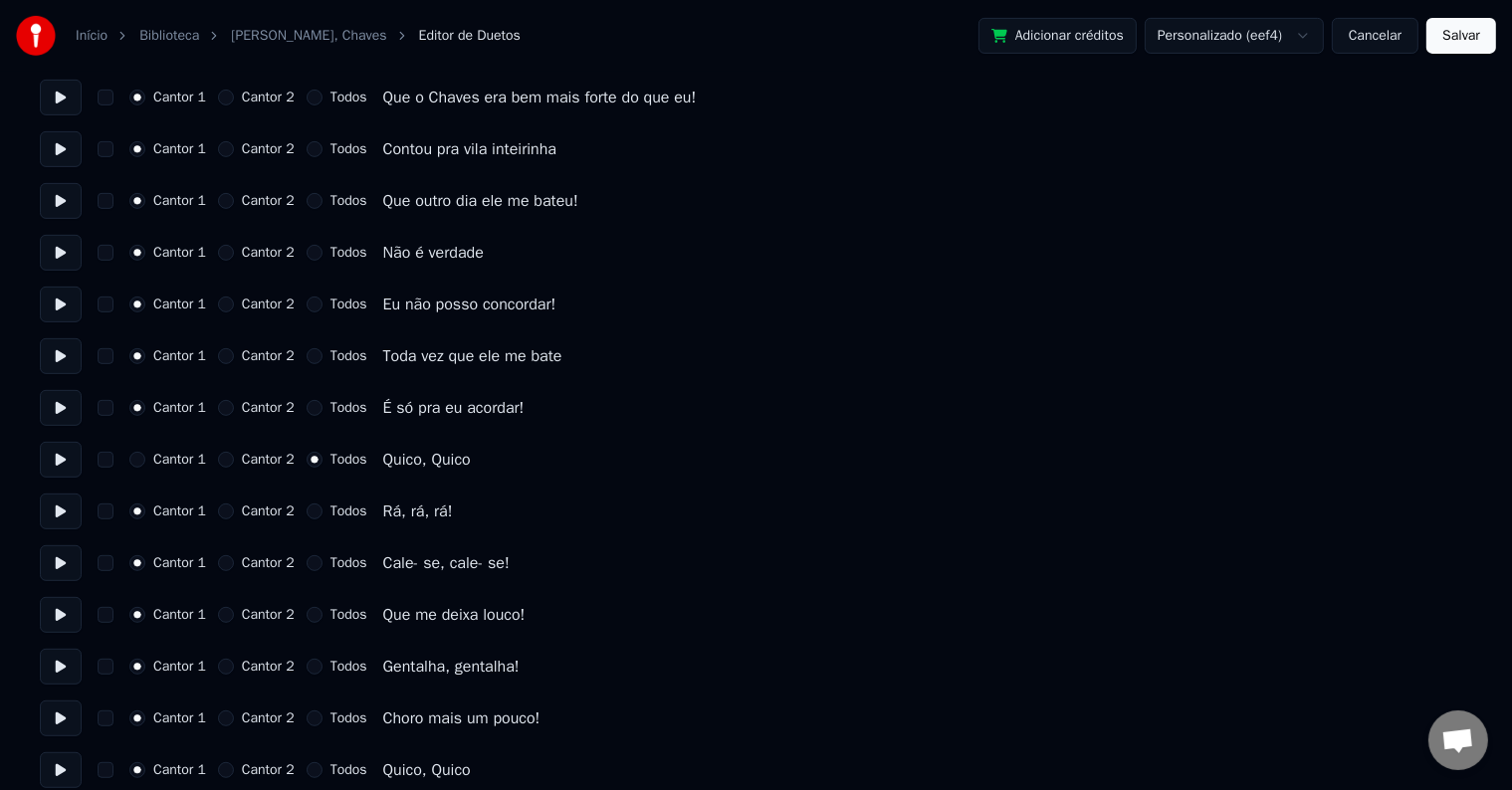 scroll, scrollTop: 895, scrollLeft: 0, axis: vertical 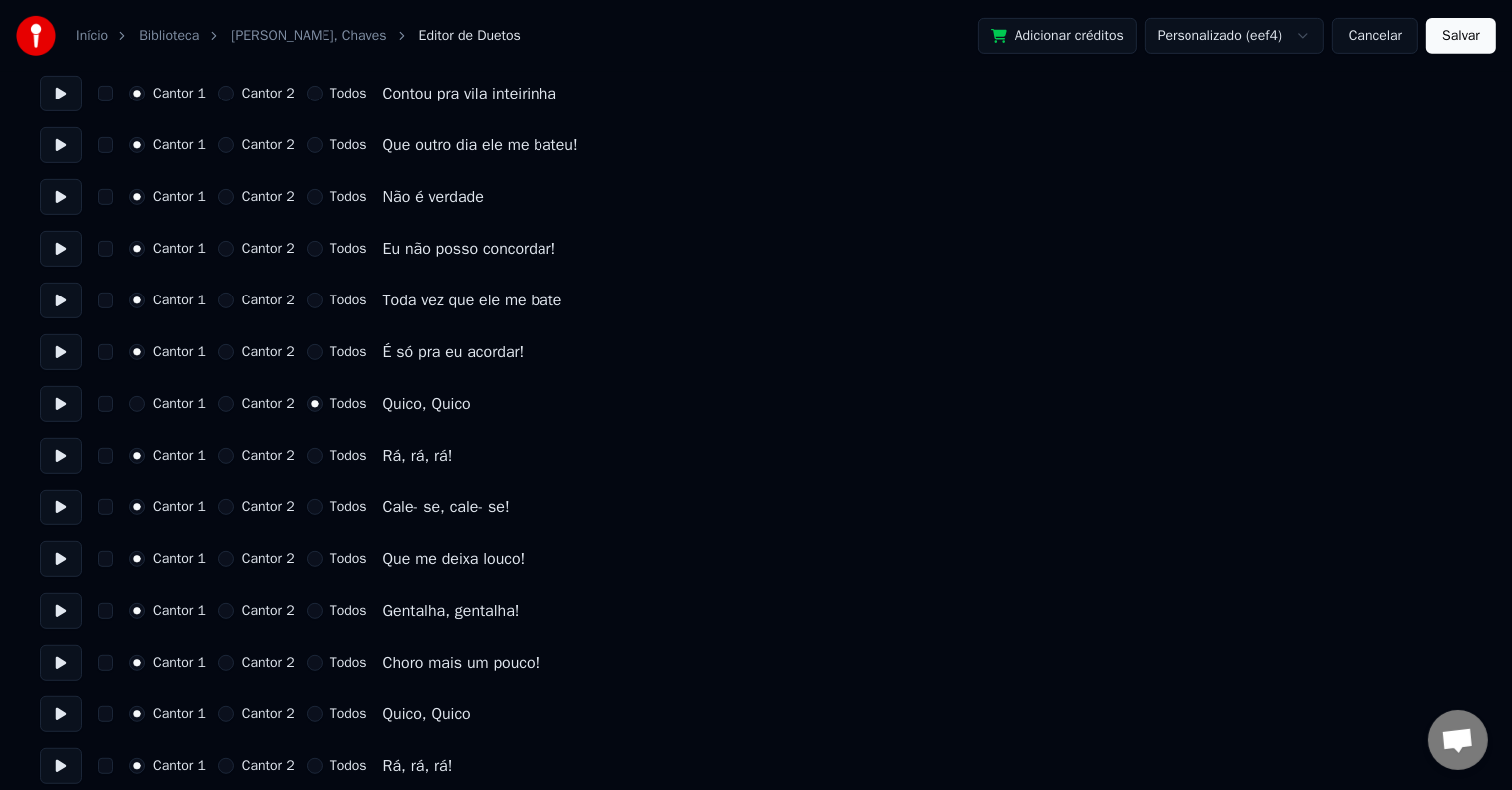 click on "Todos" at bounding box center [348, 507] 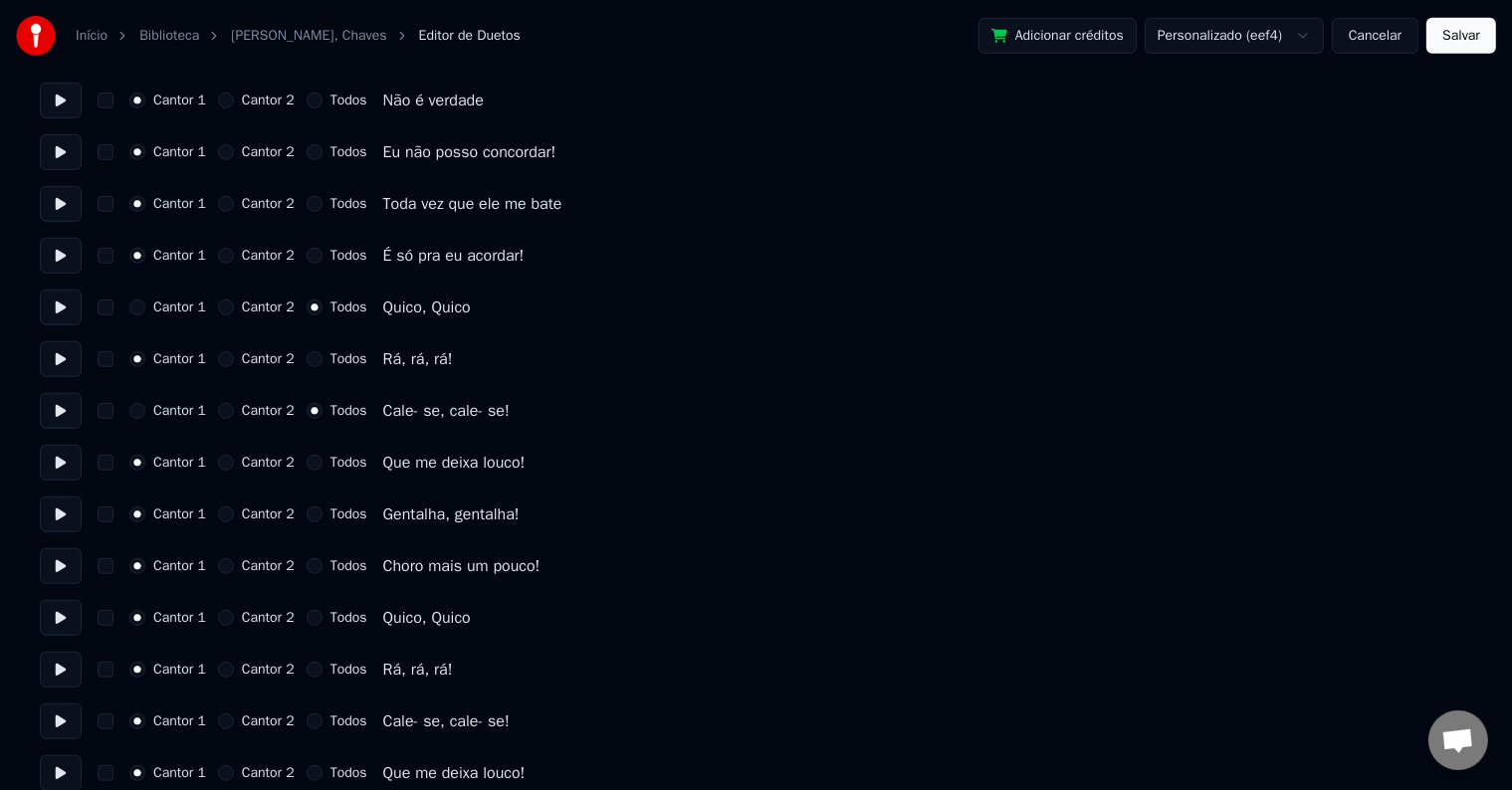 scroll, scrollTop: 995, scrollLeft: 0, axis: vertical 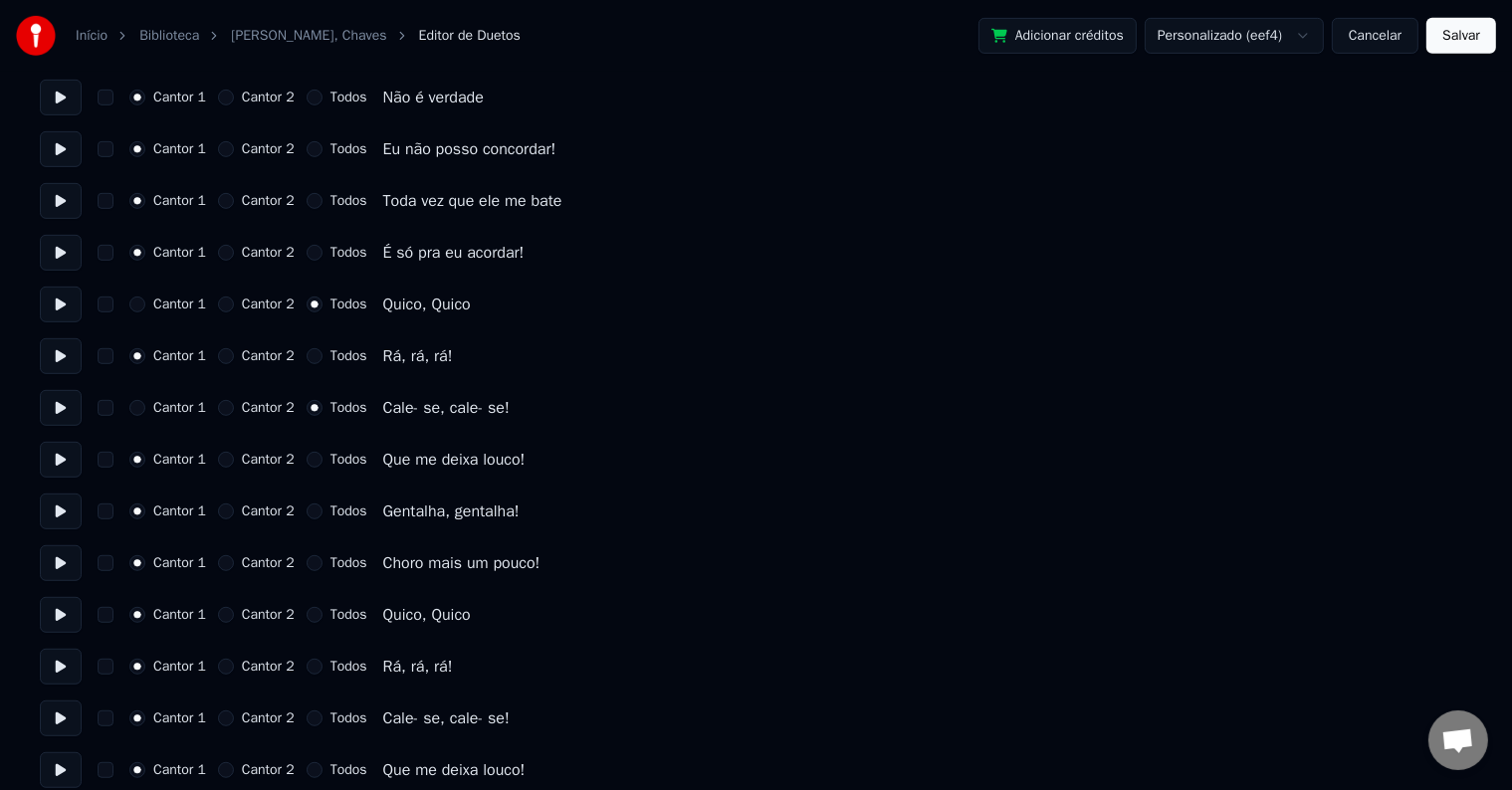 click on "Todos" at bounding box center (348, 511) 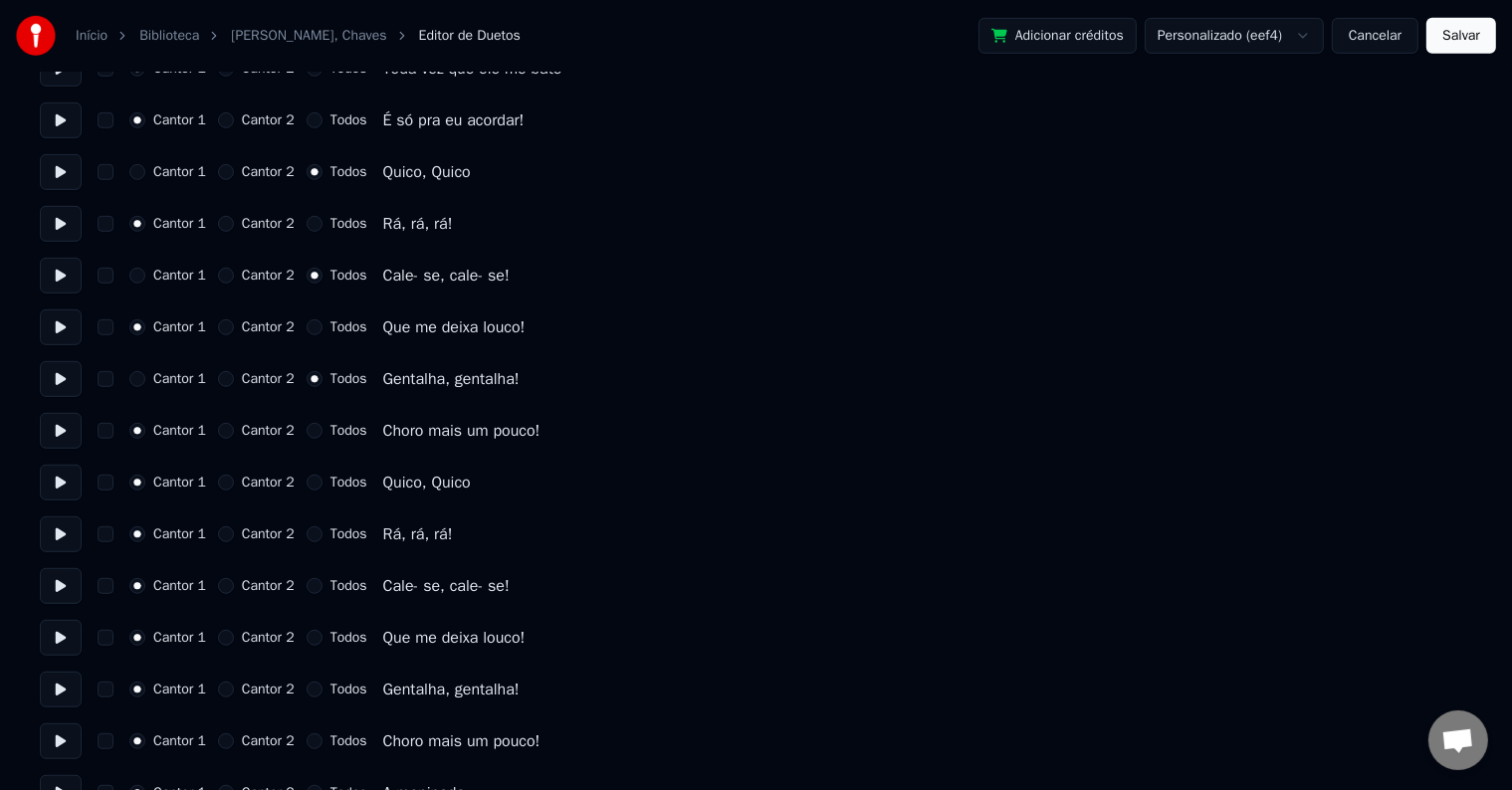 scroll, scrollTop: 1194, scrollLeft: 0, axis: vertical 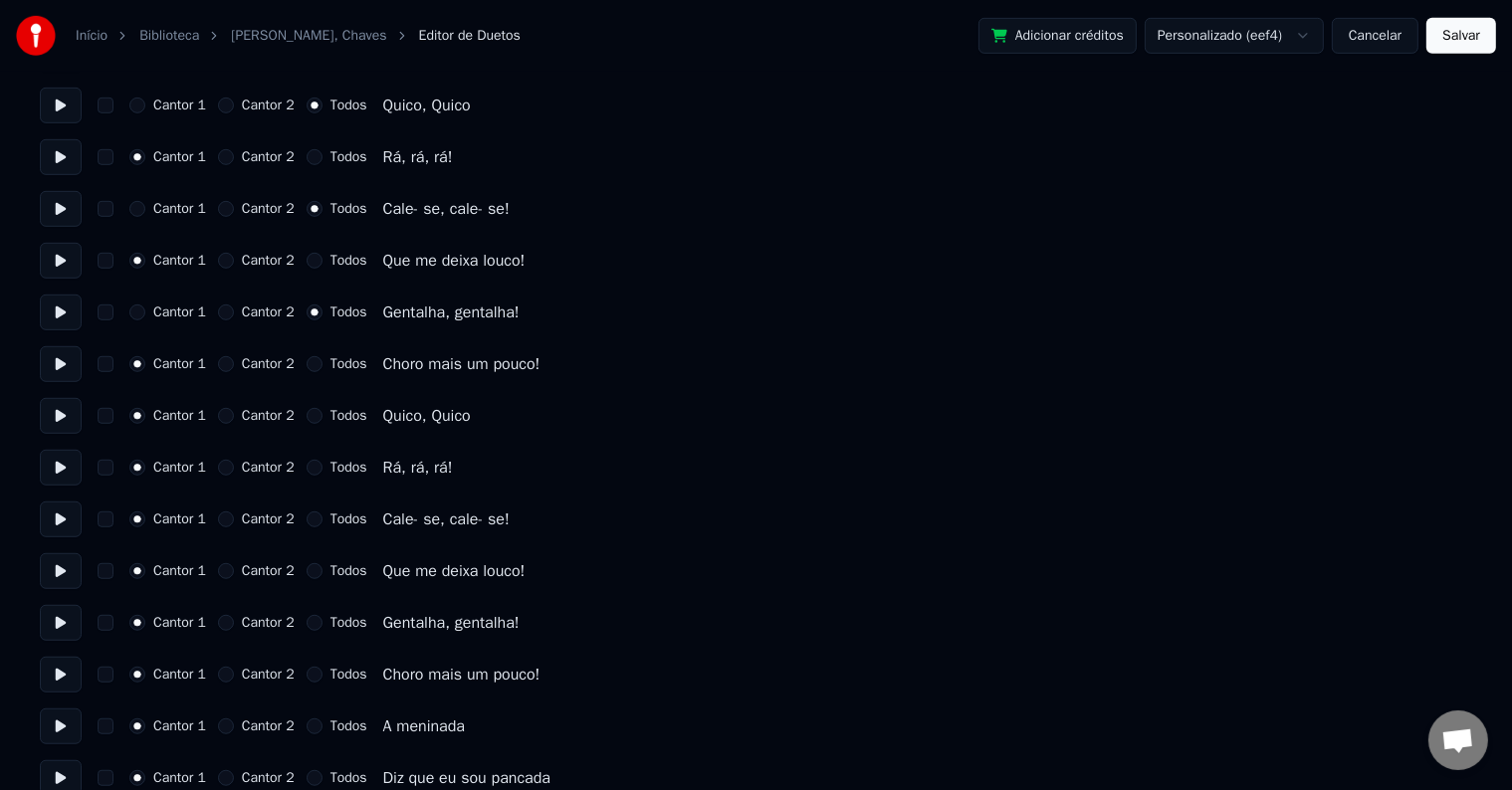 click on "Todos" at bounding box center [348, 416] 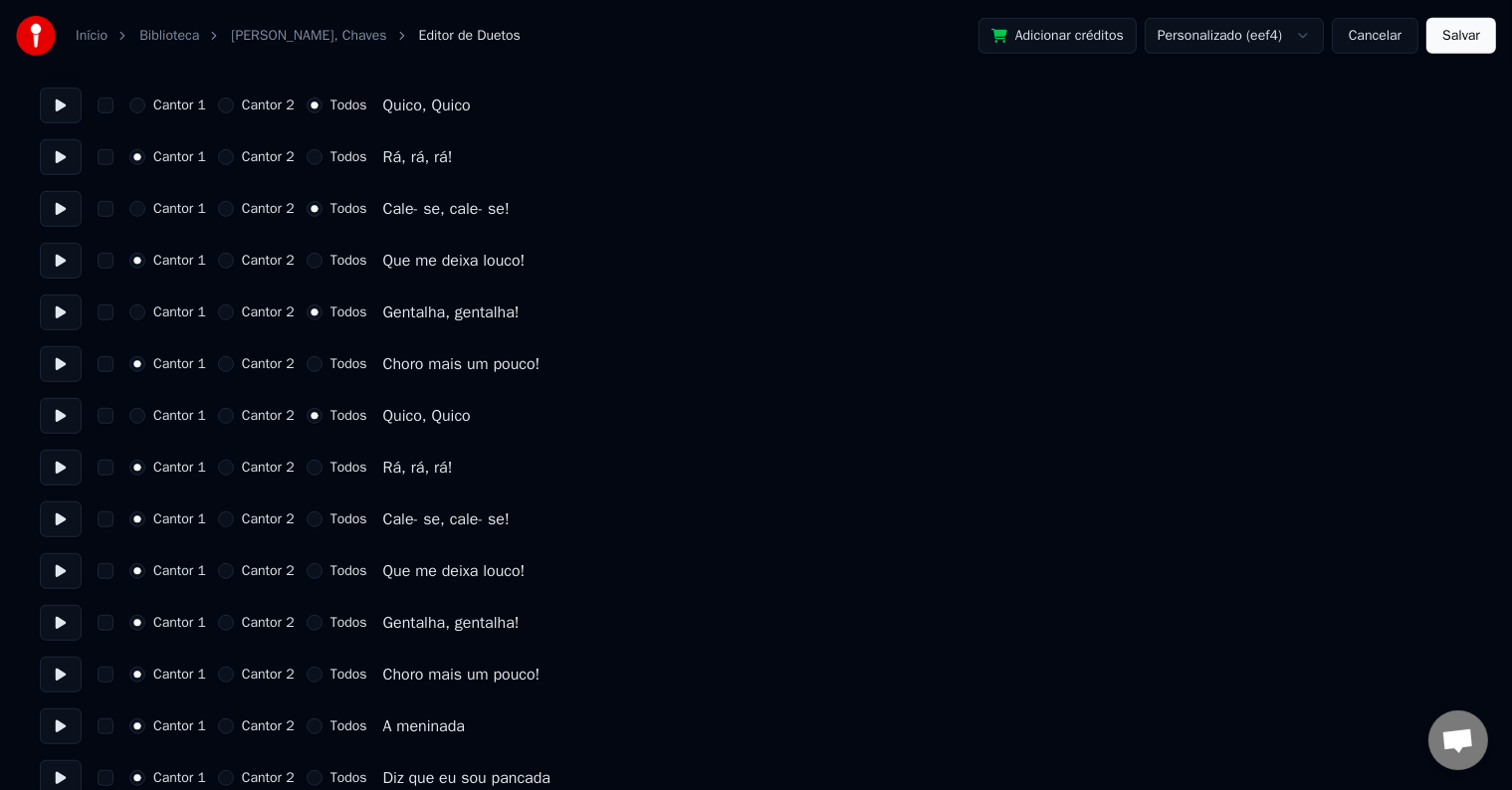 click on "Todos" at bounding box center [348, 519] 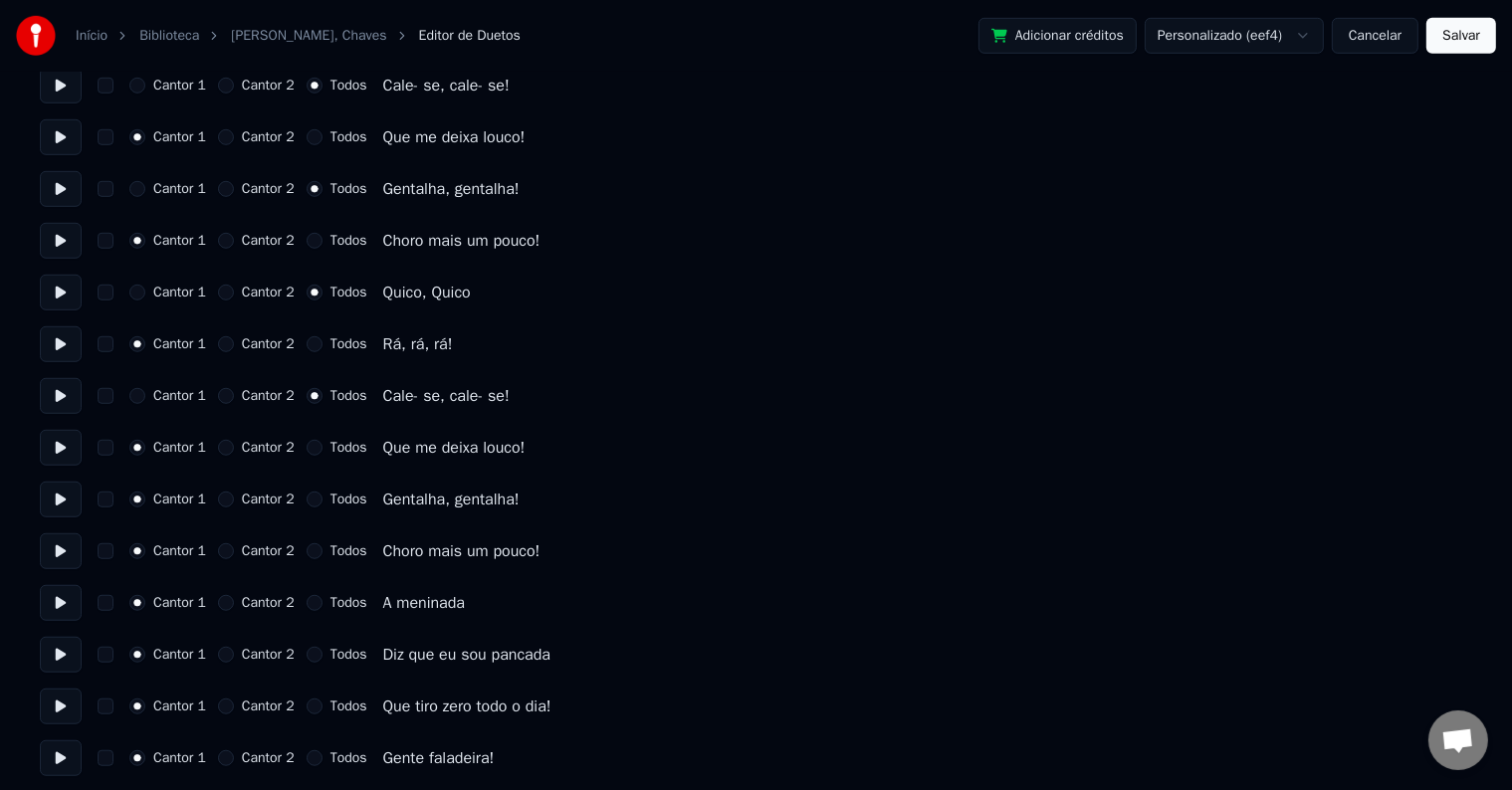 scroll, scrollTop: 1393, scrollLeft: 0, axis: vertical 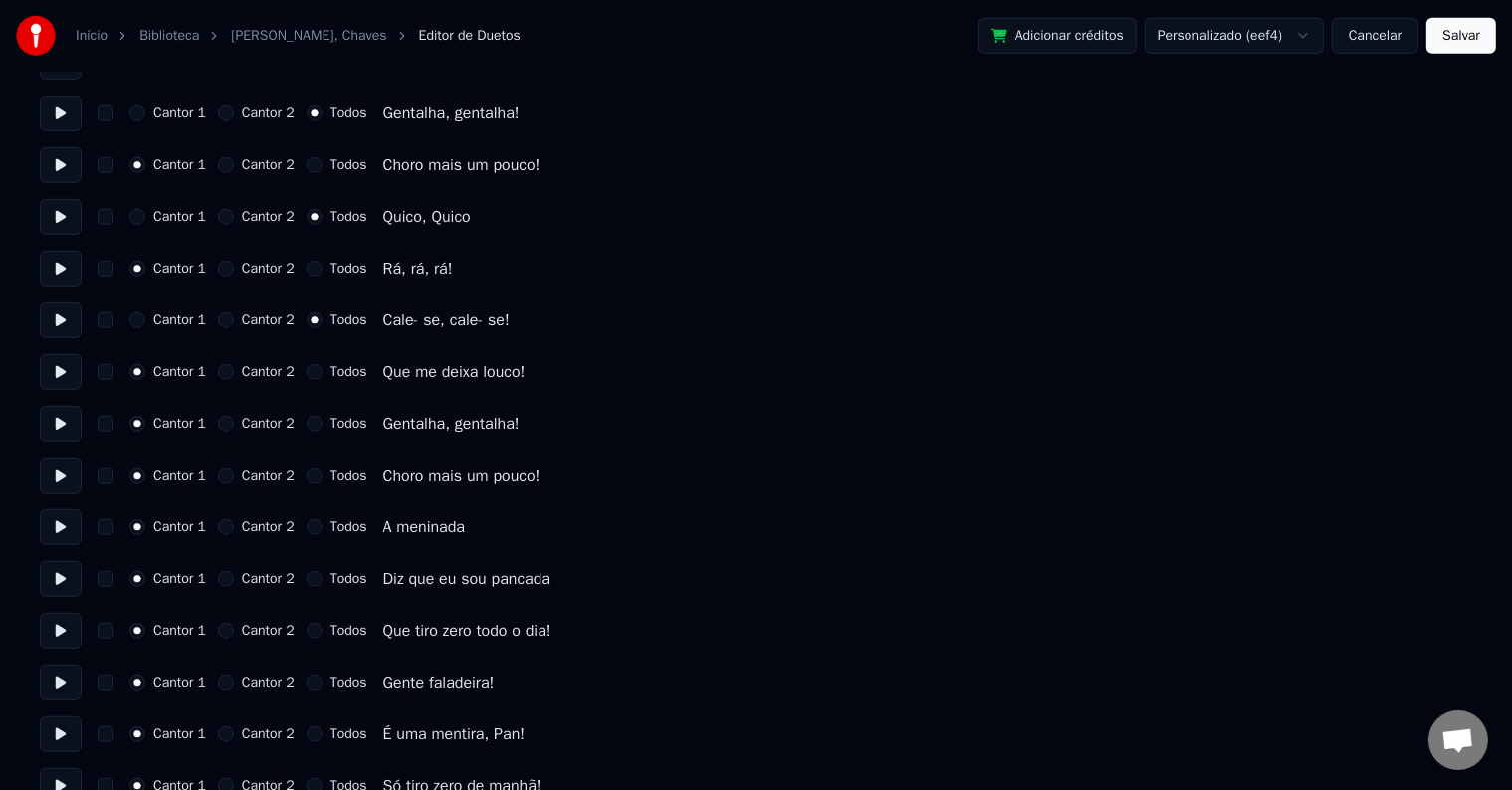click on "Todos" at bounding box center [348, 424] 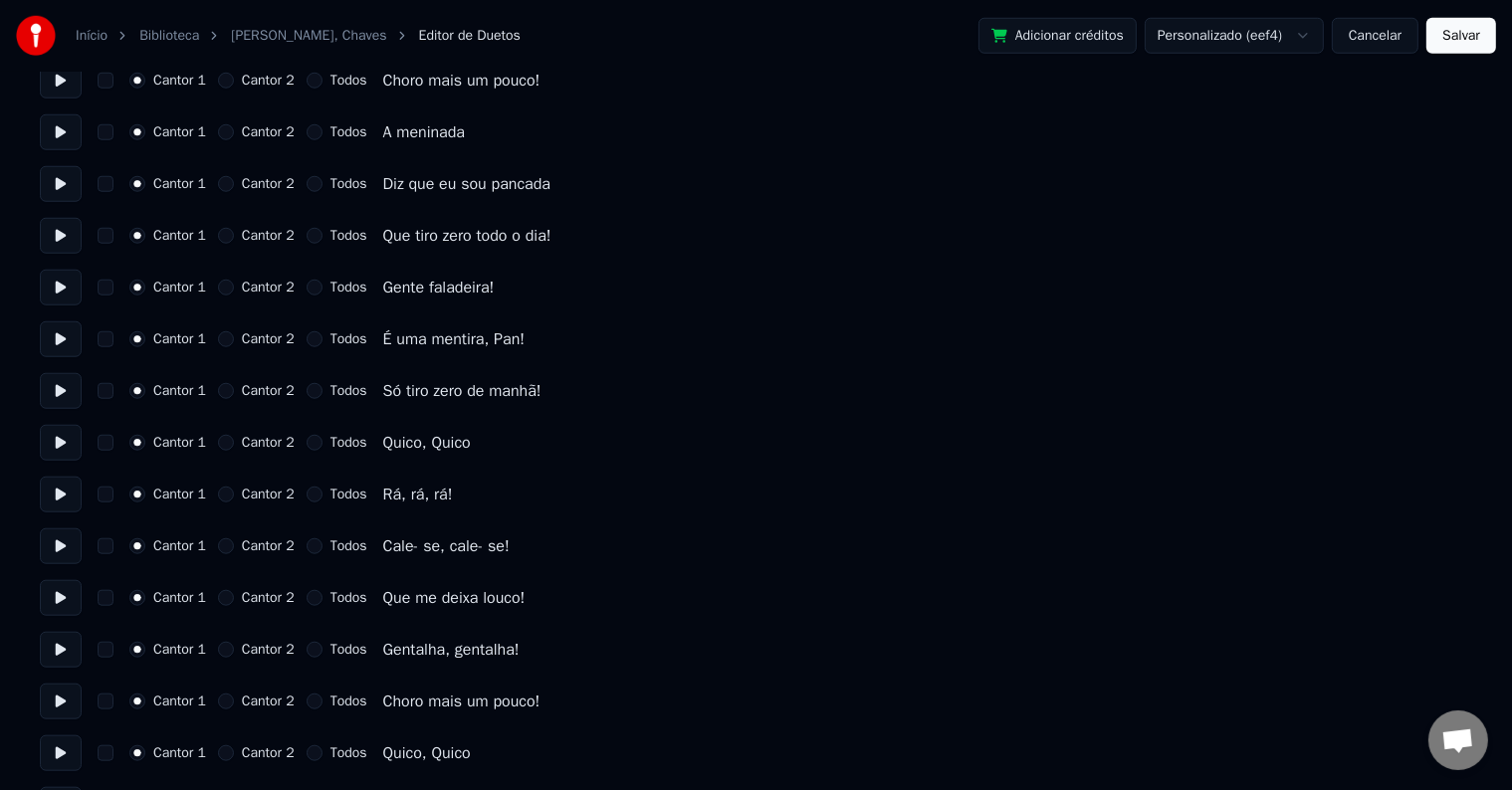 scroll, scrollTop: 1791, scrollLeft: 0, axis: vertical 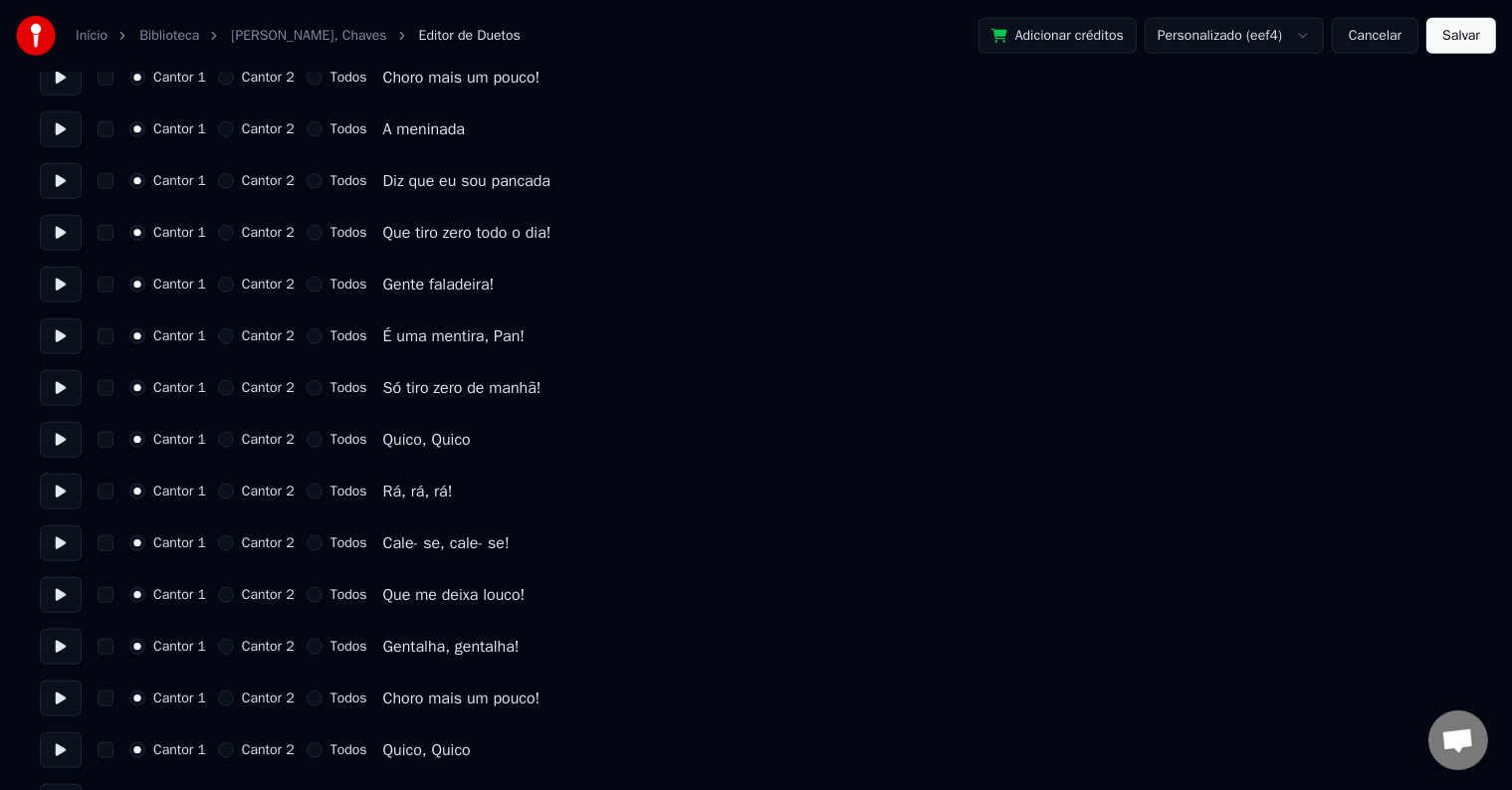 click on "Todos" at bounding box center [348, 440] 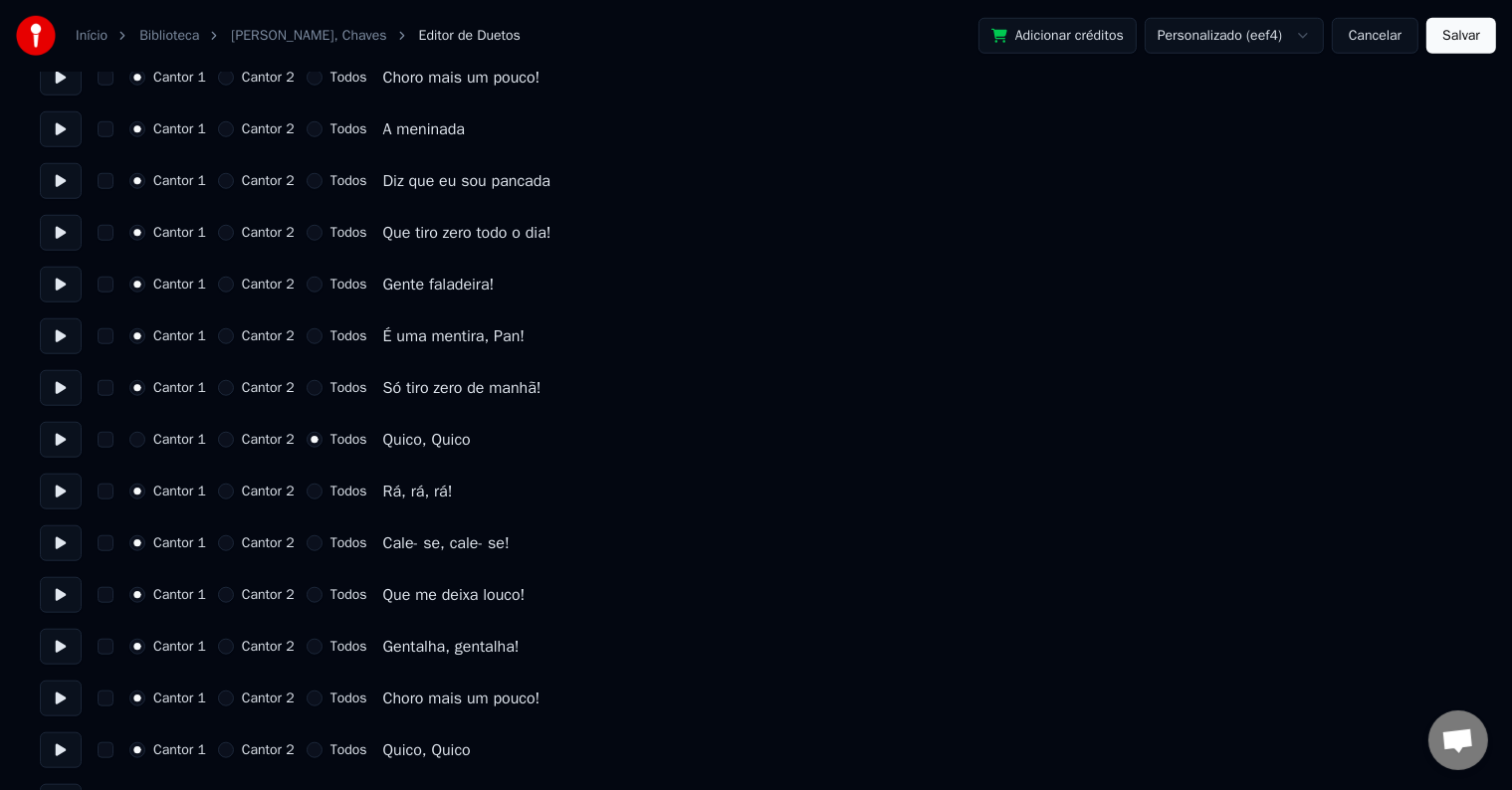 click on "Todos" at bounding box center [348, 543] 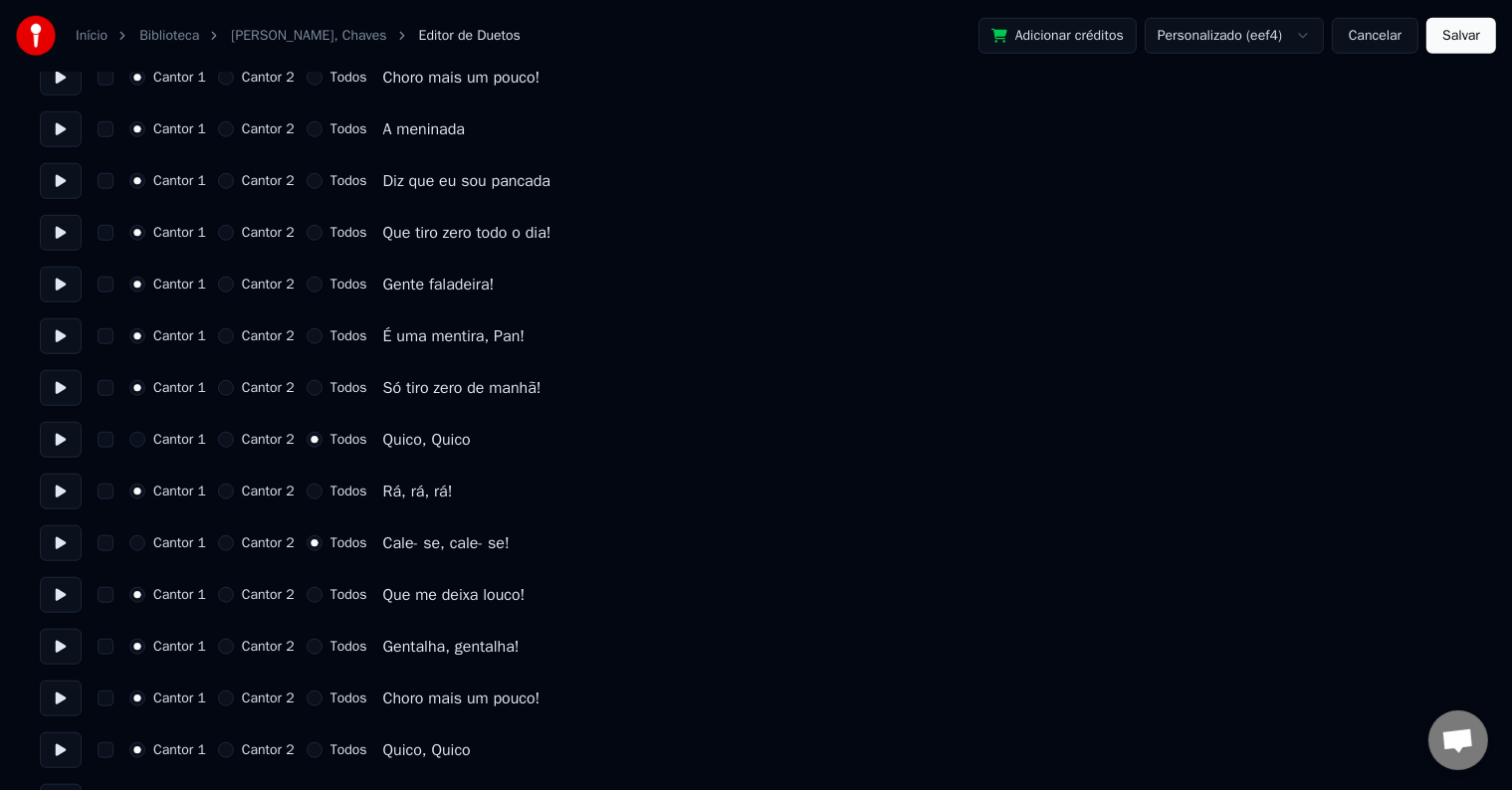 click on "Todos" at bounding box center (348, 647) 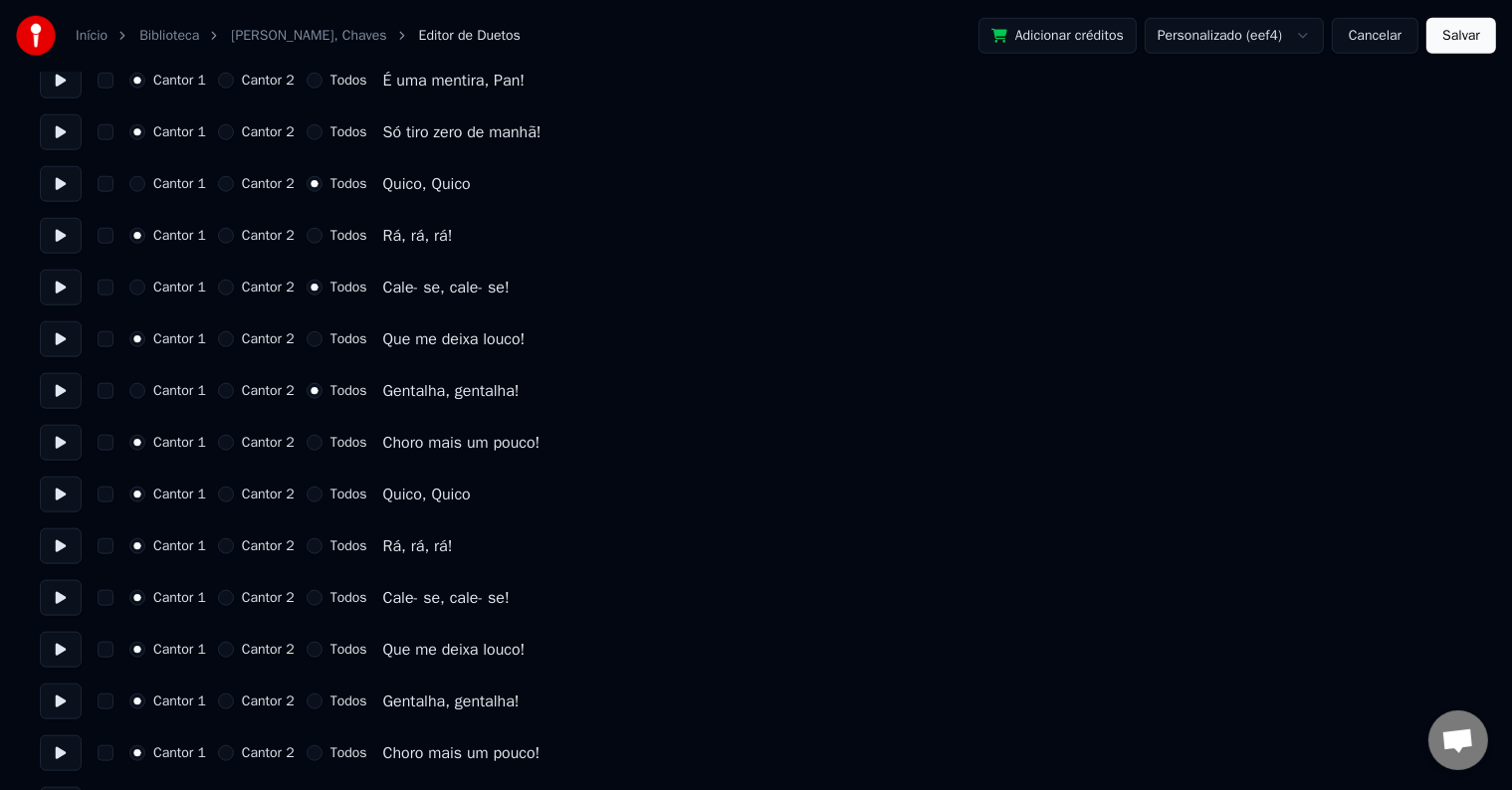 scroll, scrollTop: 2089, scrollLeft: 0, axis: vertical 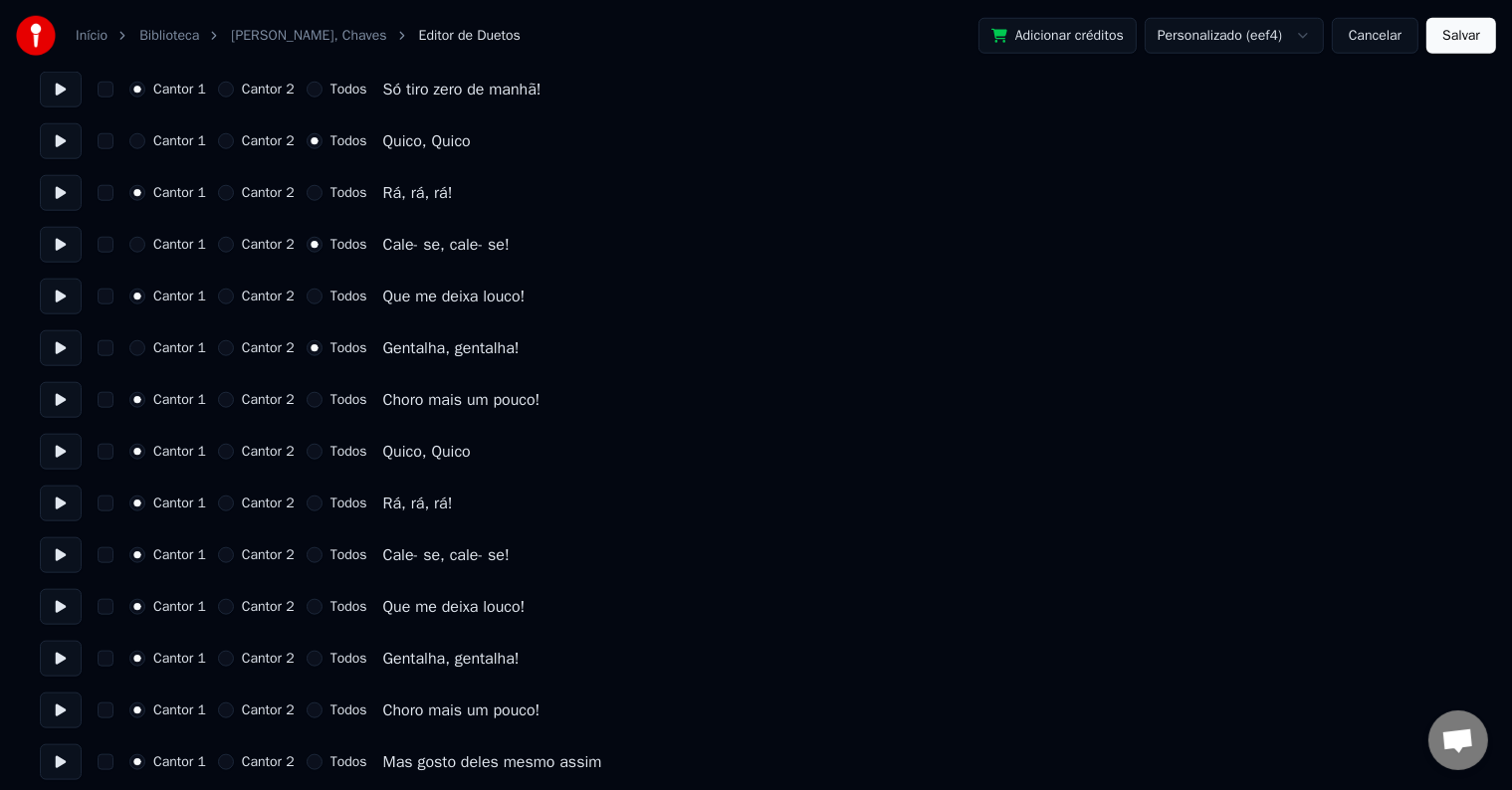 click on "Todos" at bounding box center (348, 452) 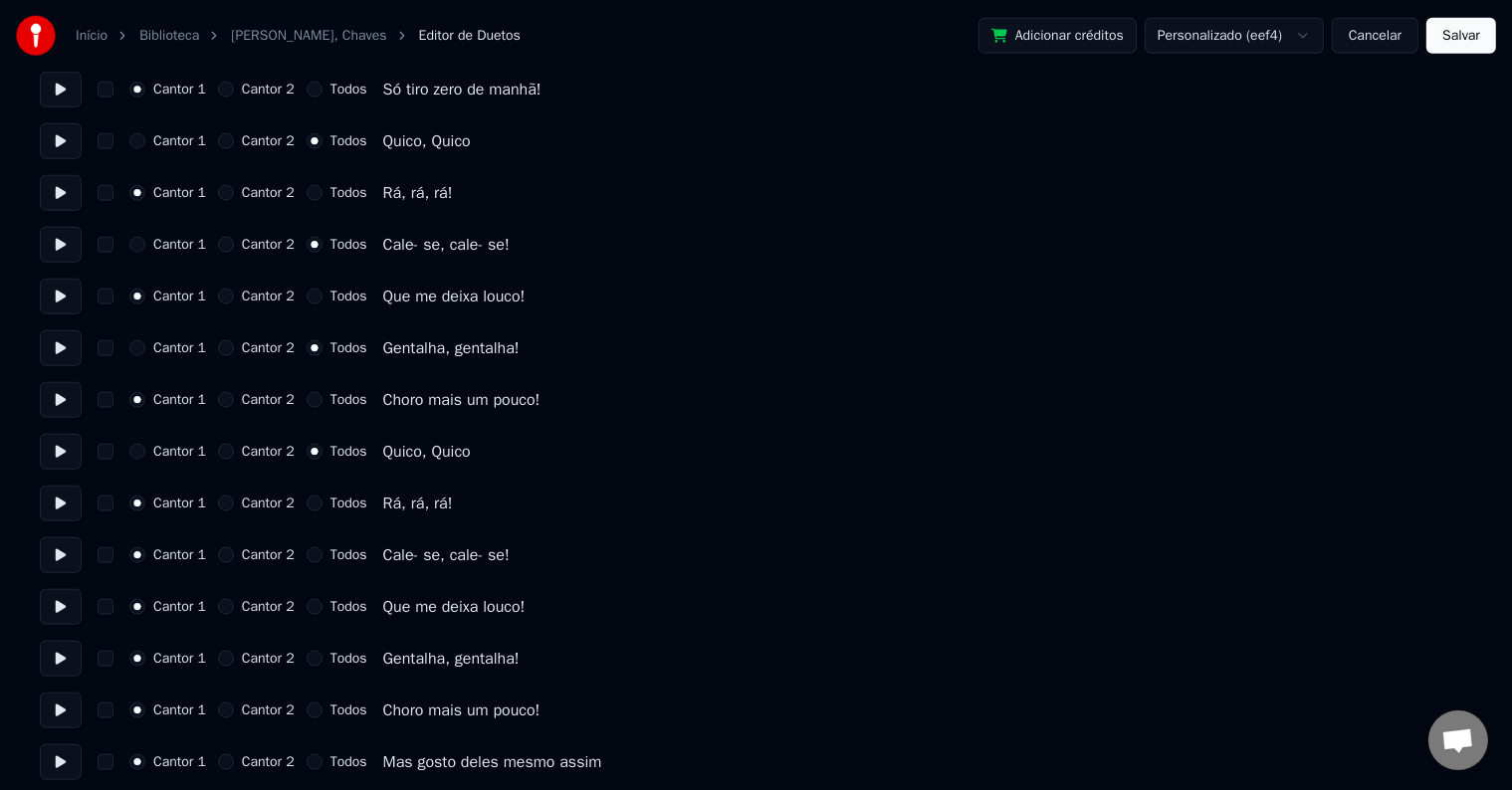 click on "Todos" at bounding box center [348, 555] 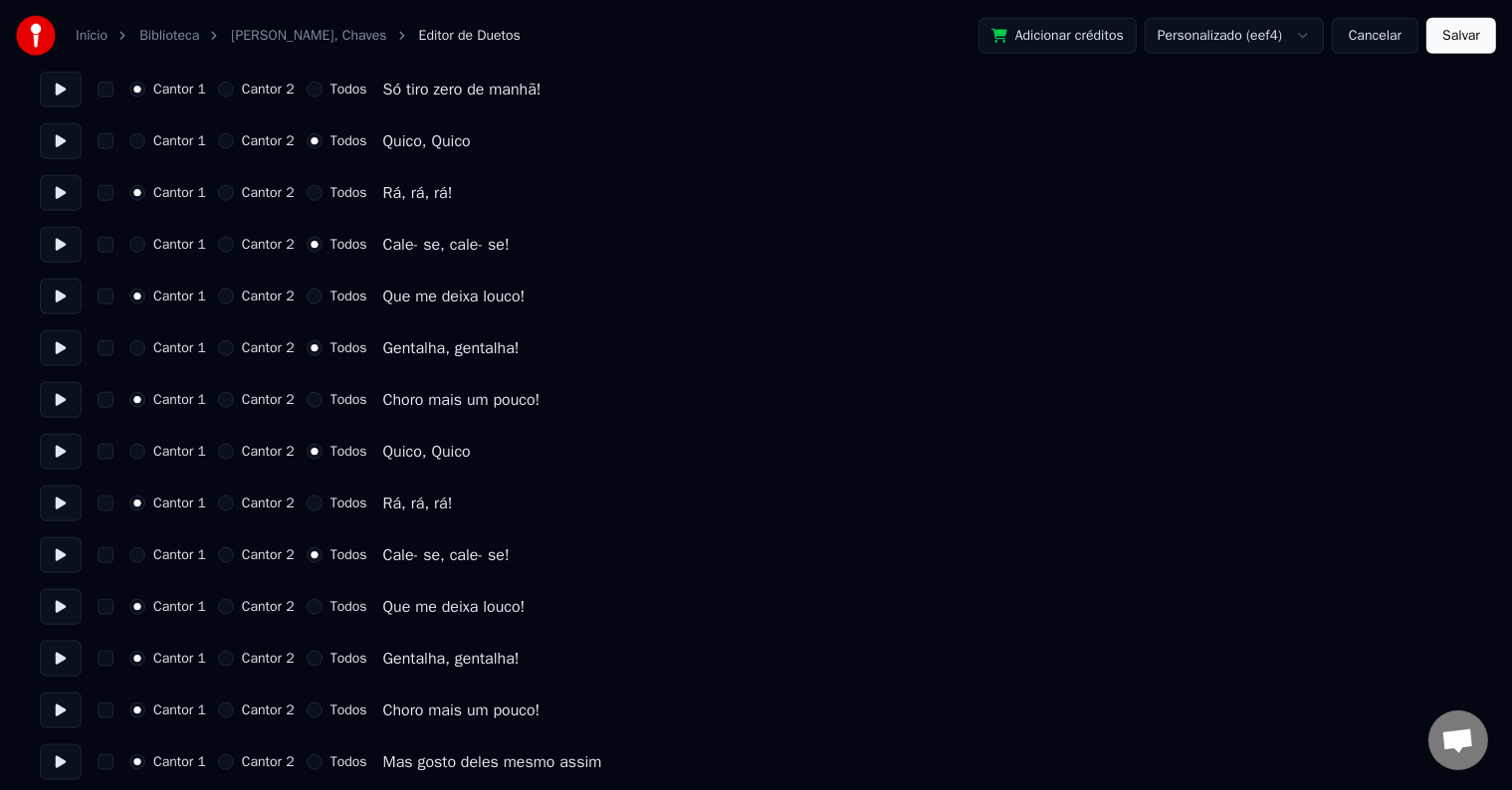 click on "Todos" at bounding box center [348, 659] 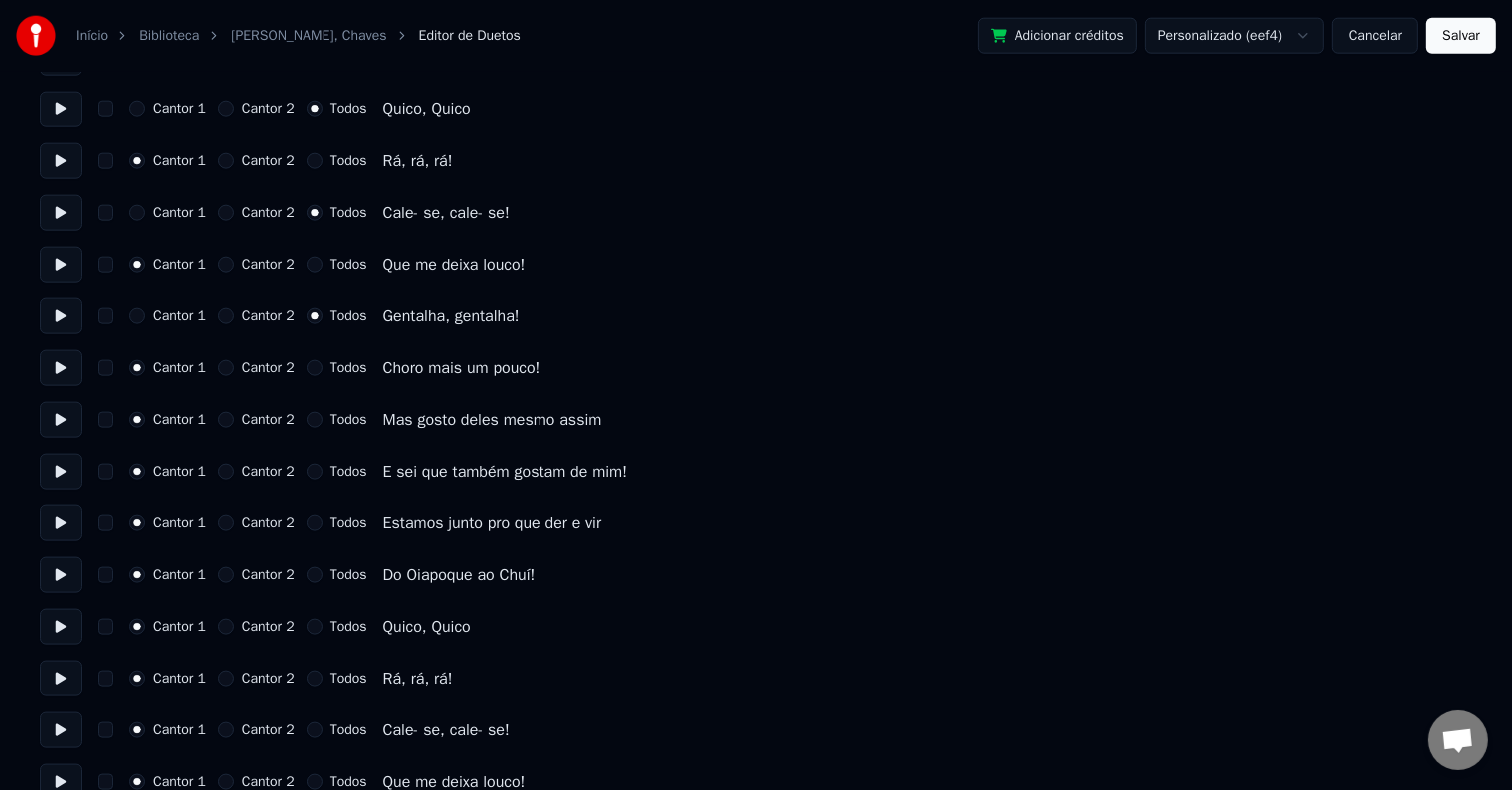scroll, scrollTop: 2587, scrollLeft: 0, axis: vertical 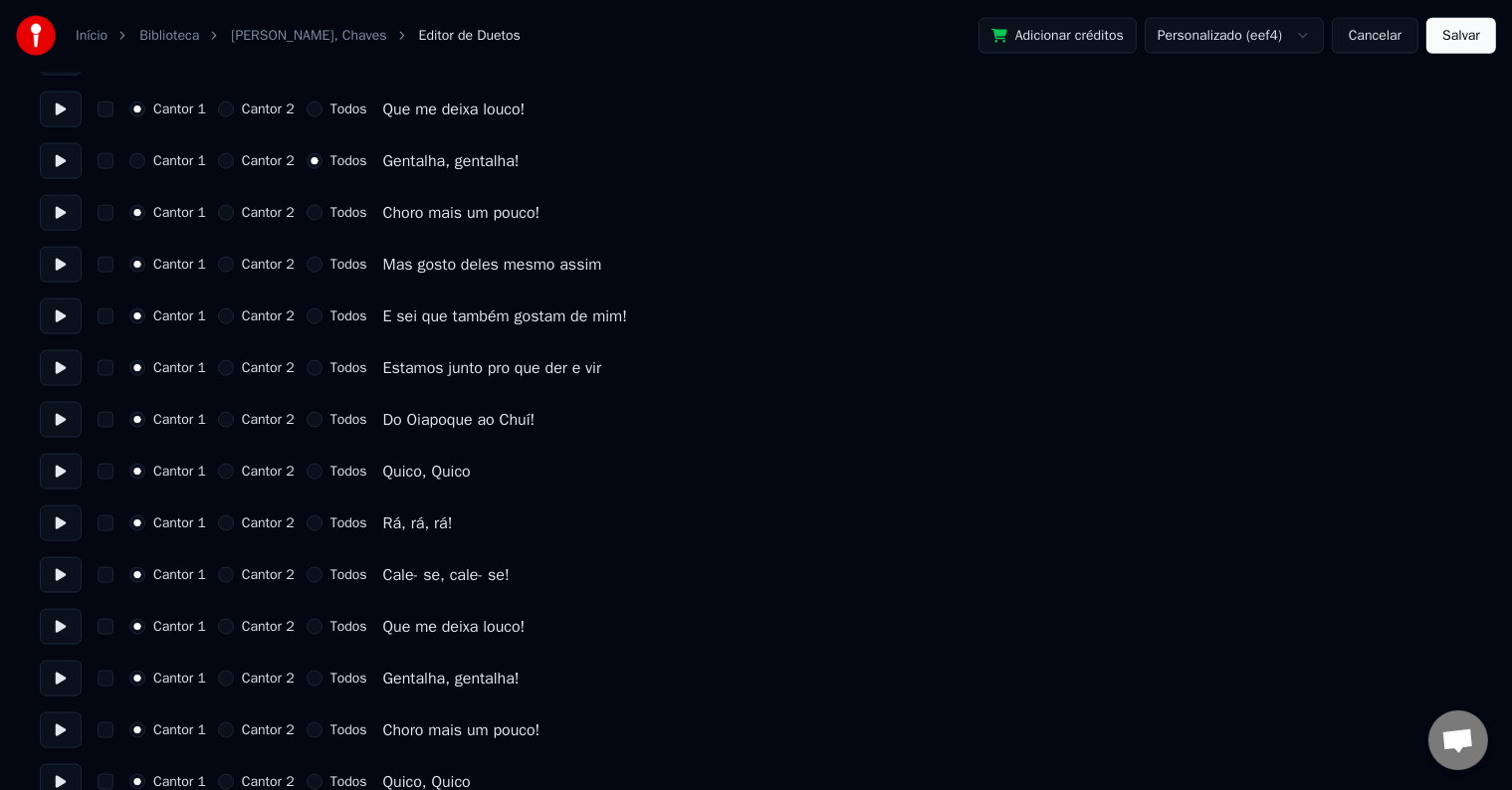 click on "Cantor 1 Cantor 2 Todos Quico, Quico" at bounding box center [756, 472] 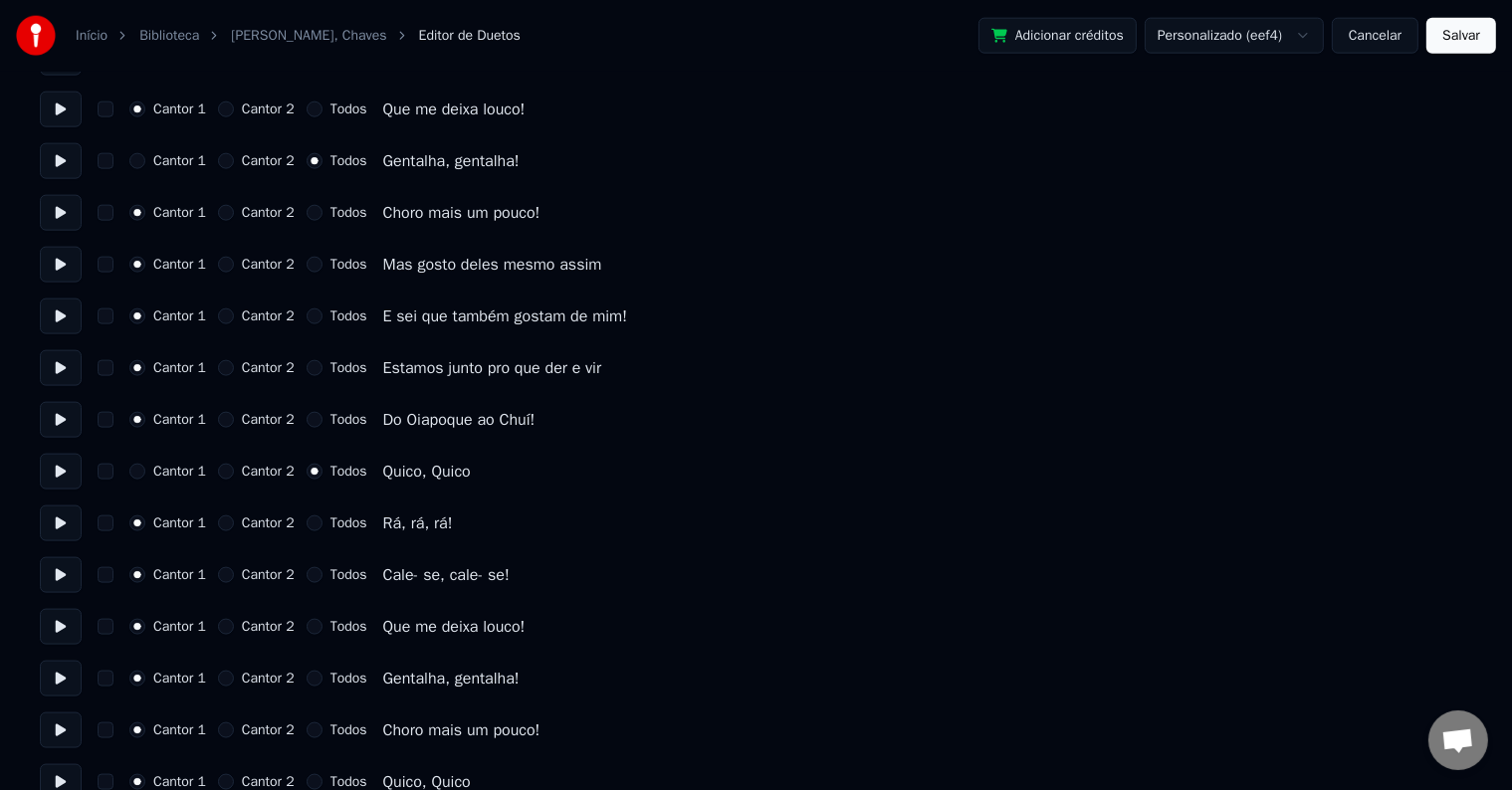 click on "Todos" at bounding box center (348, 575) 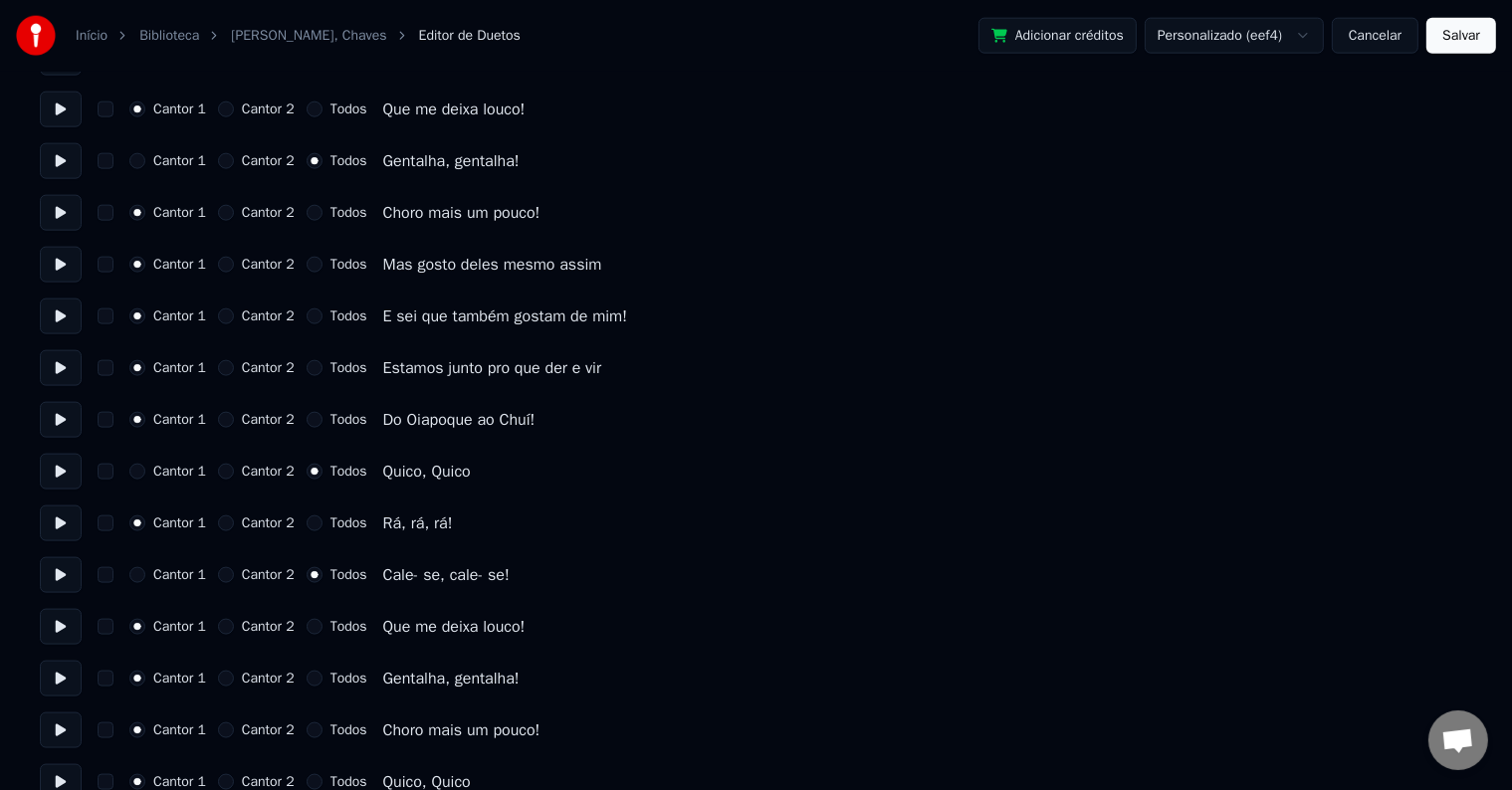 click on "Todos" at bounding box center (348, 679) 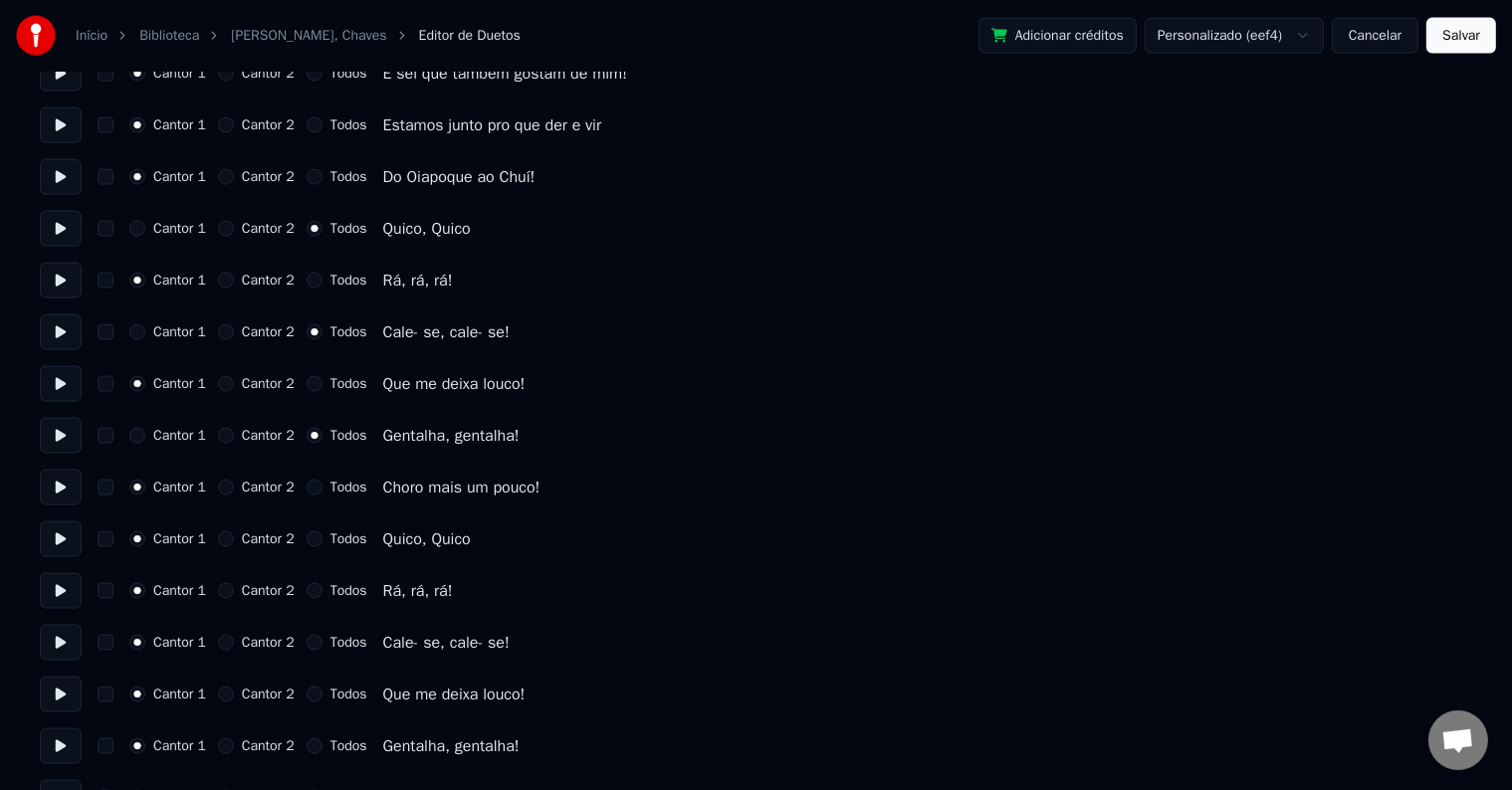 scroll, scrollTop: 2885, scrollLeft: 0, axis: vertical 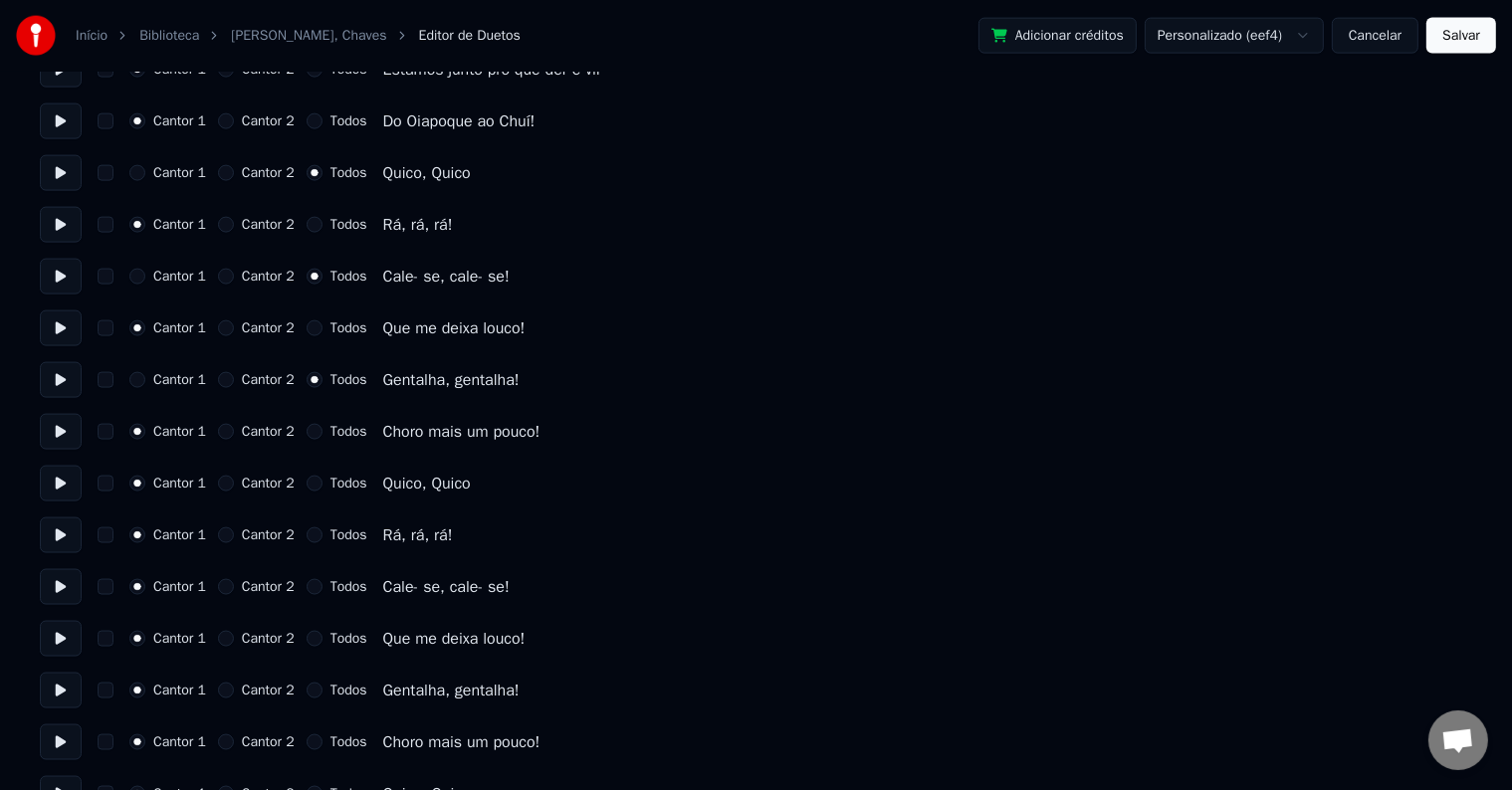 click on "Todos" at bounding box center (348, 484) 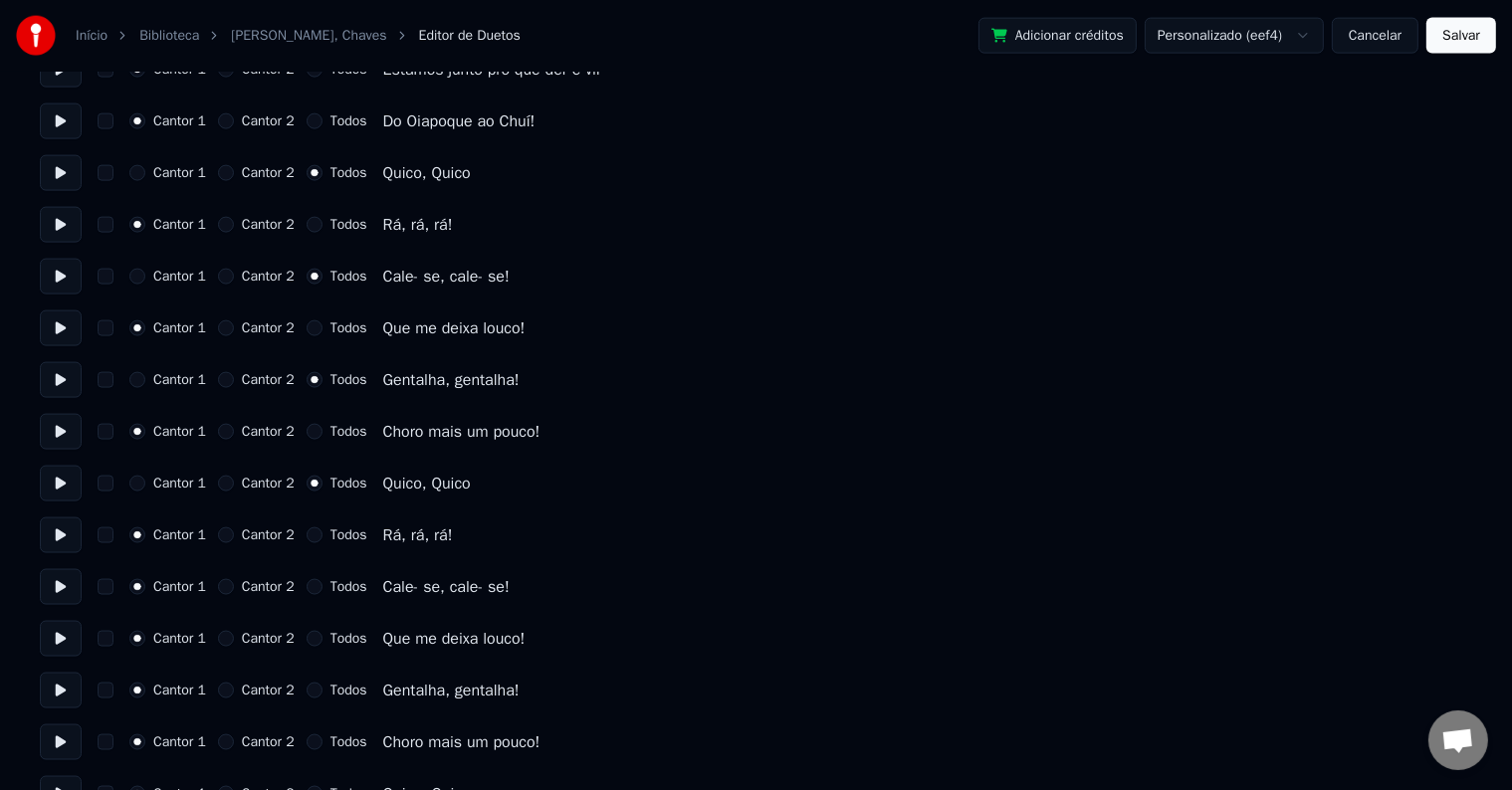 click on "Cantor 1 Cantor 2 Todos Cale- se, cale- se!" at bounding box center [756, 587] 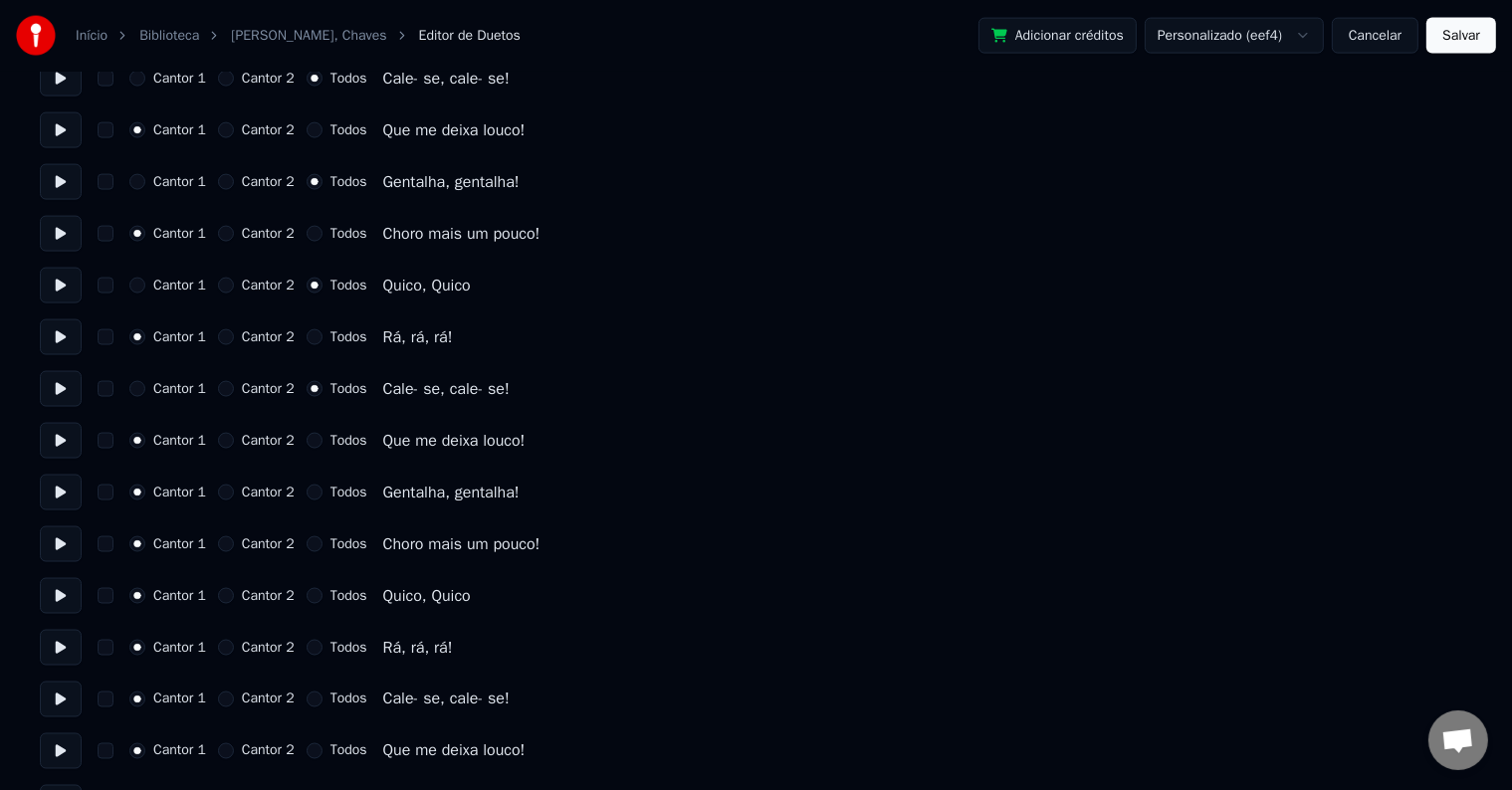 scroll, scrollTop: 3084, scrollLeft: 0, axis: vertical 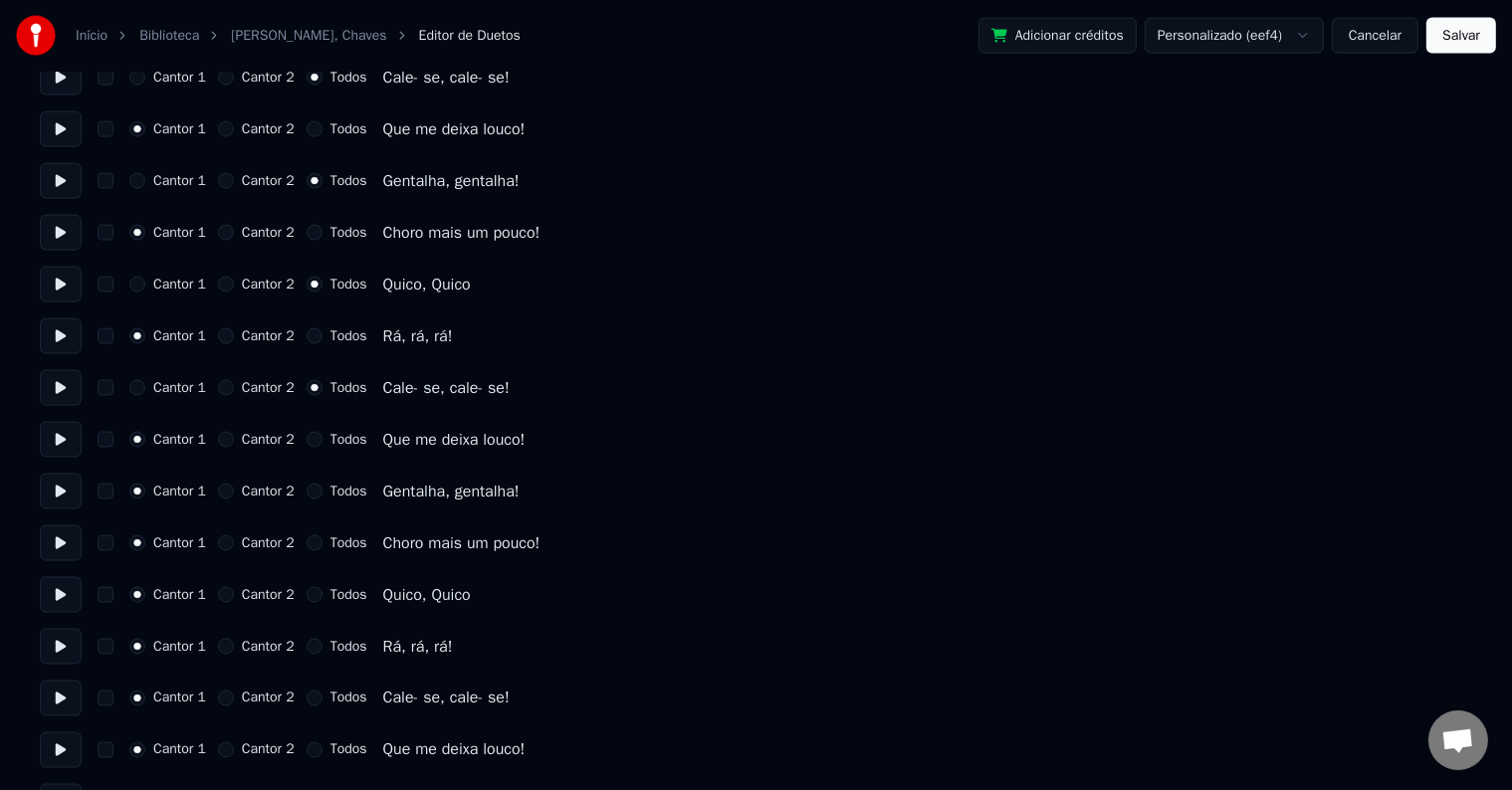 click on "Todos" at bounding box center (348, 492) 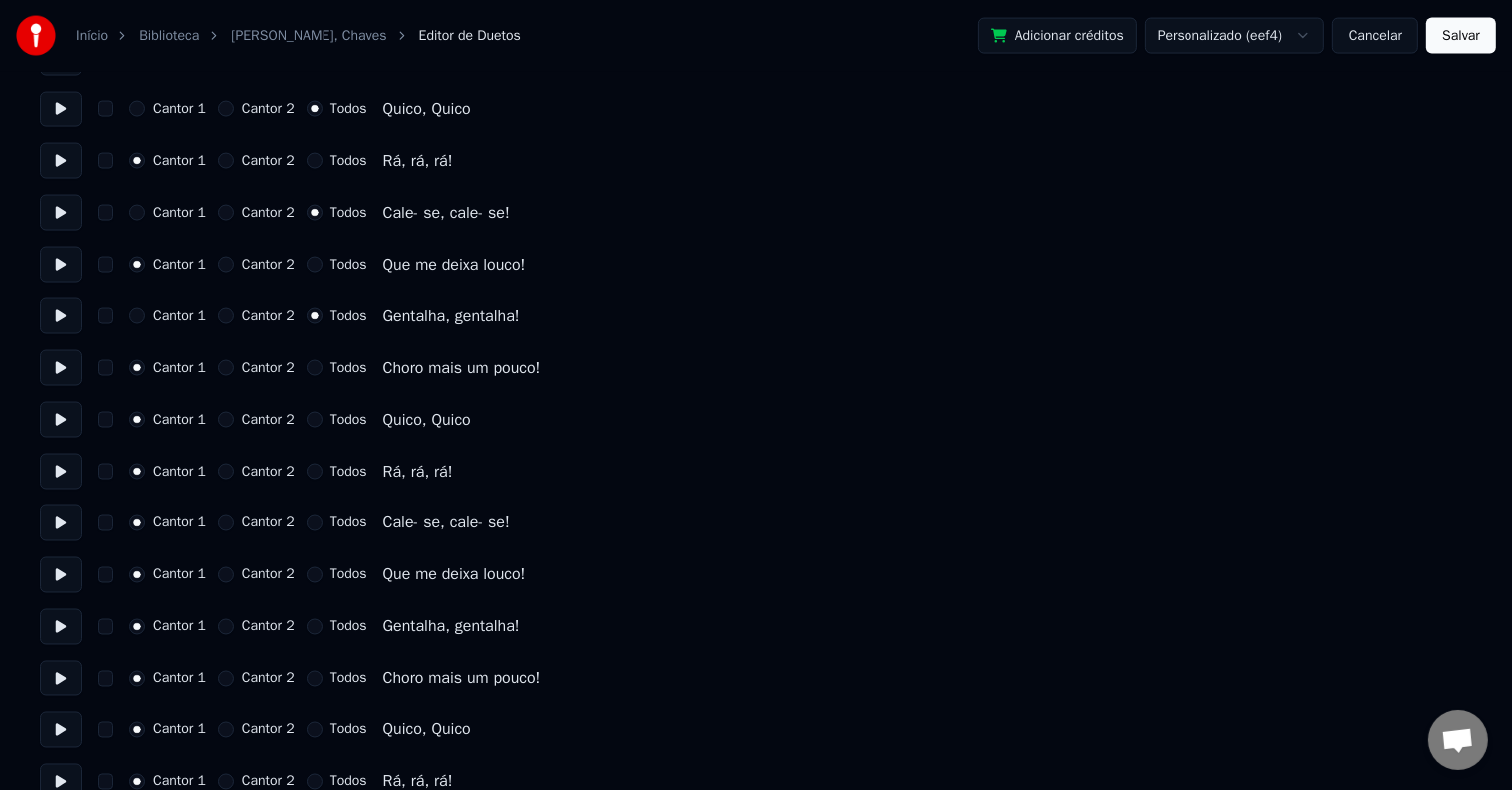 scroll, scrollTop: 3283, scrollLeft: 0, axis: vertical 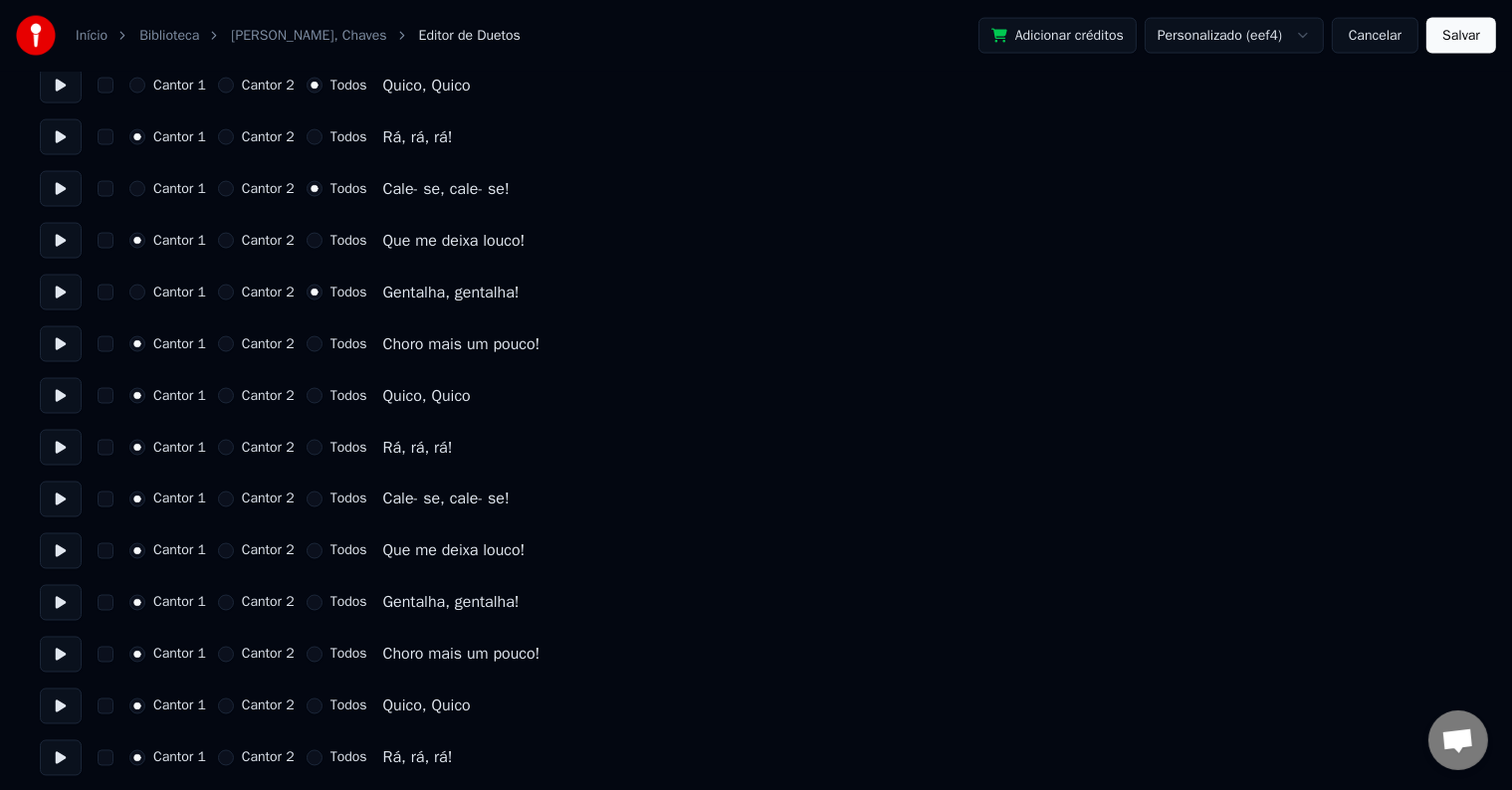 click on "Todos" at bounding box center (348, 396) 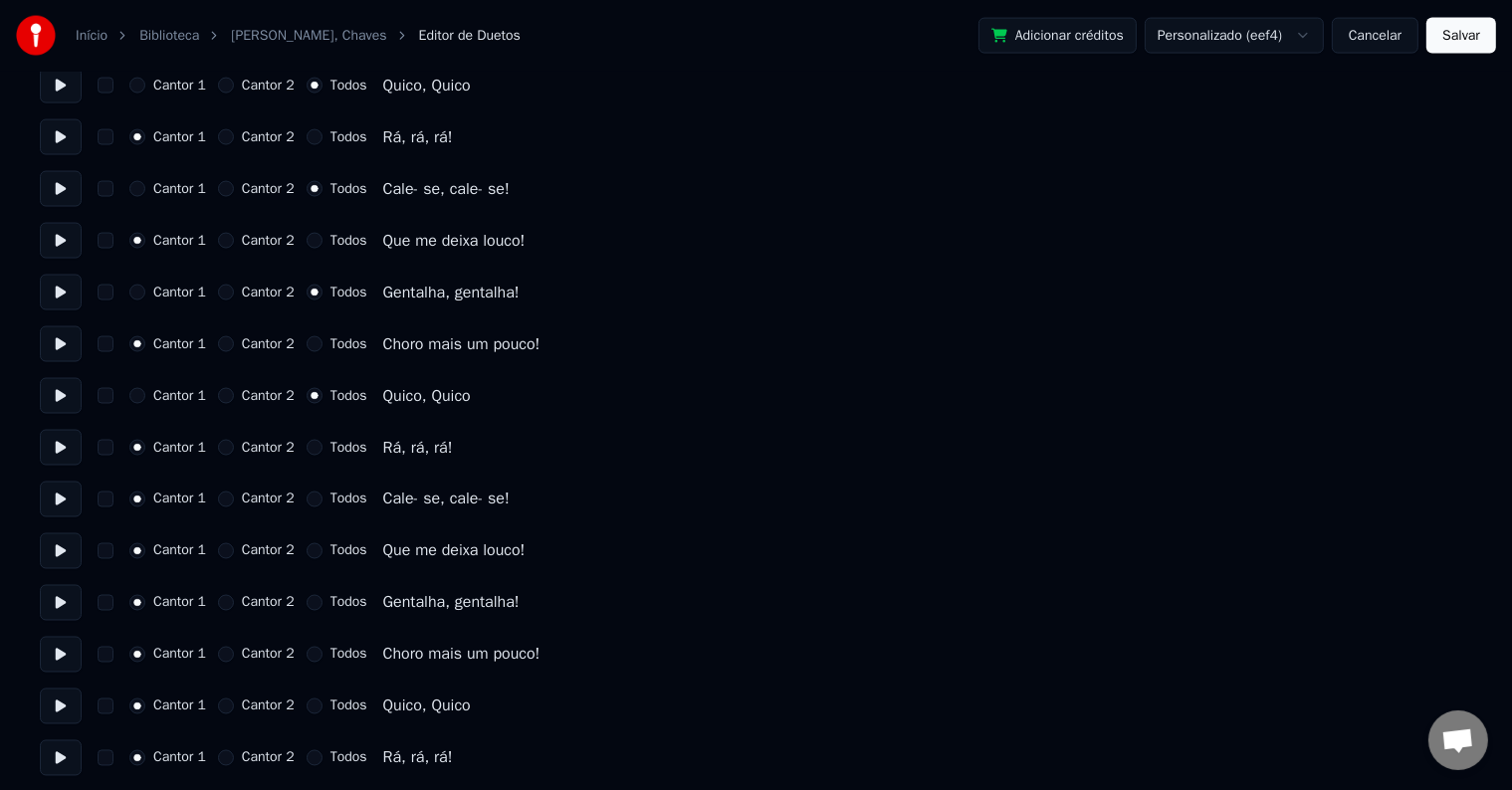 click on "Cantor 1 Cantor 2 Todos Cale- se, cale- se!" at bounding box center [756, 499] 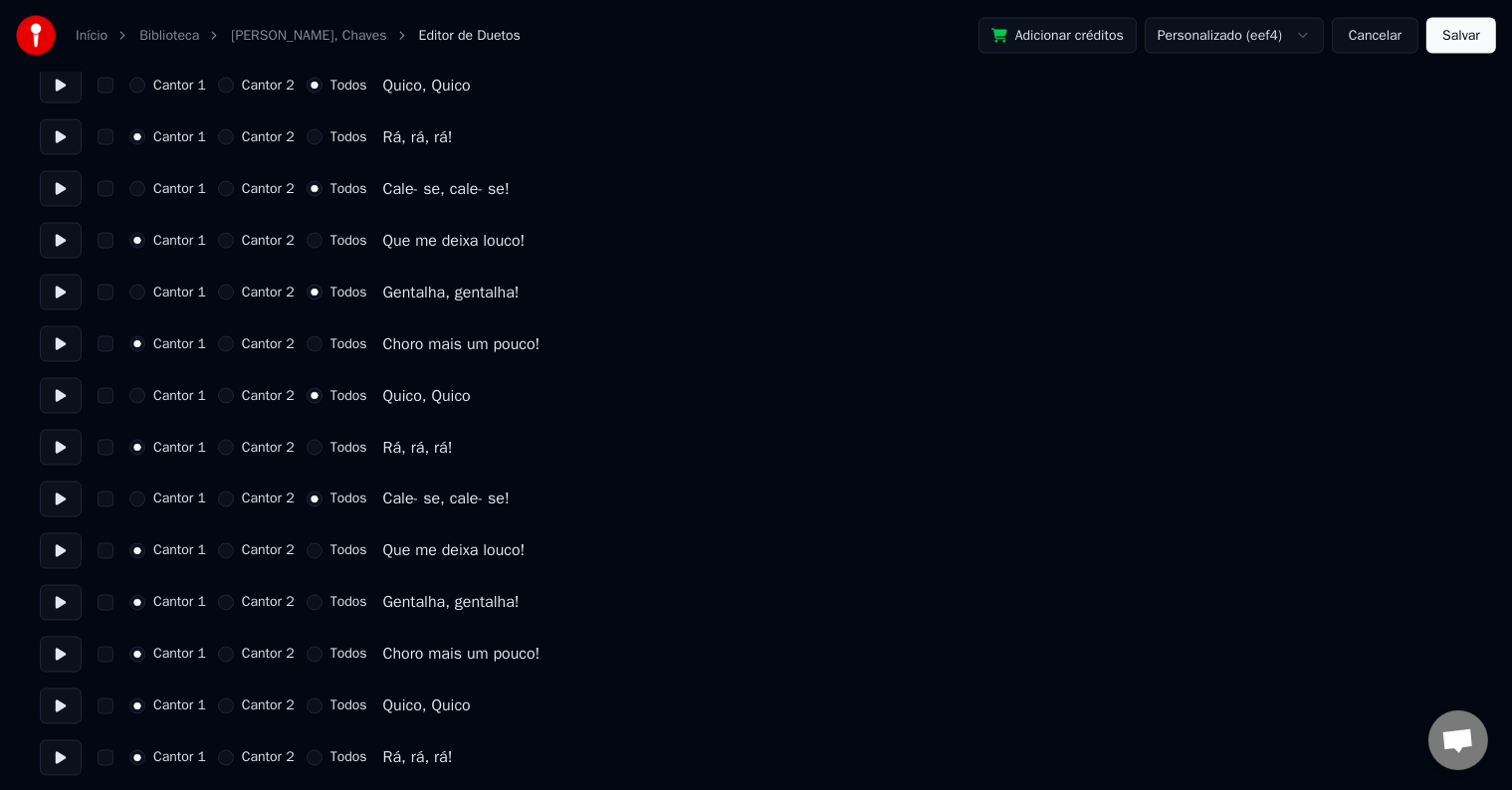click on "Todos" at bounding box center (348, 603) 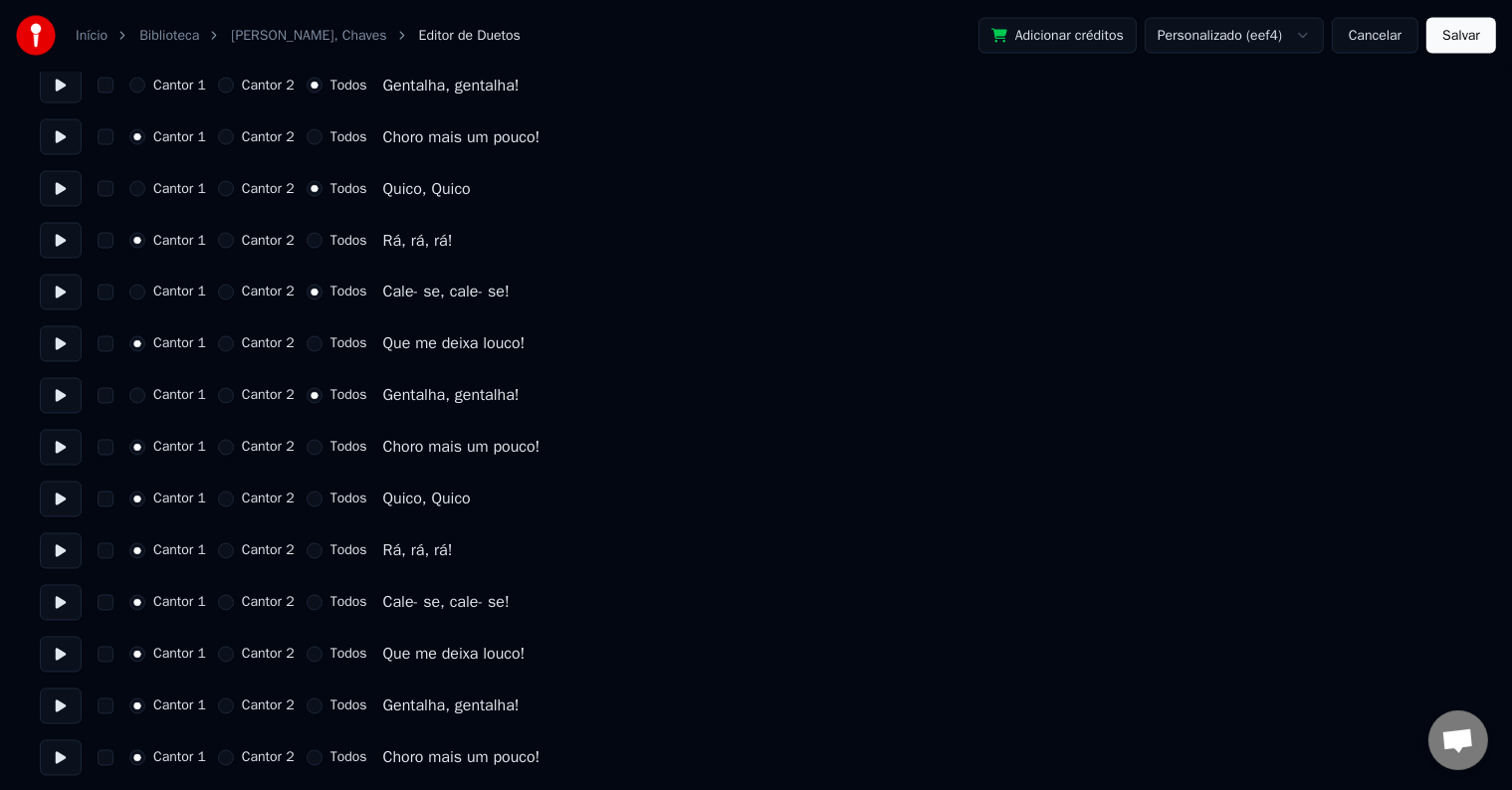 scroll, scrollTop: 3496, scrollLeft: 0, axis: vertical 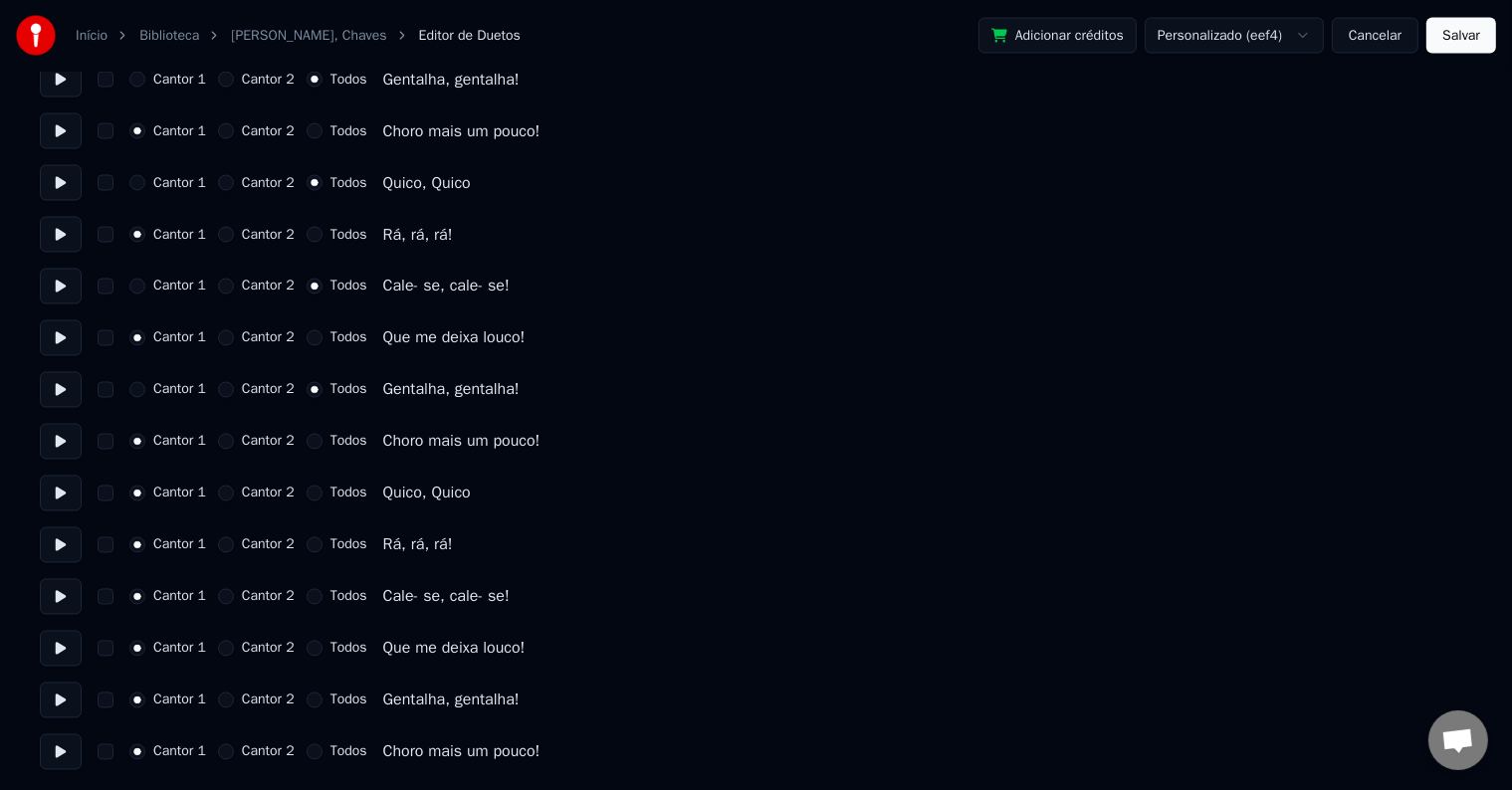 click on "Todos" at bounding box center [348, 494] 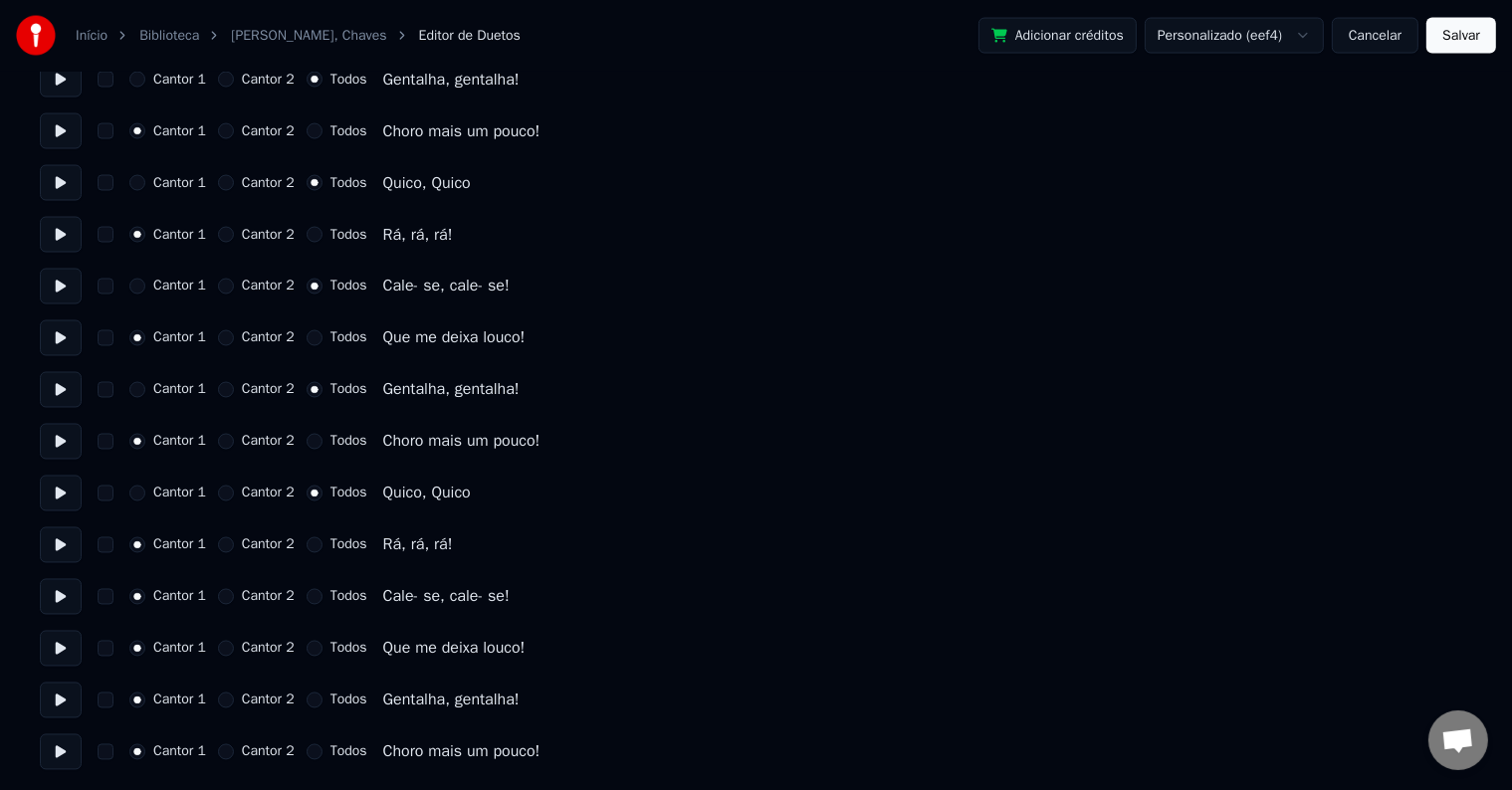 drag, startPoint x: 353, startPoint y: 591, endPoint x: 352, endPoint y: 581, distance: 10.049876 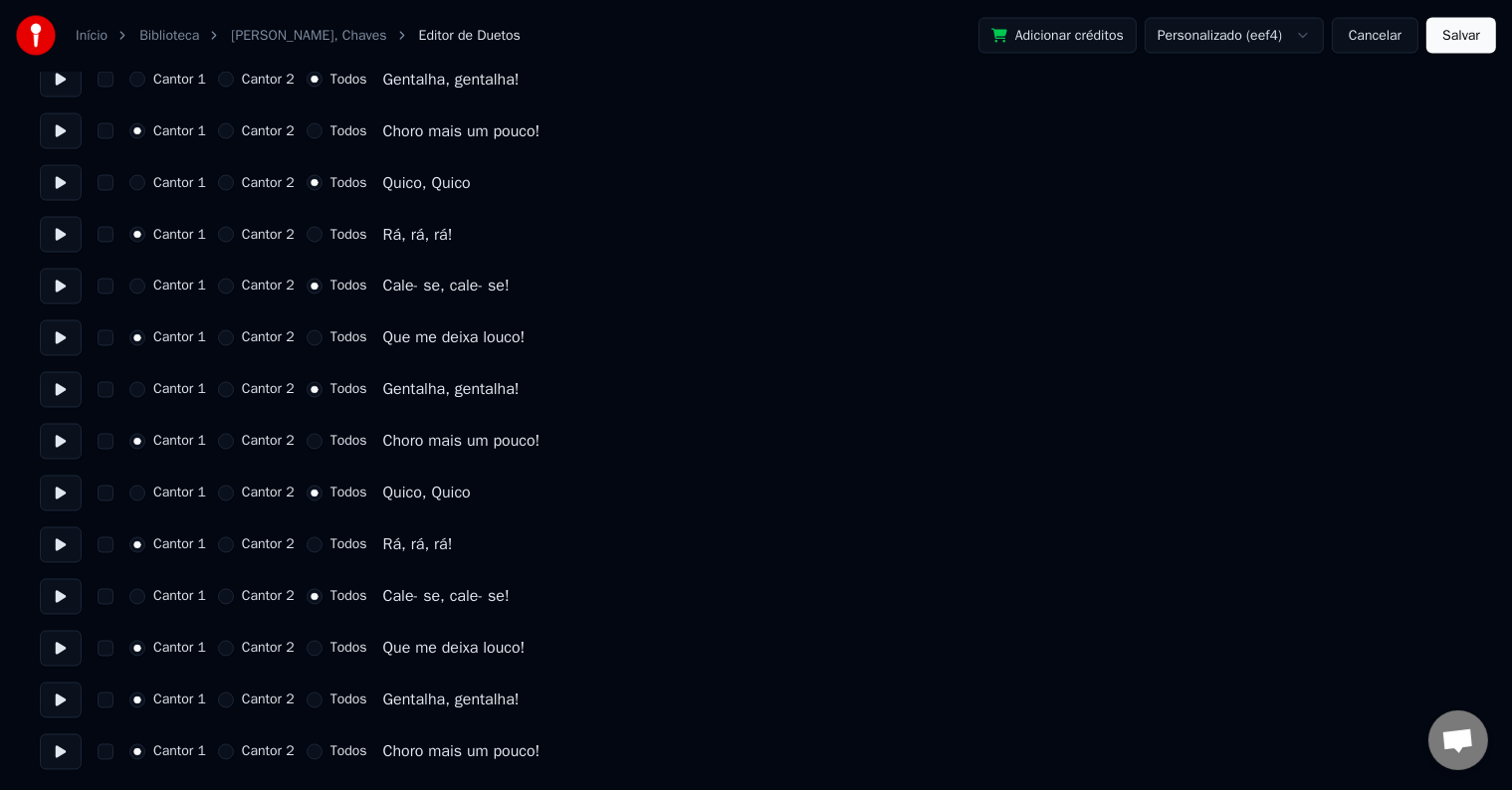 click on "Todos" at bounding box center [348, 700] 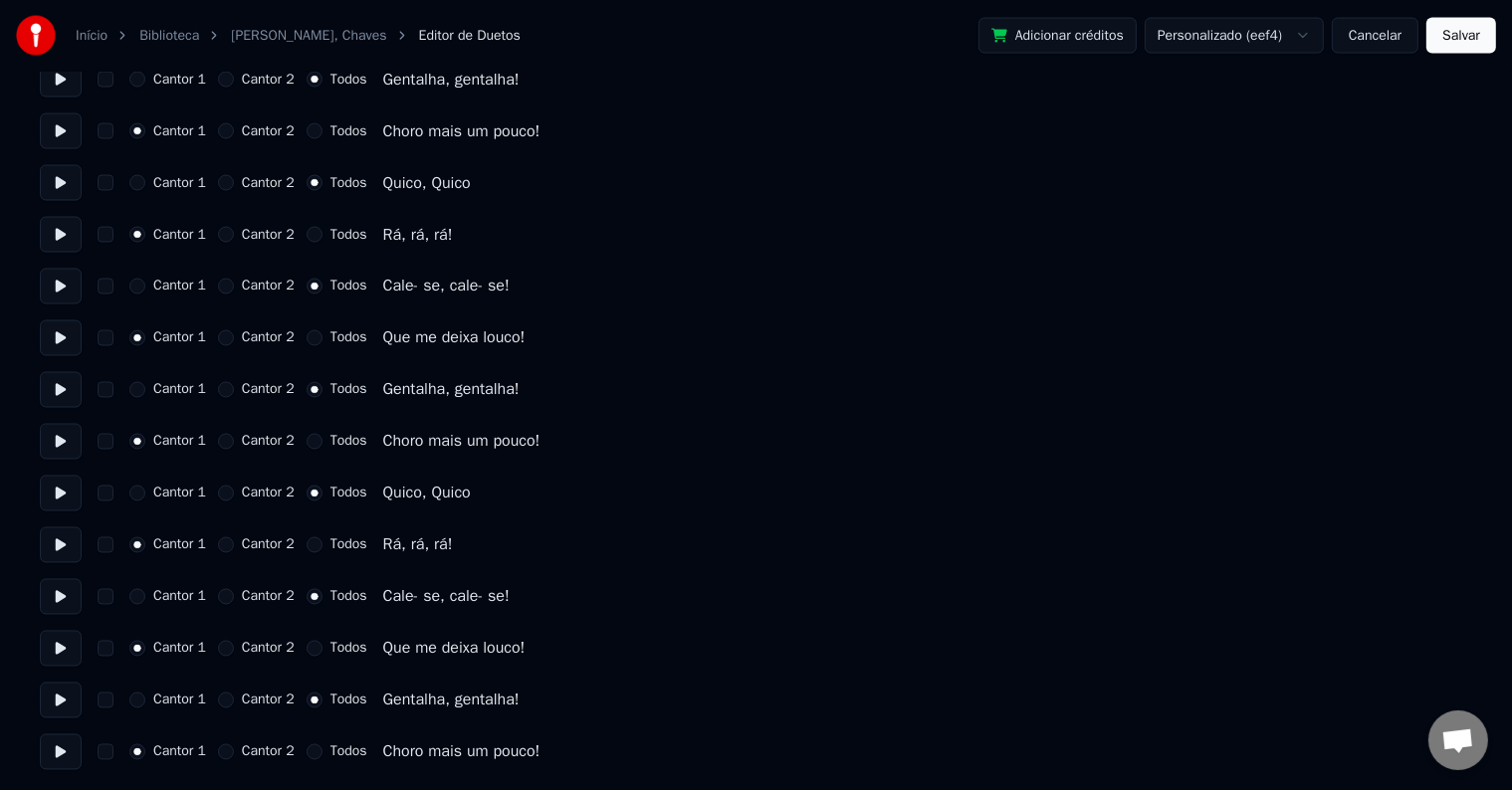 click on "Salvar" at bounding box center (1461, 36) 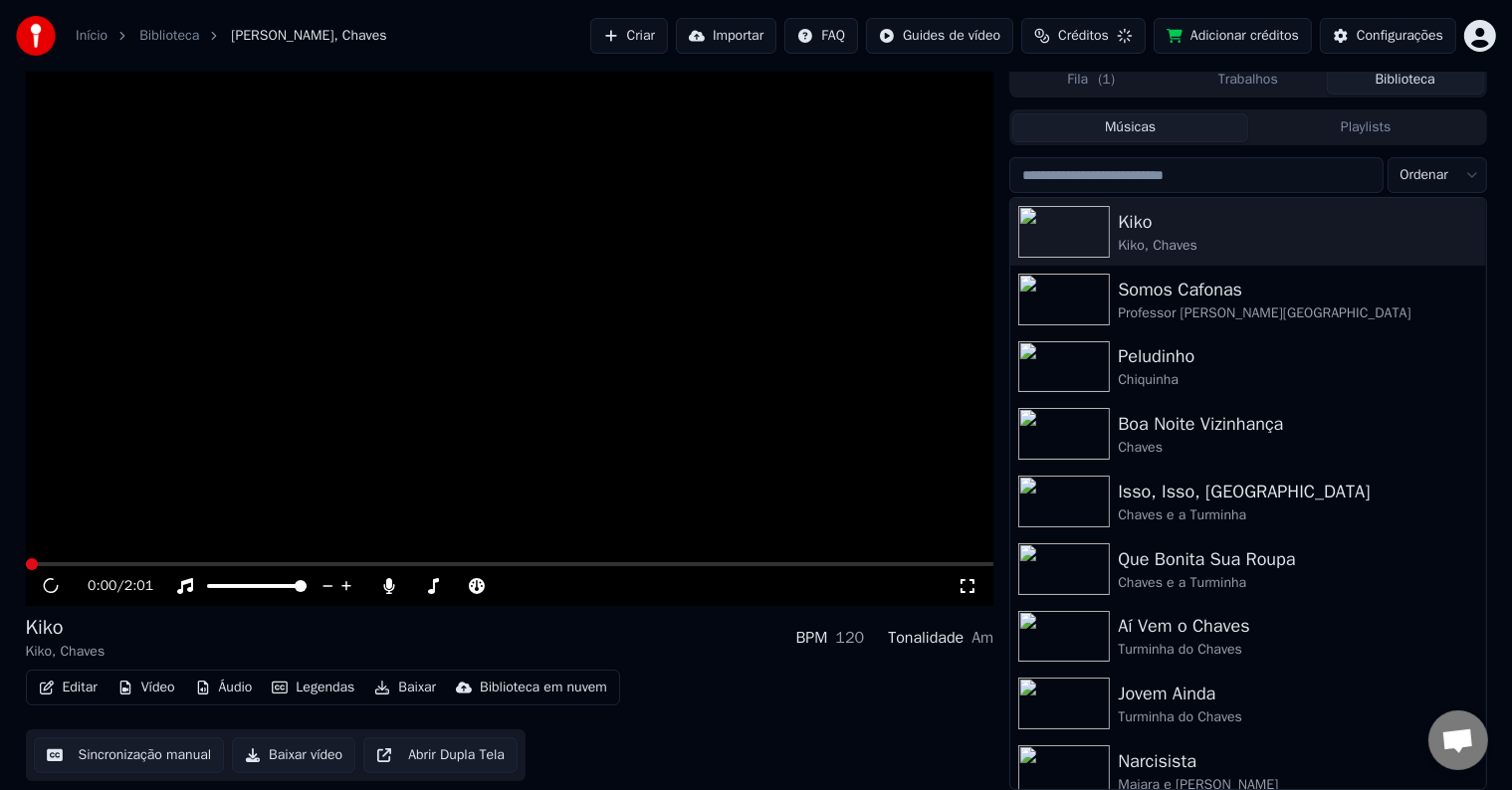 scroll, scrollTop: 9, scrollLeft: 0, axis: vertical 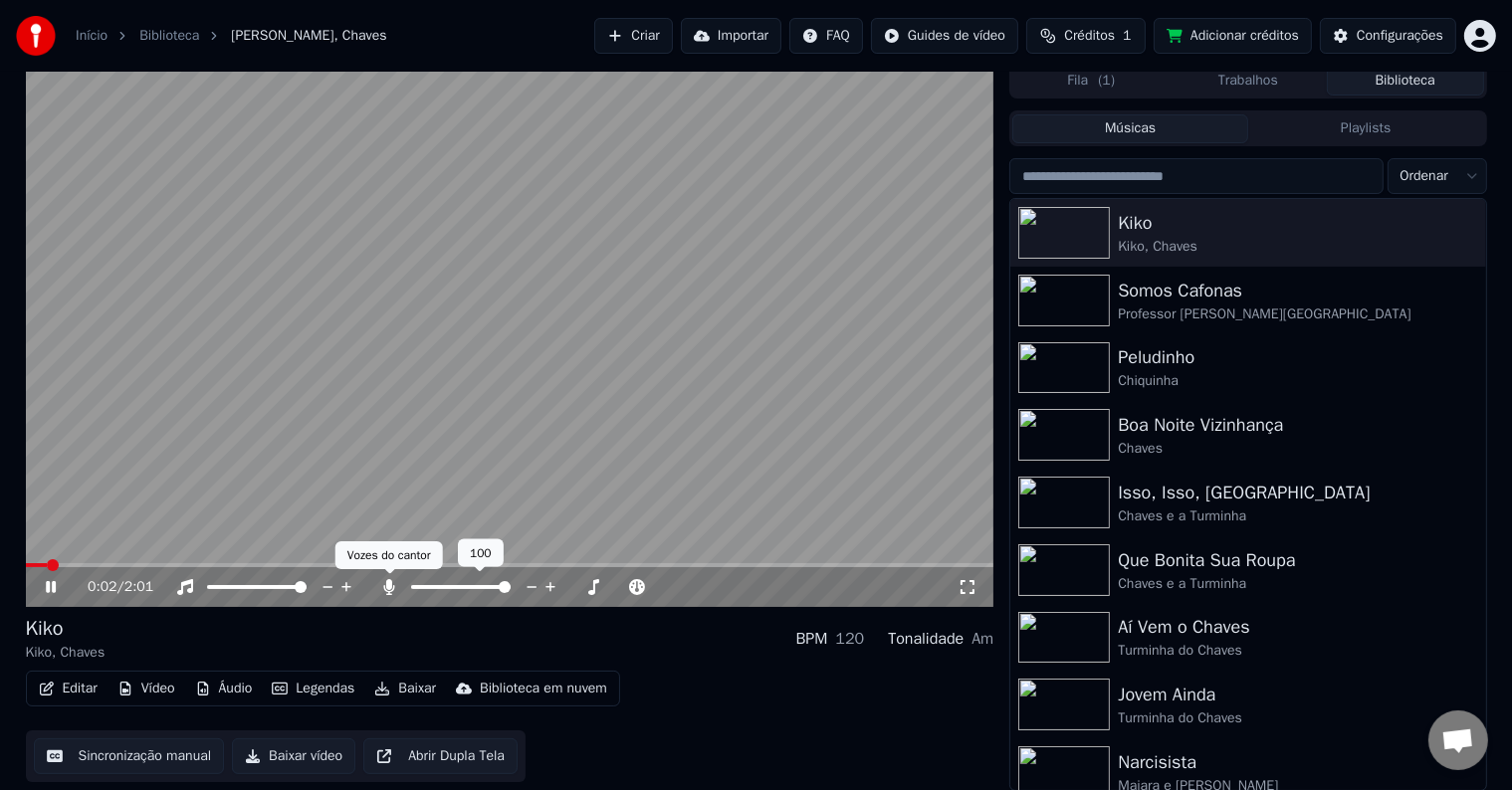 click 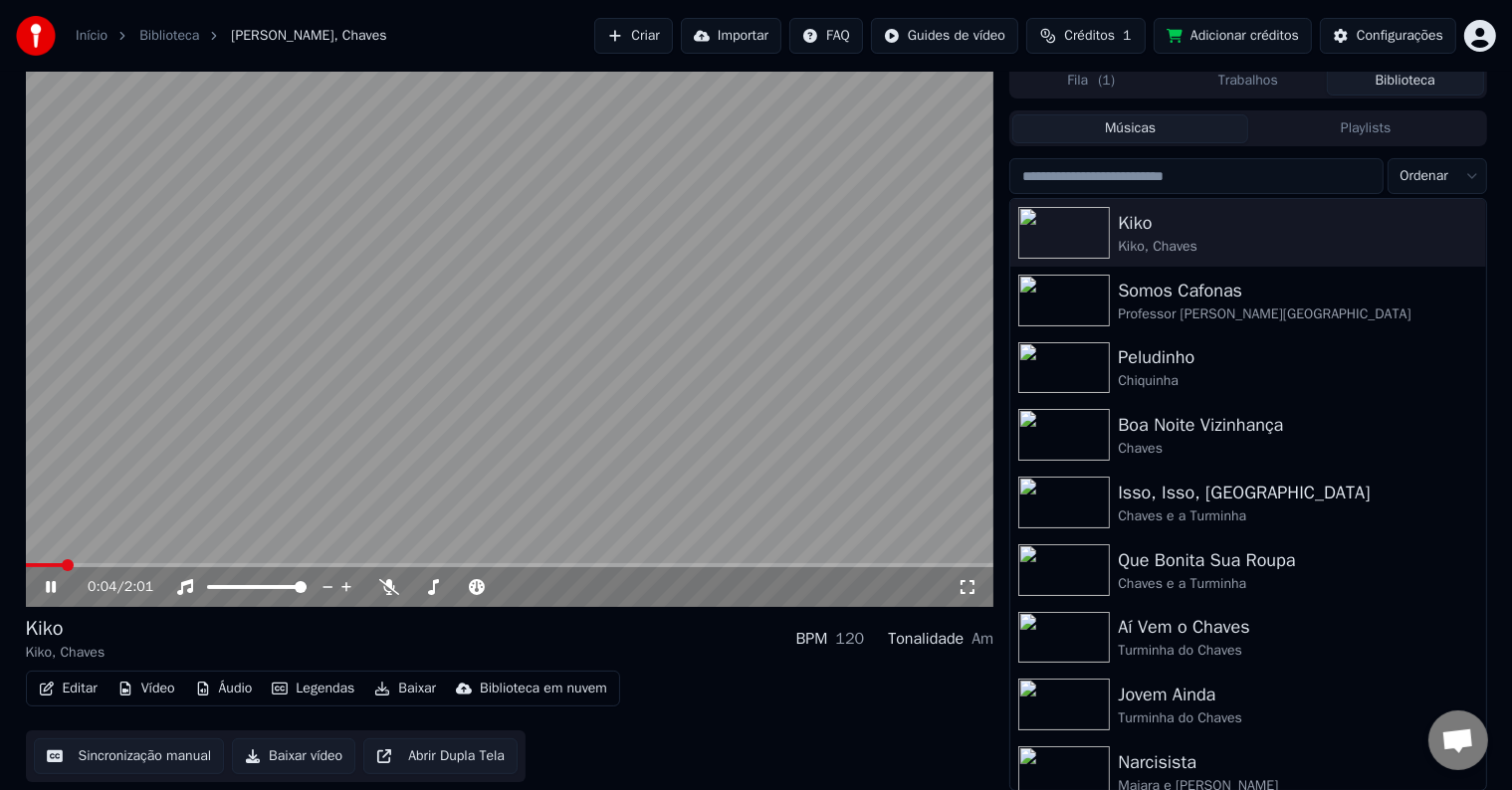 click 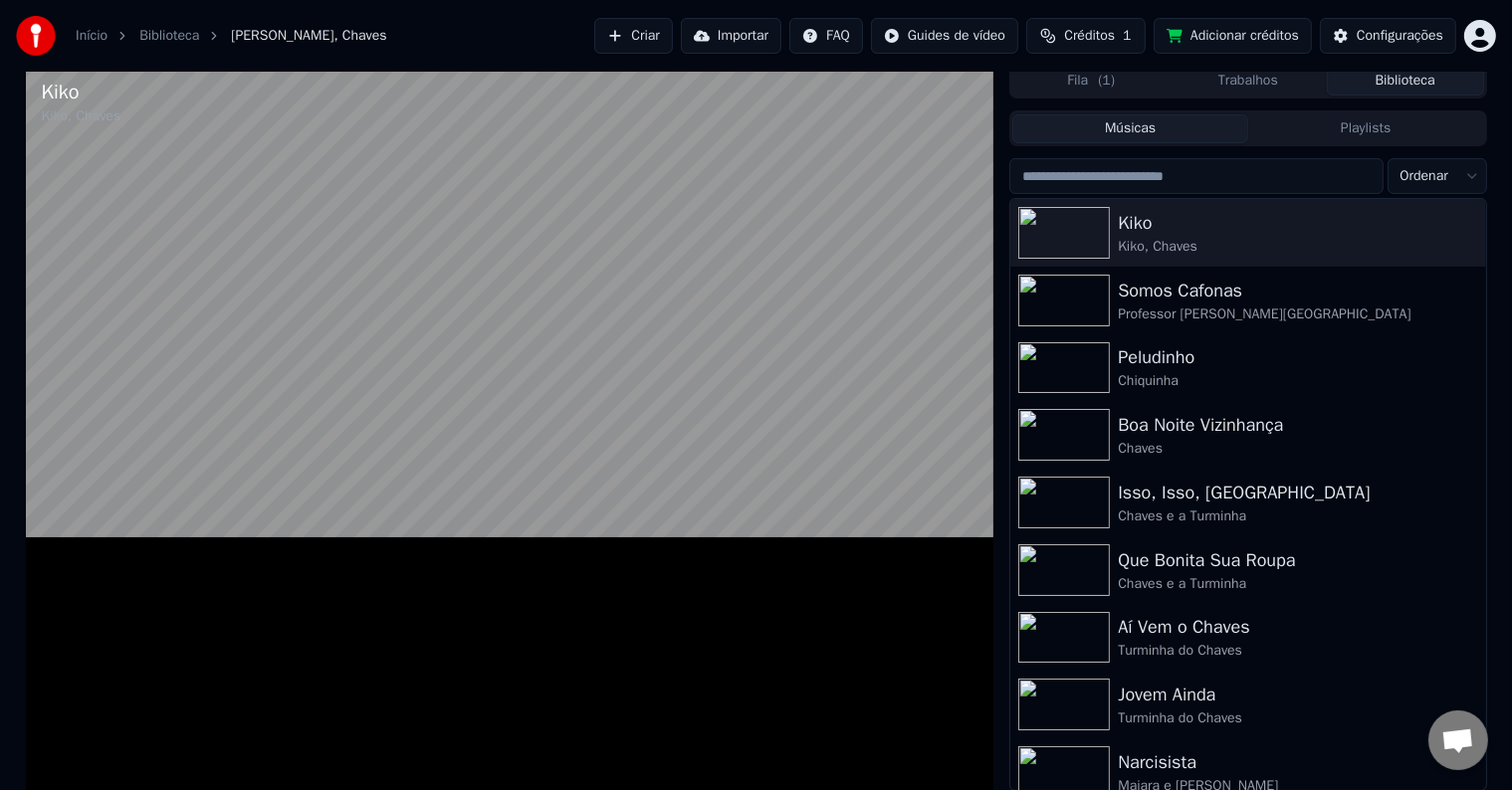 scroll, scrollTop: 0, scrollLeft: 0, axis: both 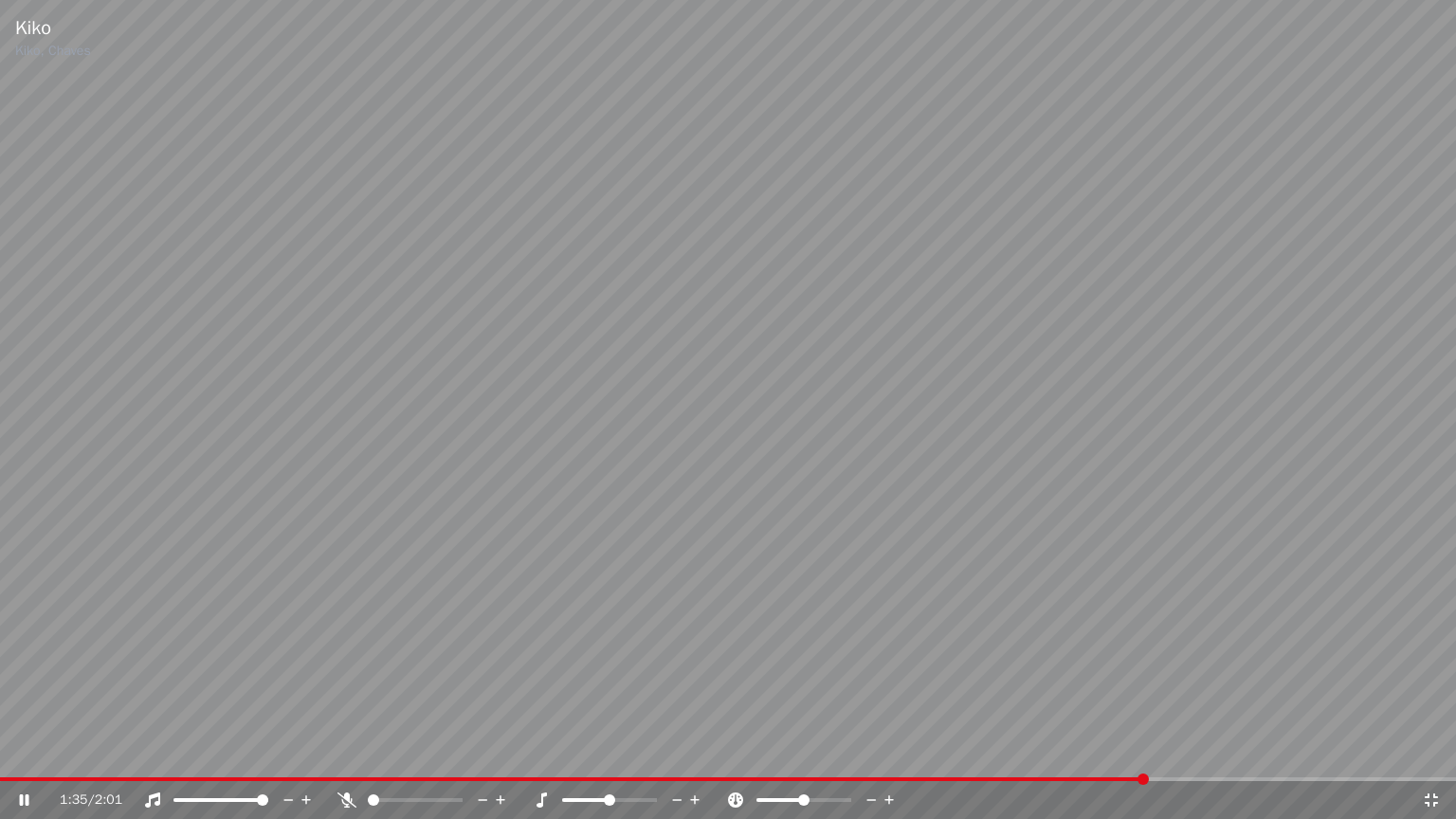 click 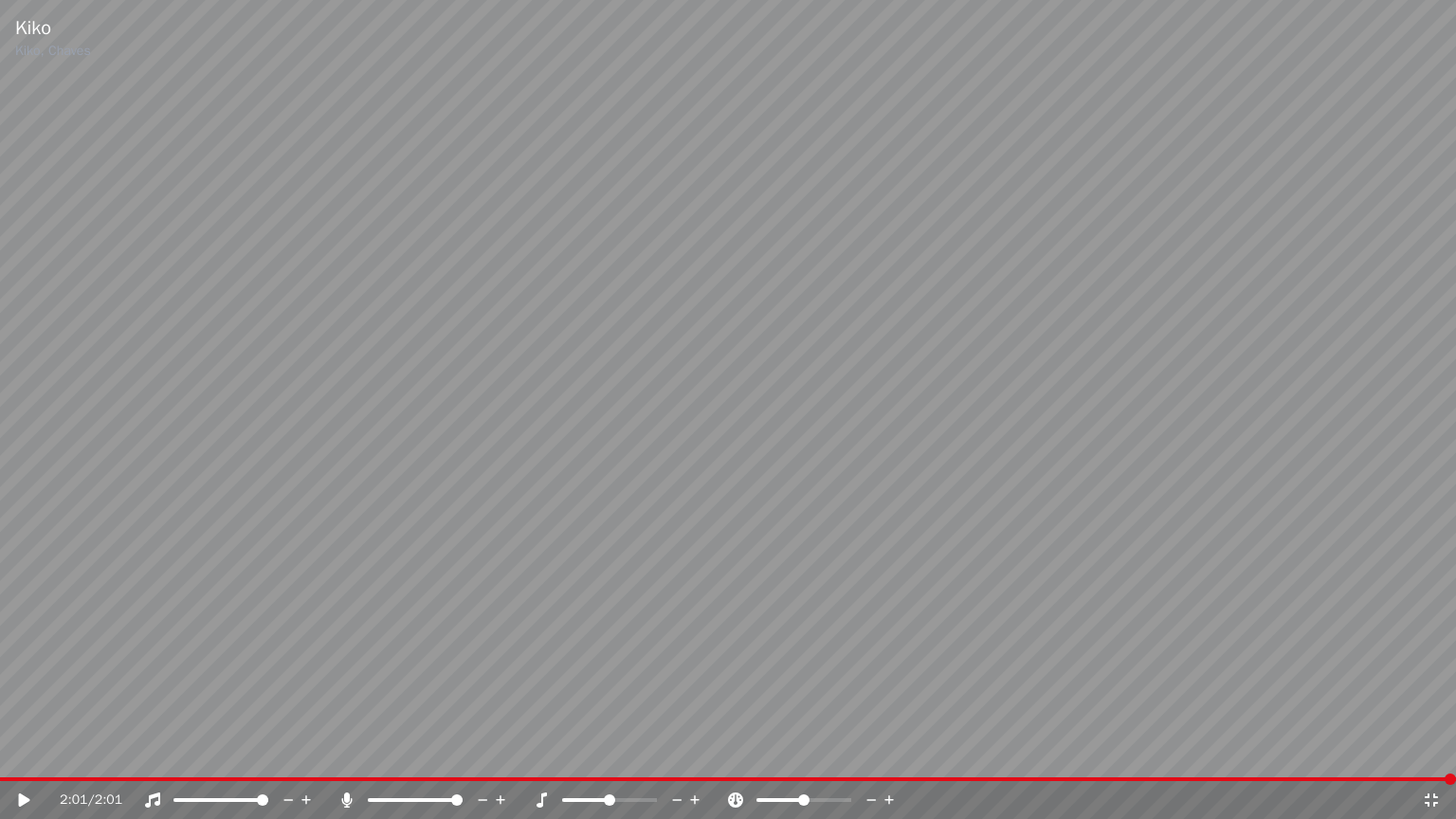 click 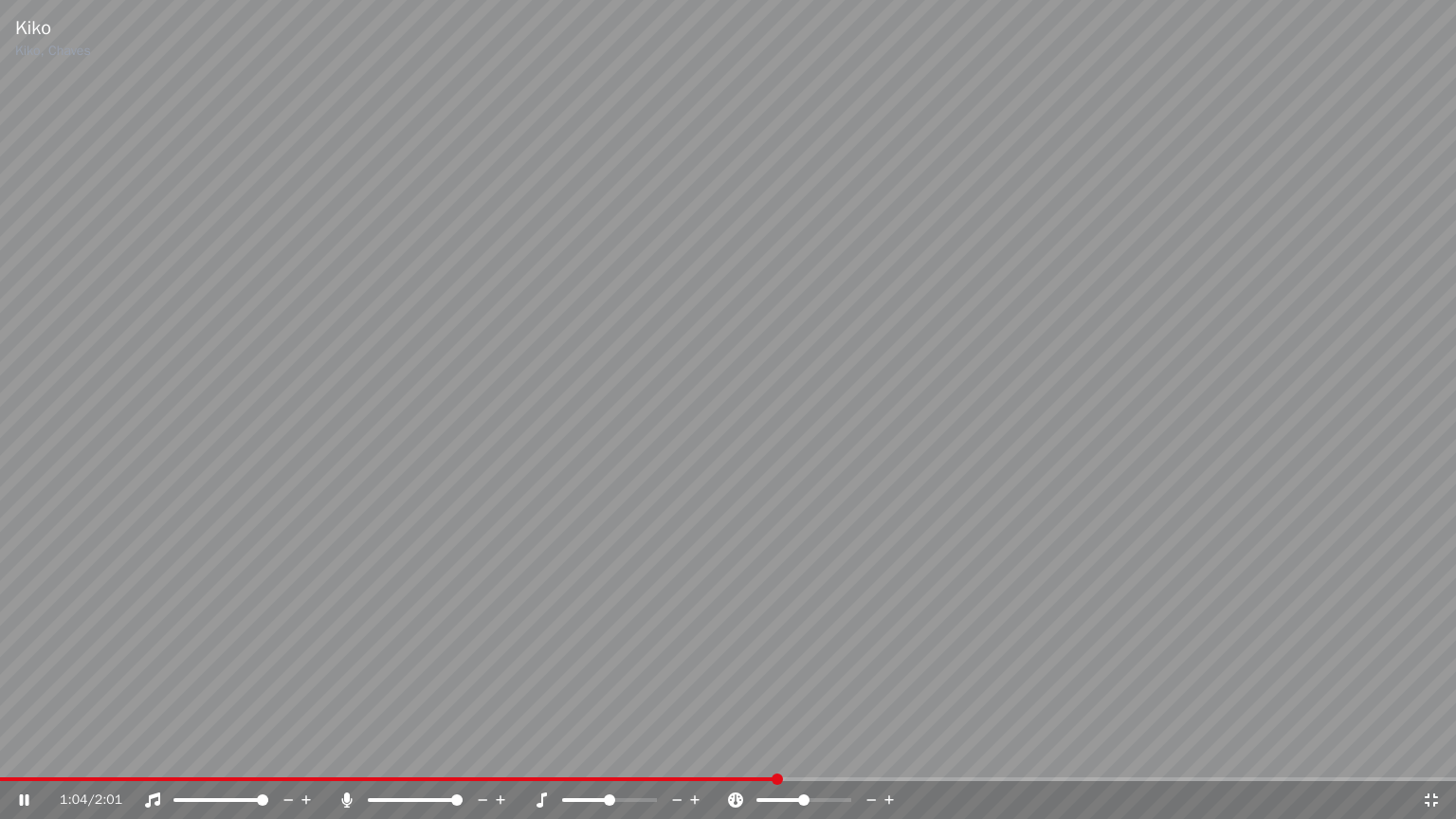 click at bounding box center [728, 410] 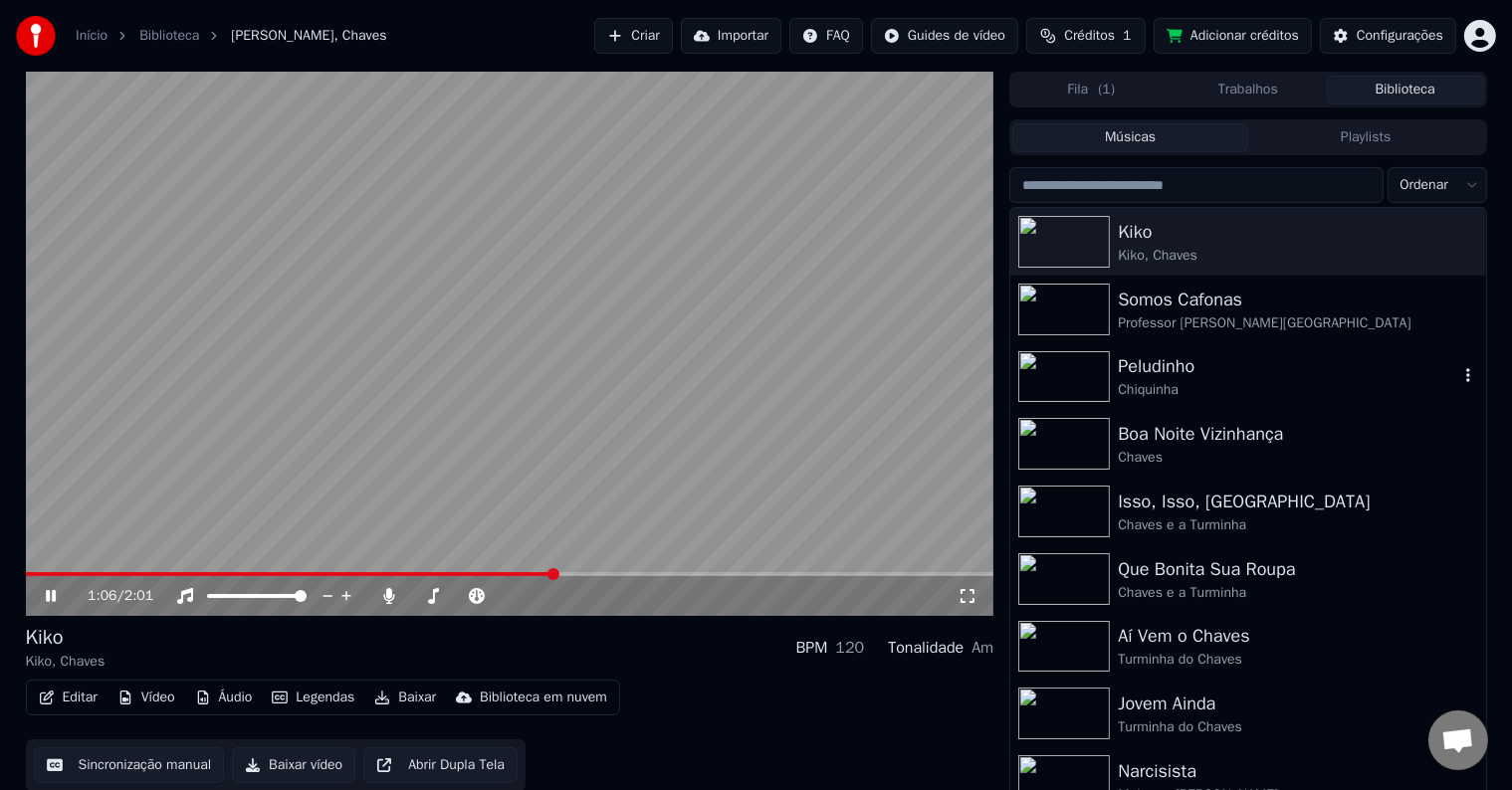 click at bounding box center [1064, 377] 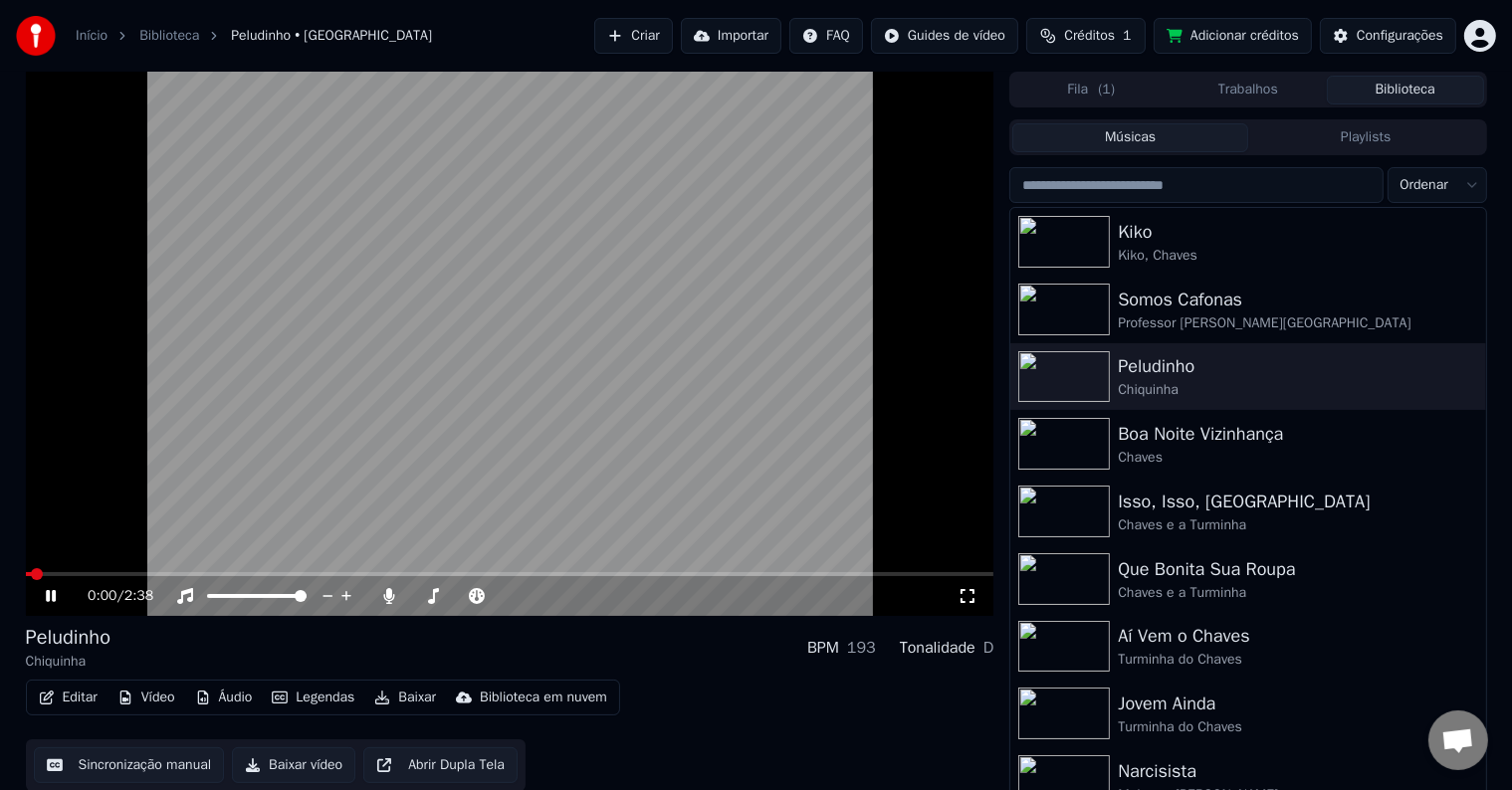 click 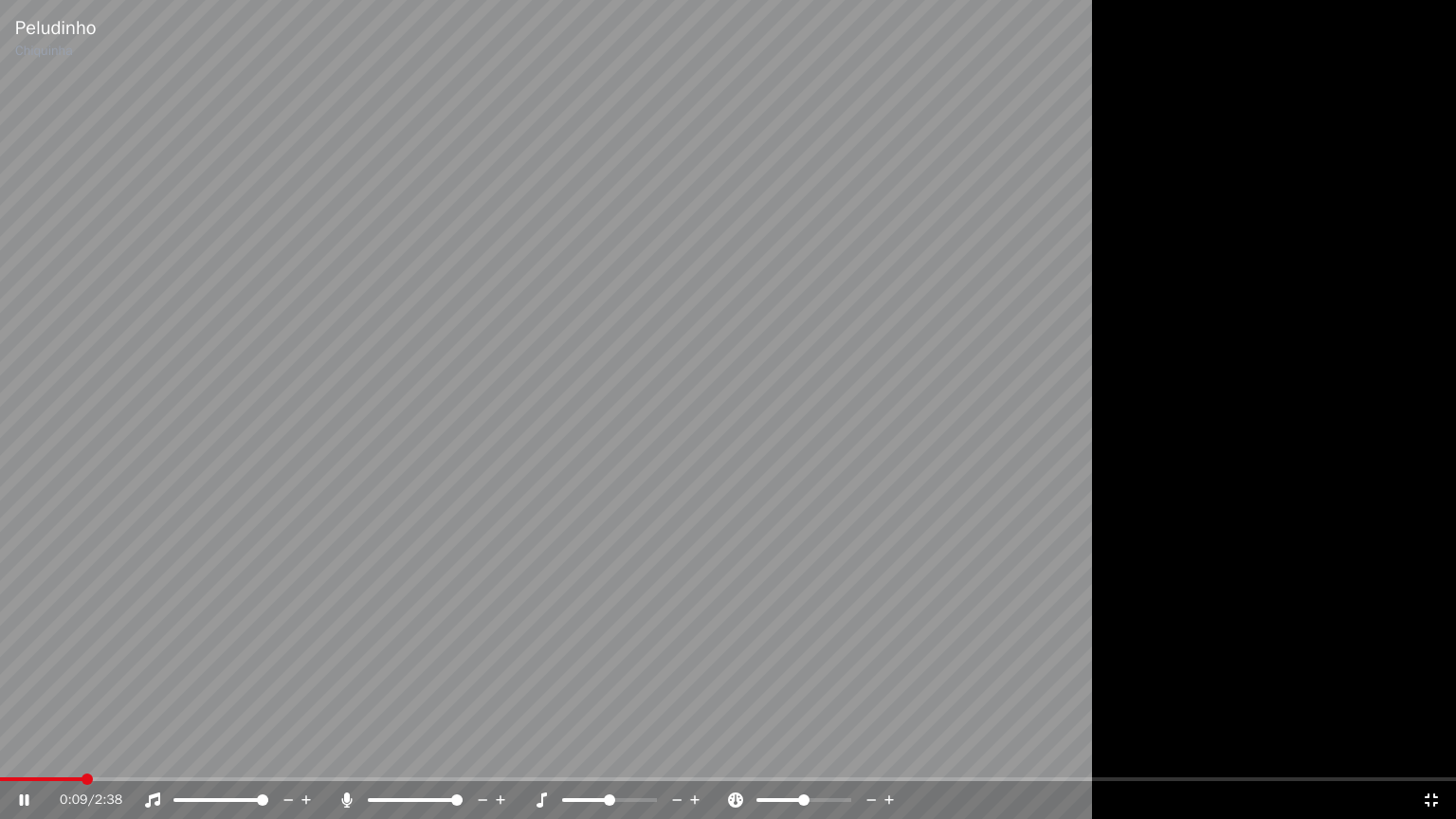 click at bounding box center [728, 779] 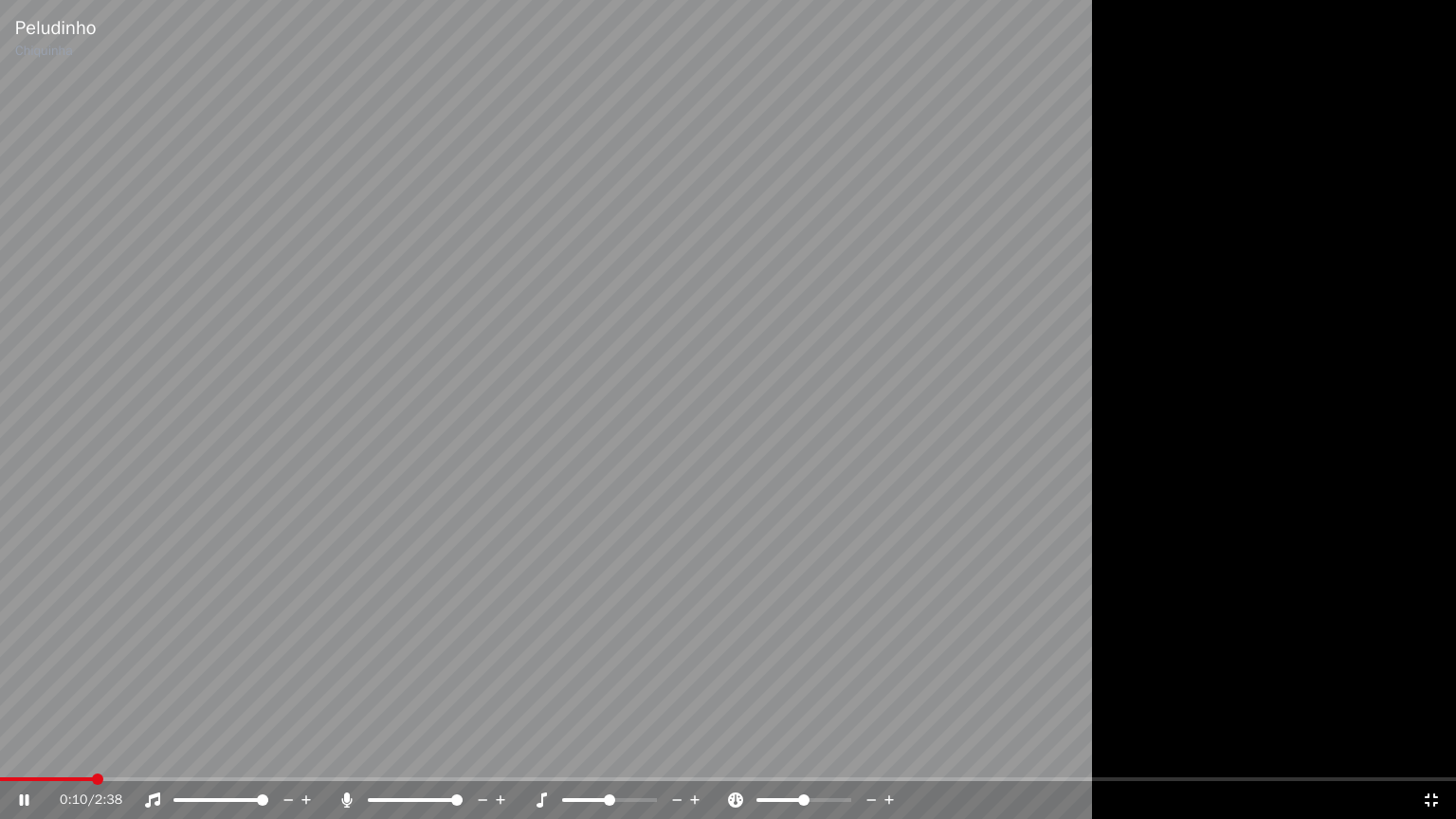 click on "0:10  /  2:38" at bounding box center (728, 800) 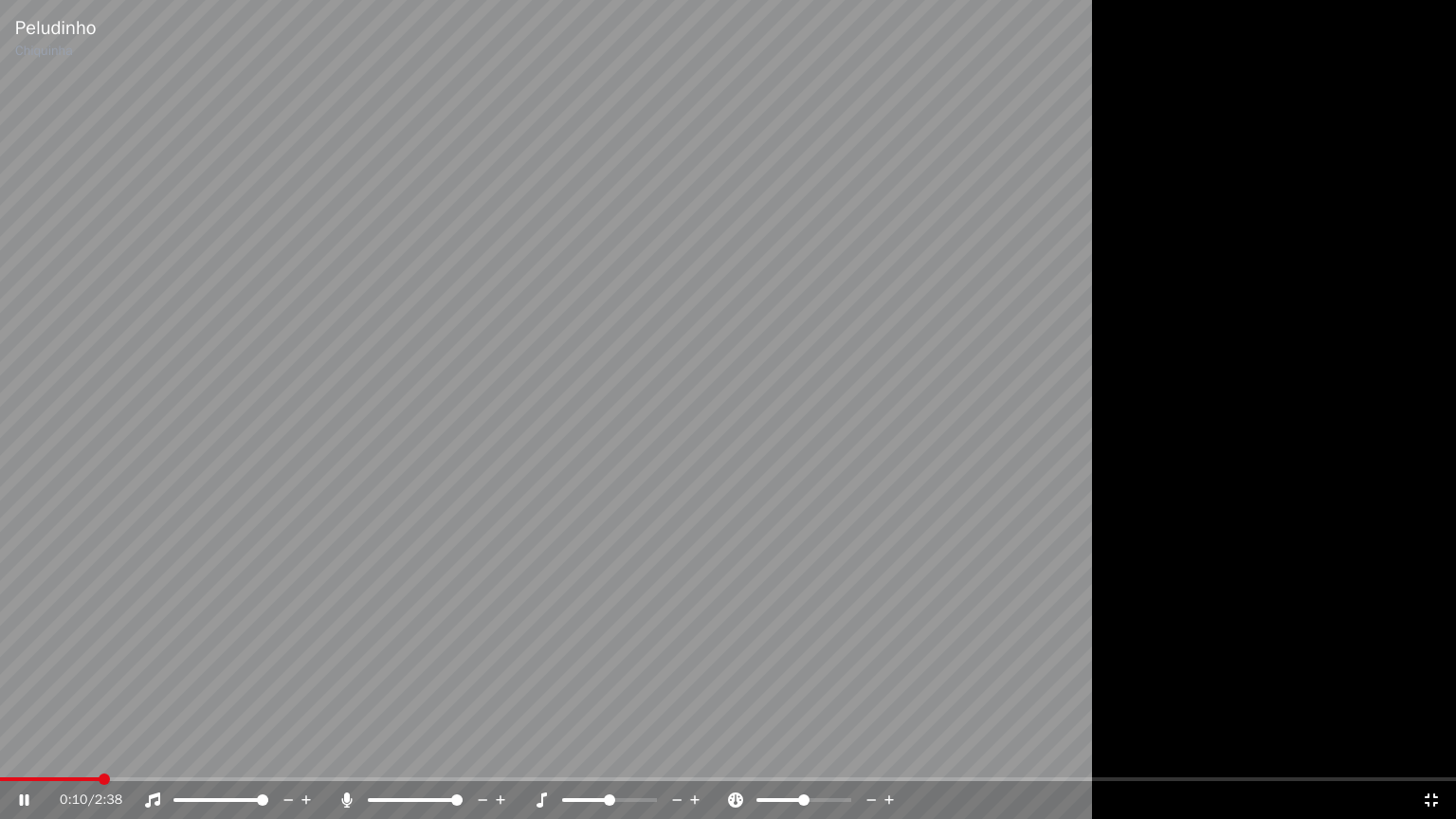 click on "0:10  /  2:38" at bounding box center [728, 800] 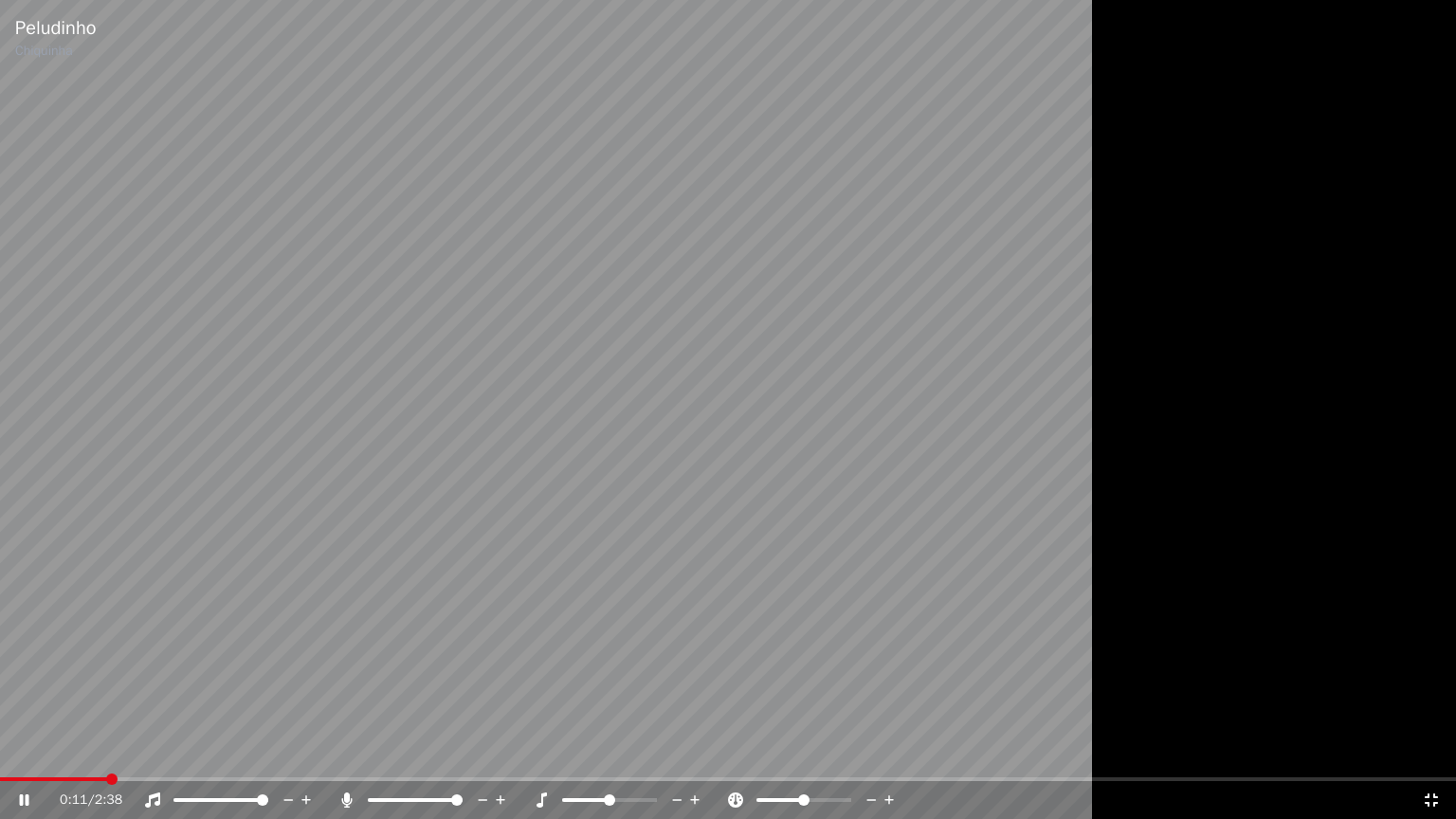 click at bounding box center (728, 410) 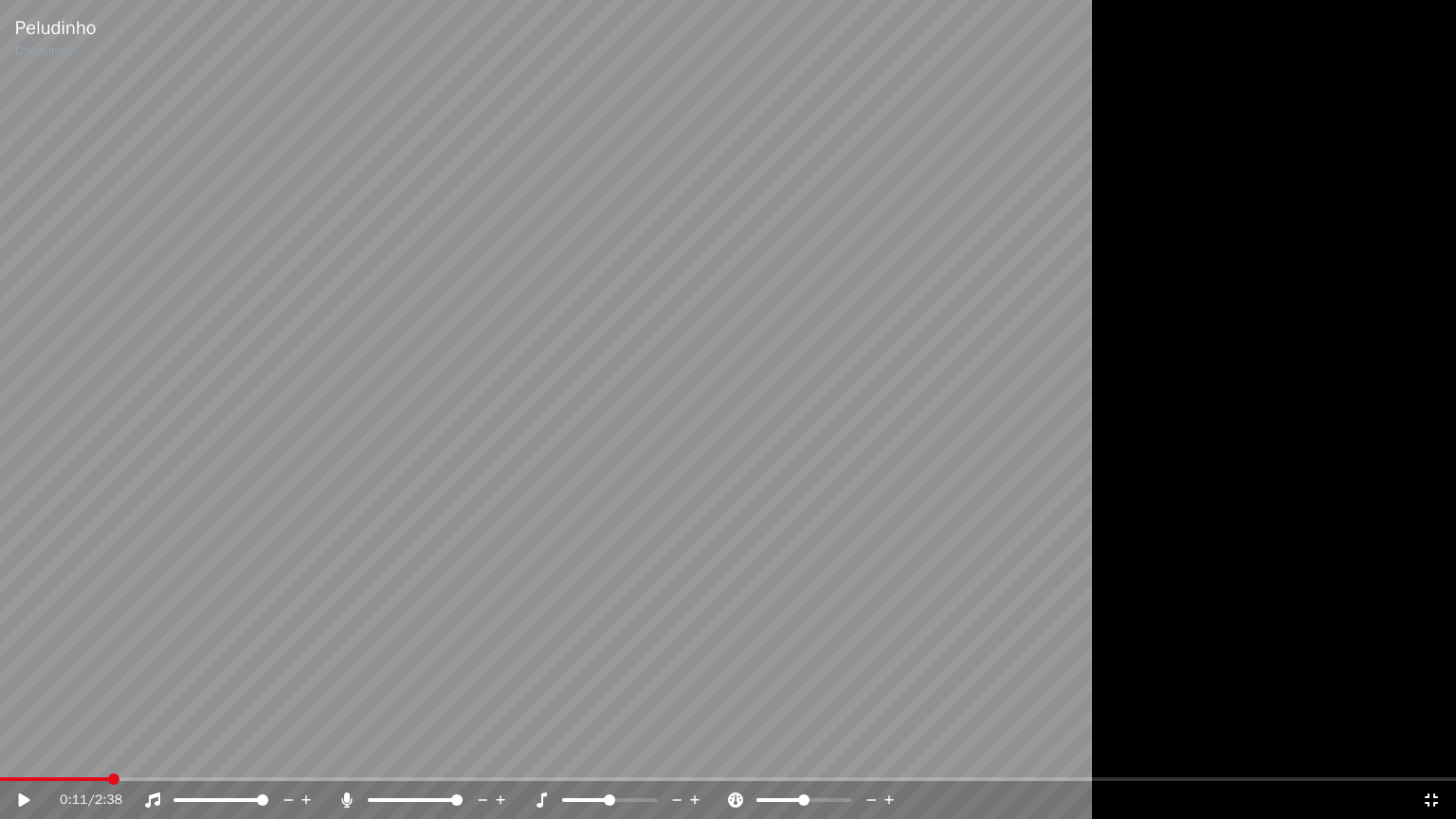 click at bounding box center [54, 779] 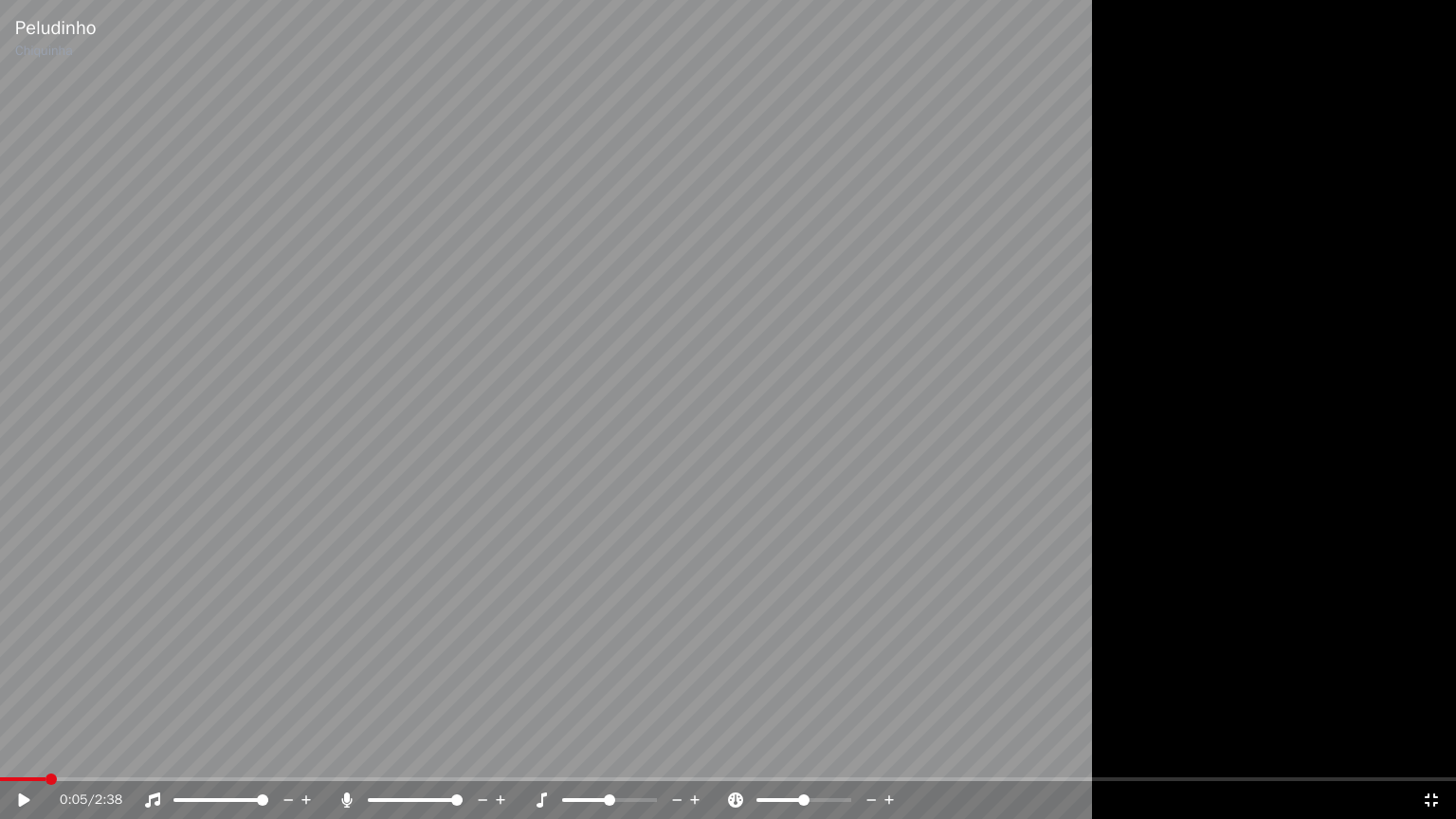 click at bounding box center (23, 779) 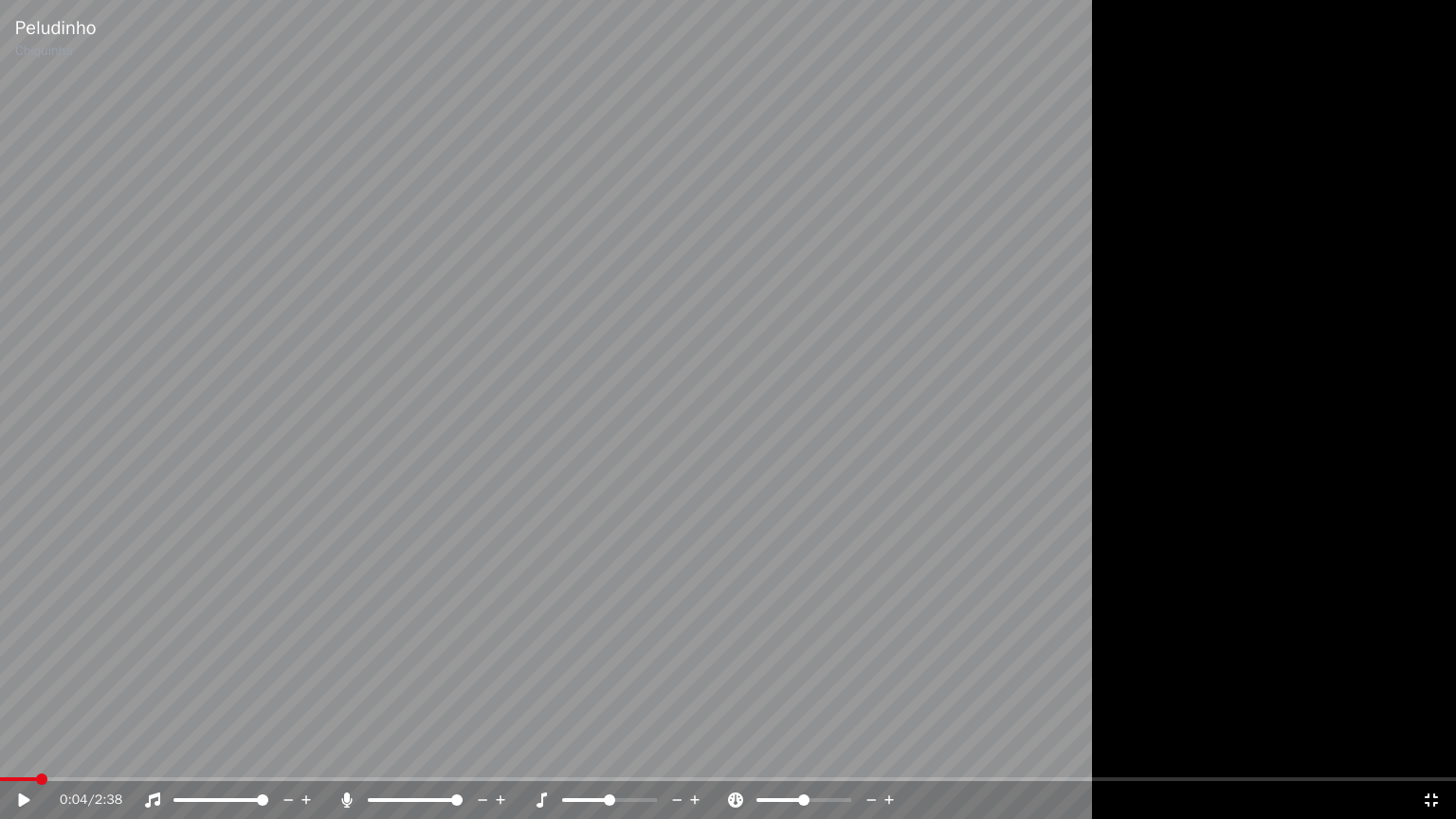click at bounding box center (728, 410) 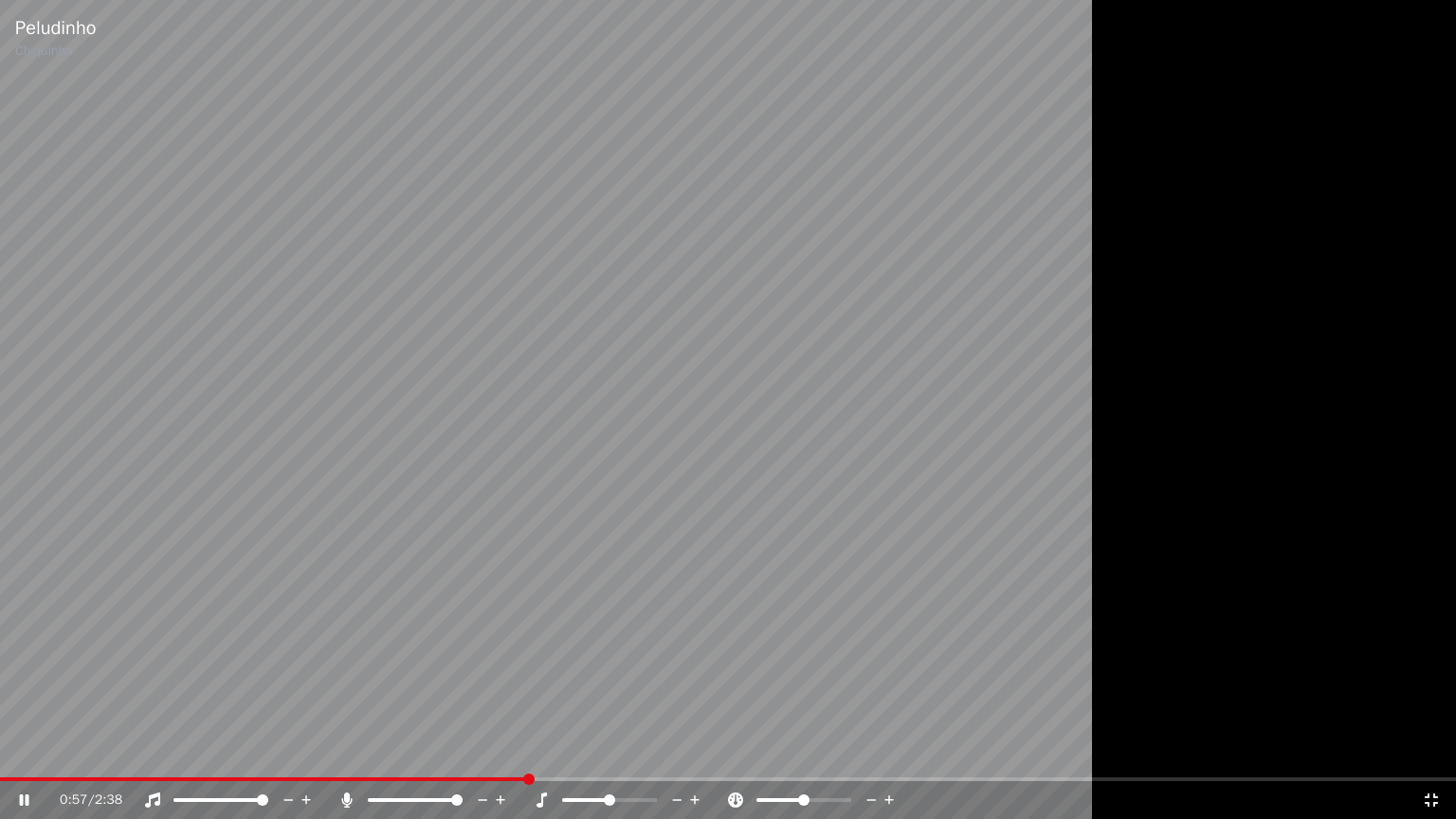 click 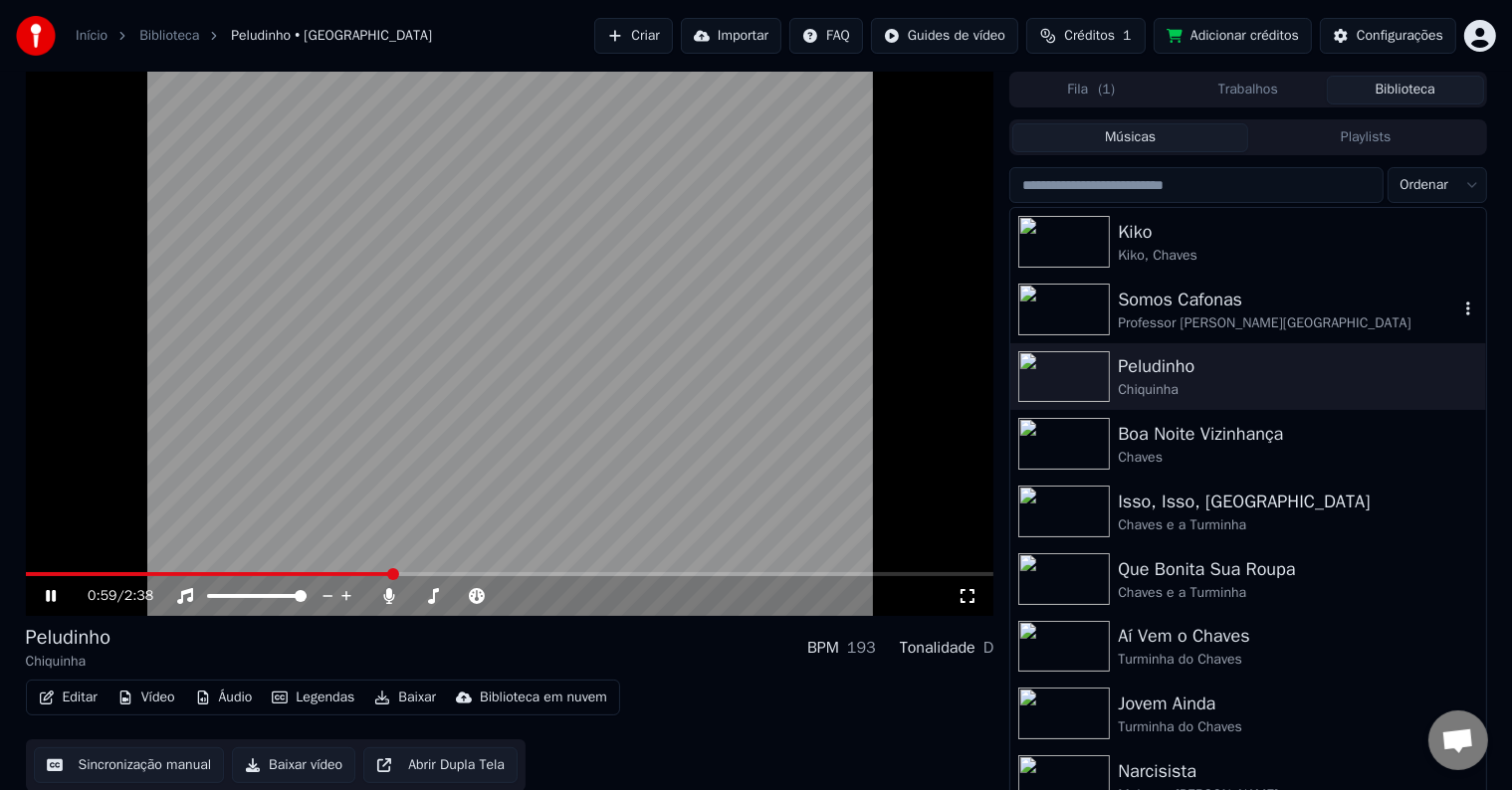 click on "Somos Cafonas" at bounding box center (1287, 299) 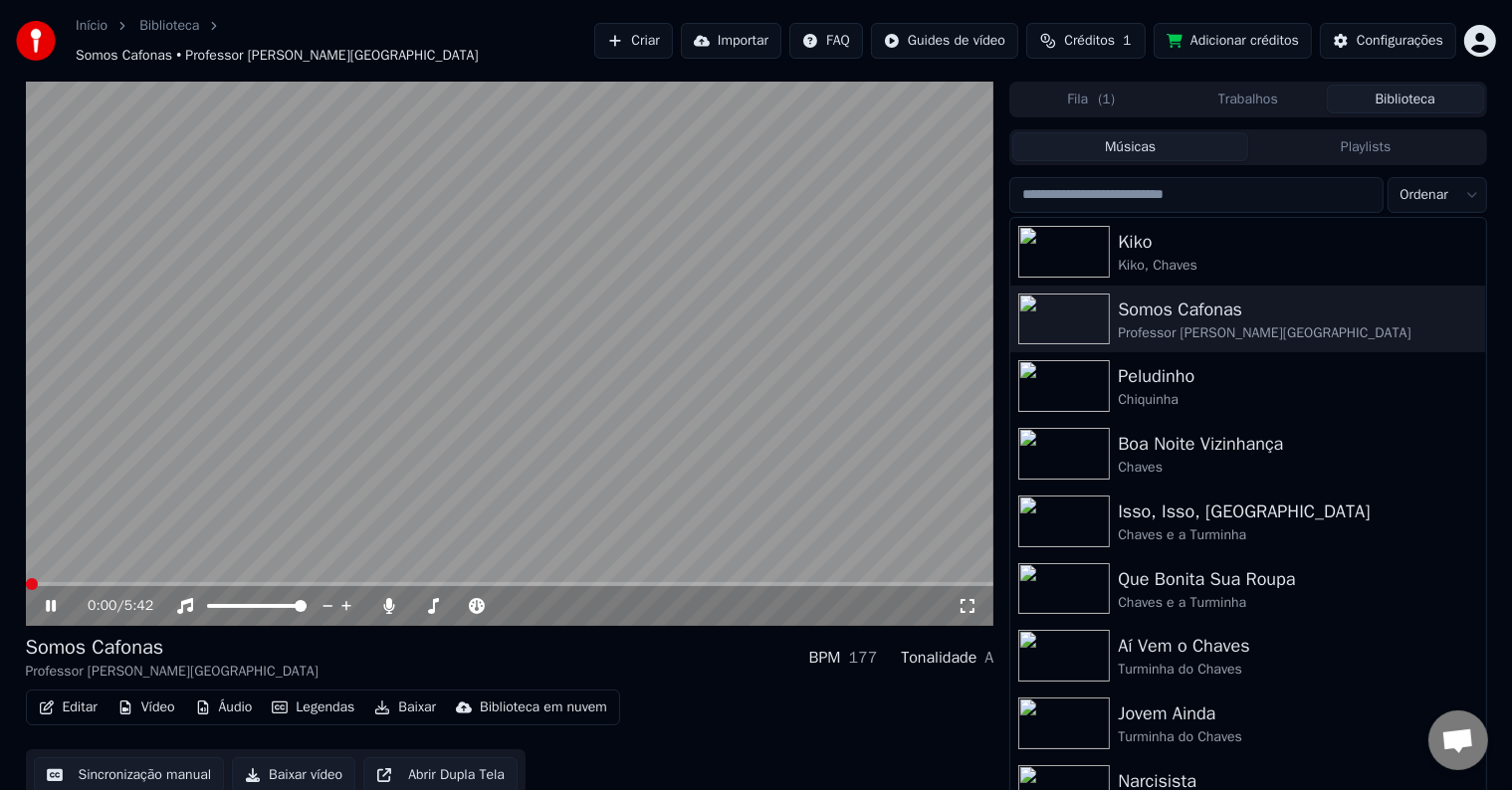 click 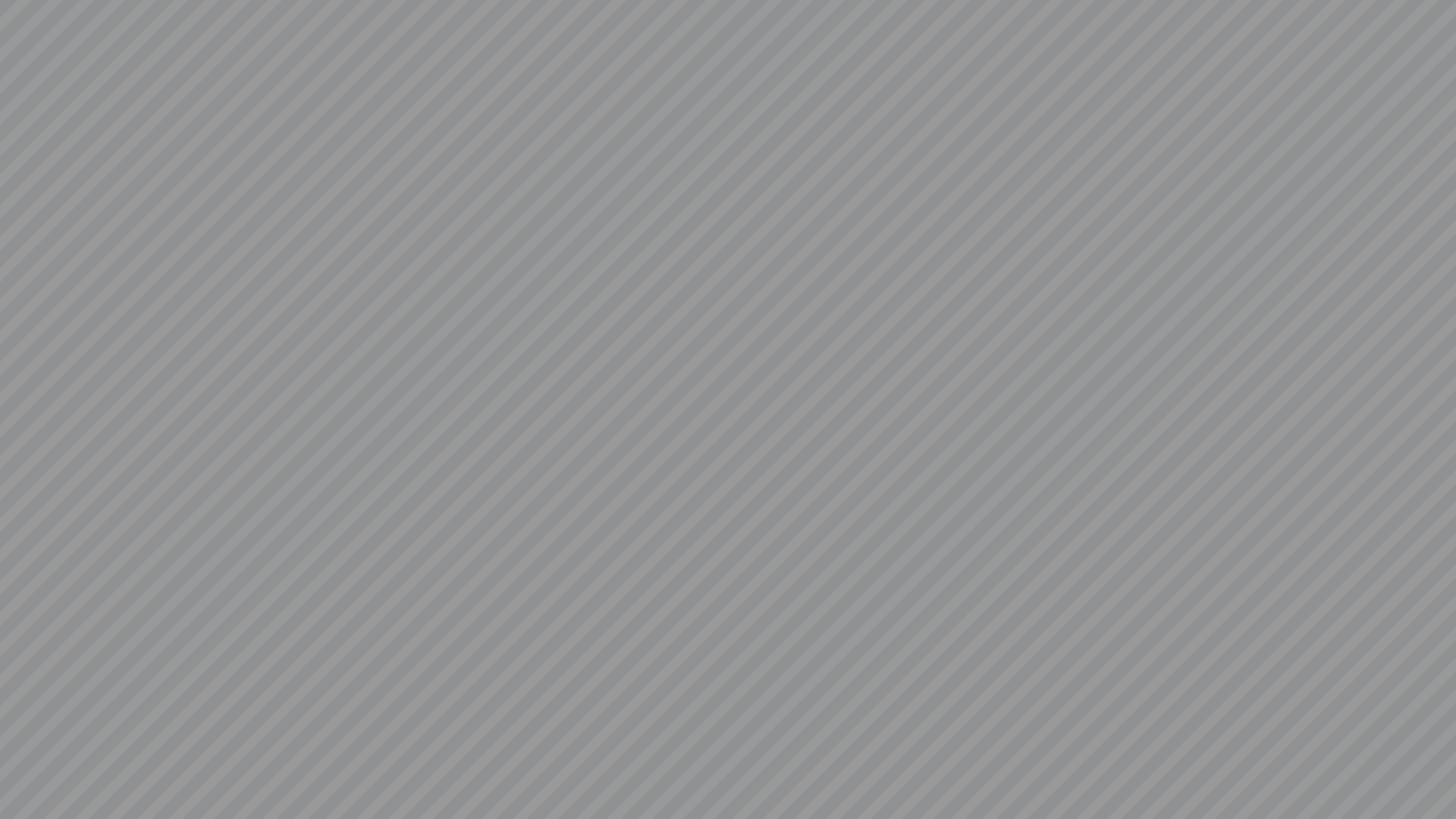 click at bounding box center [728, 410] 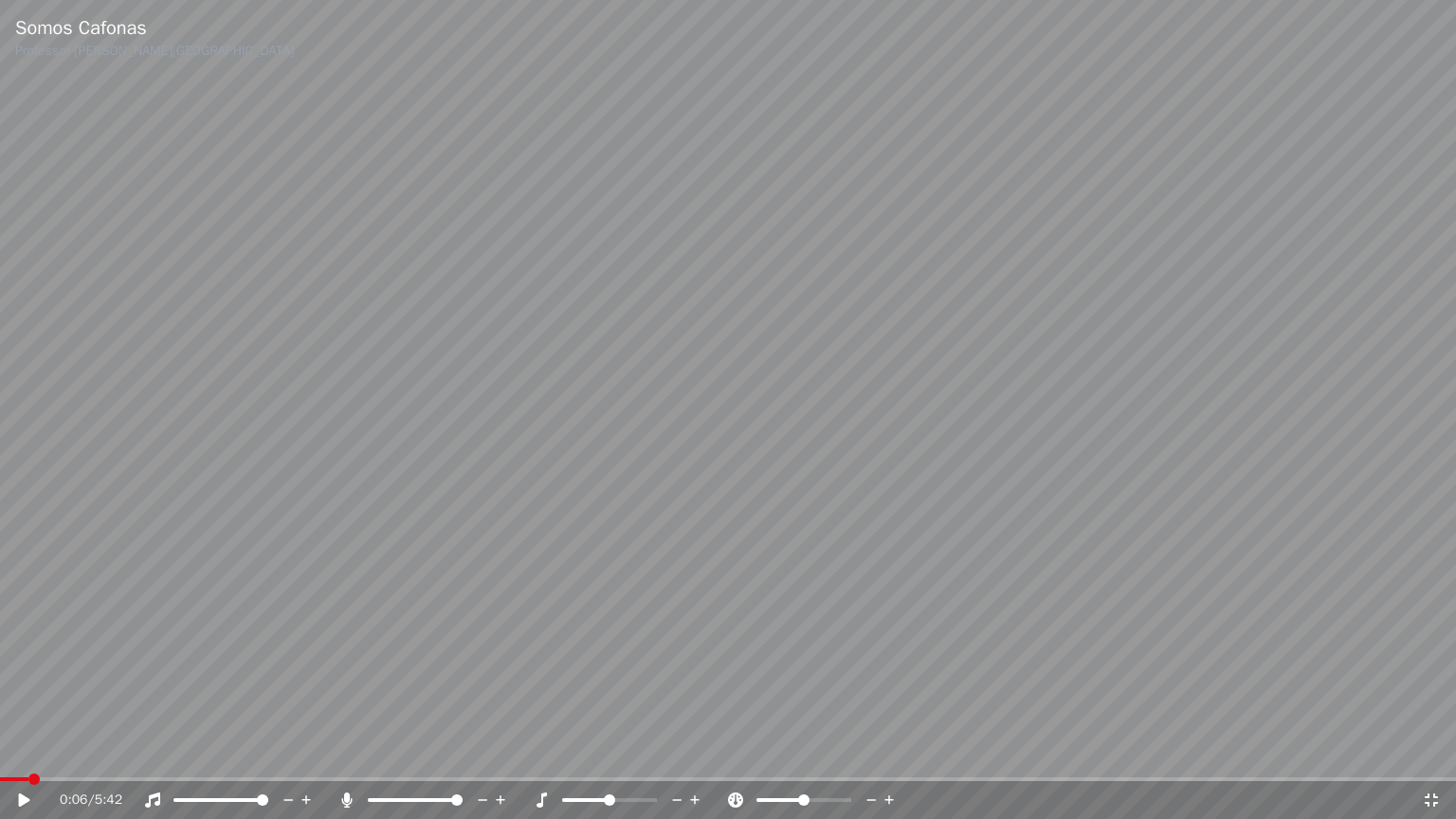 click 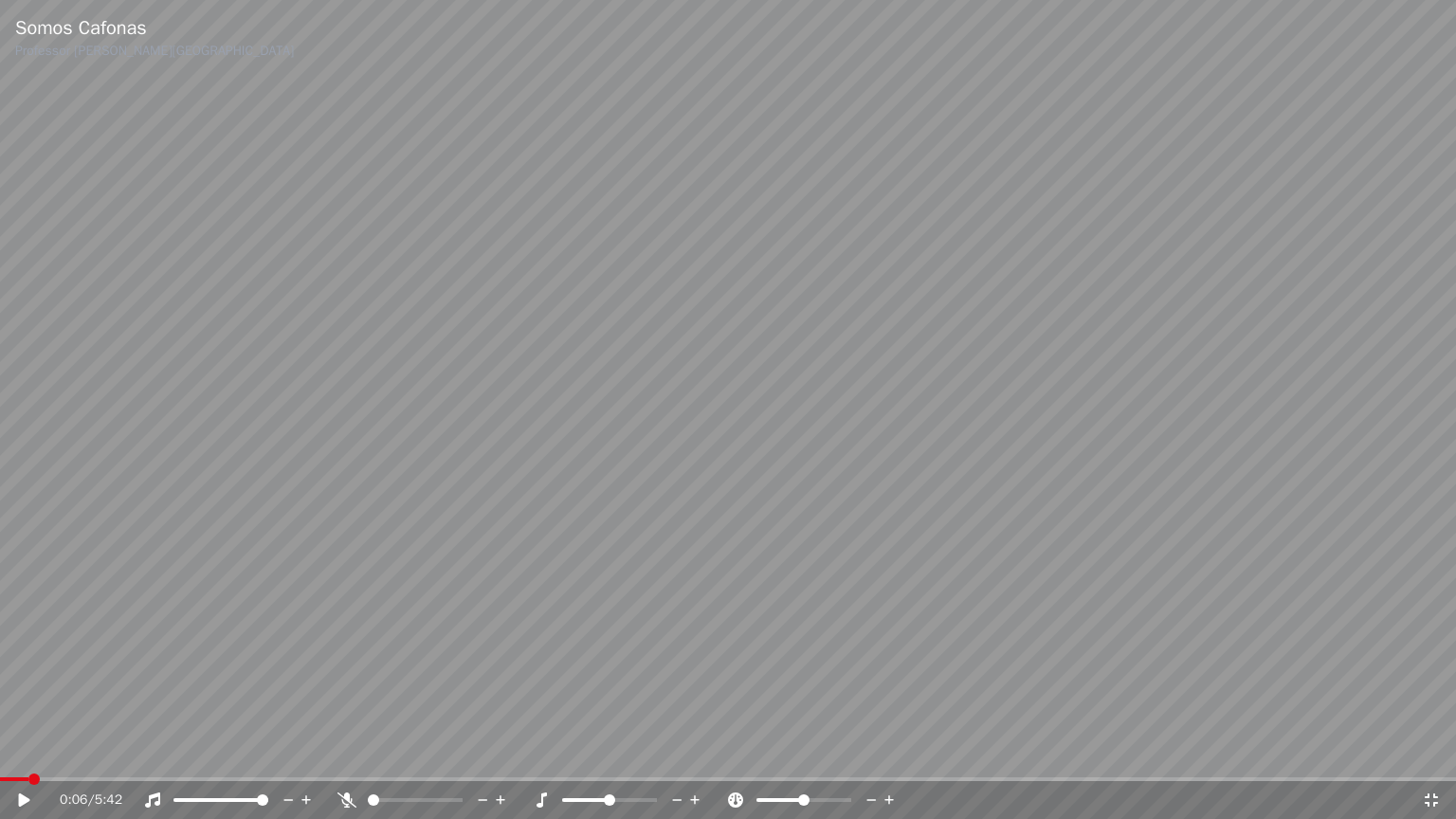 click 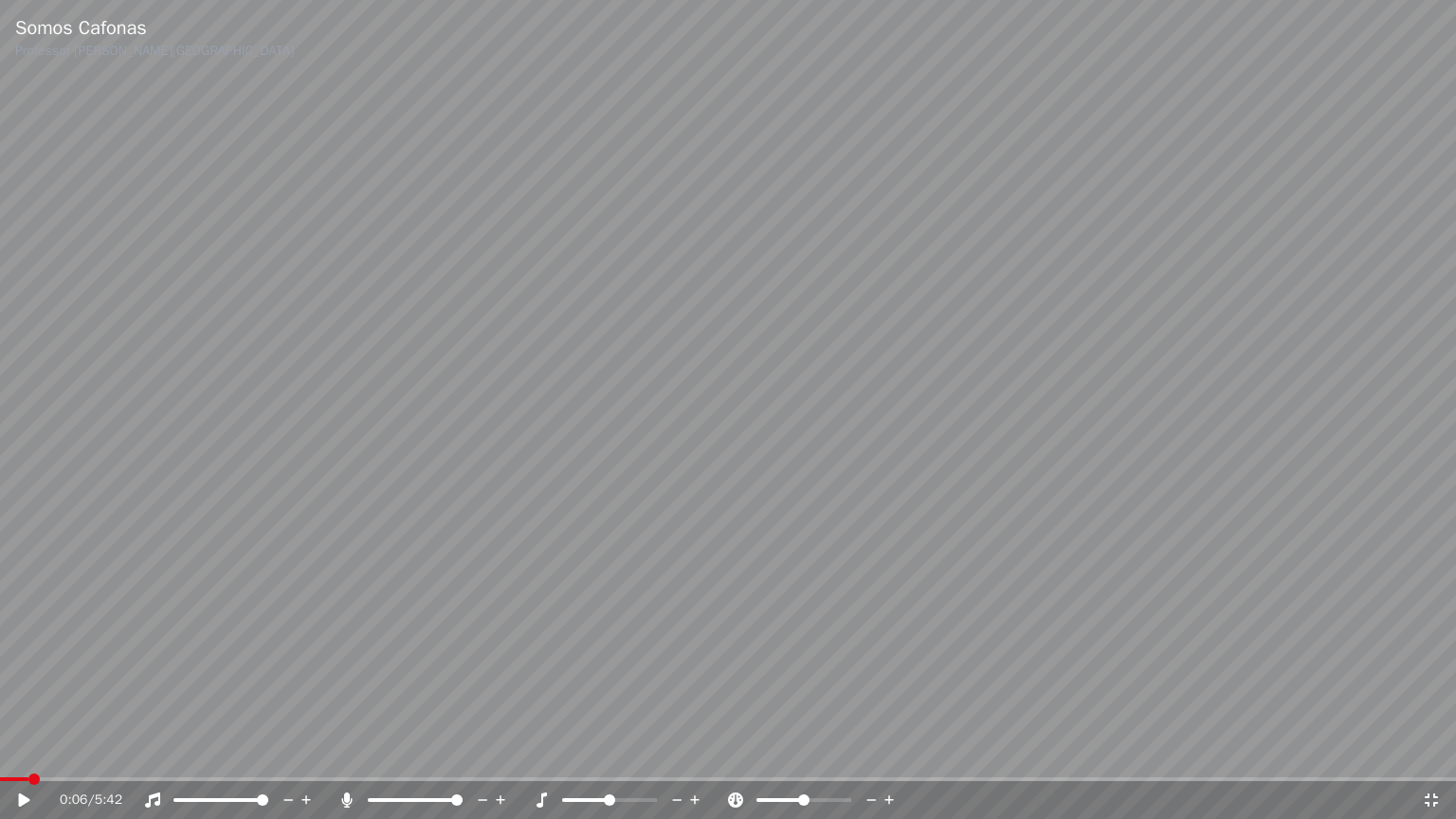 click at bounding box center (728, 410) 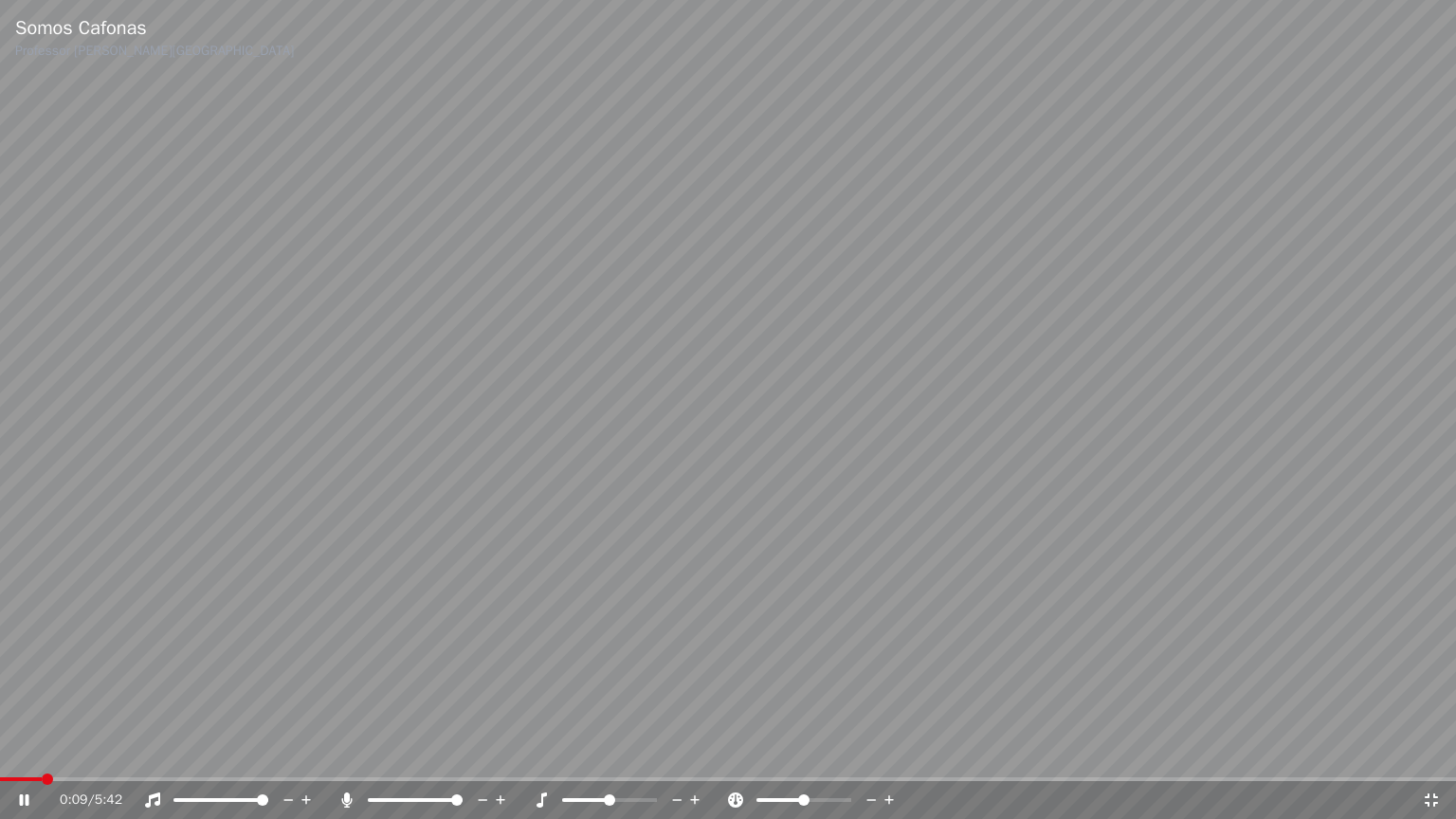 click at bounding box center (228, 800) 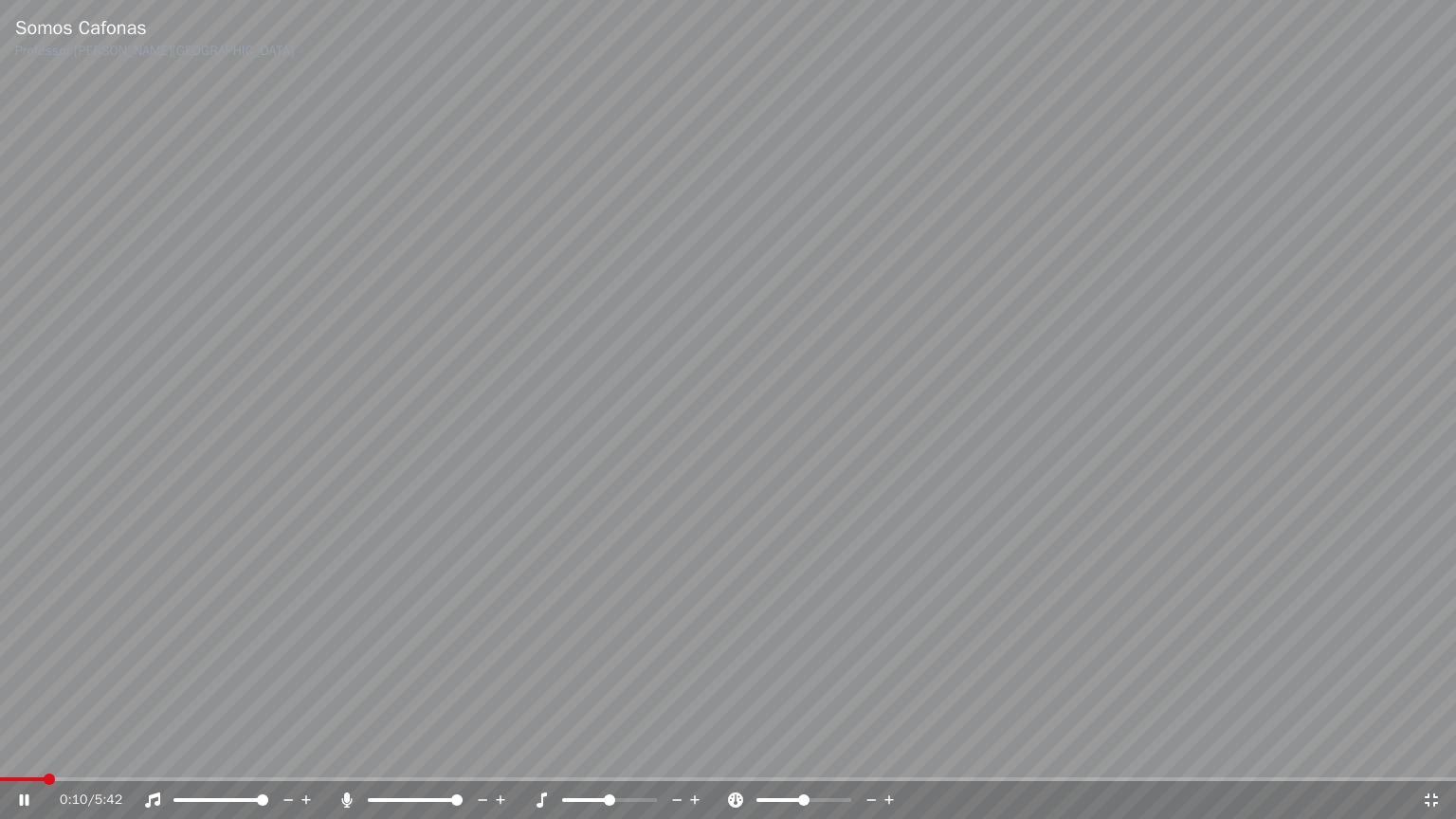 click 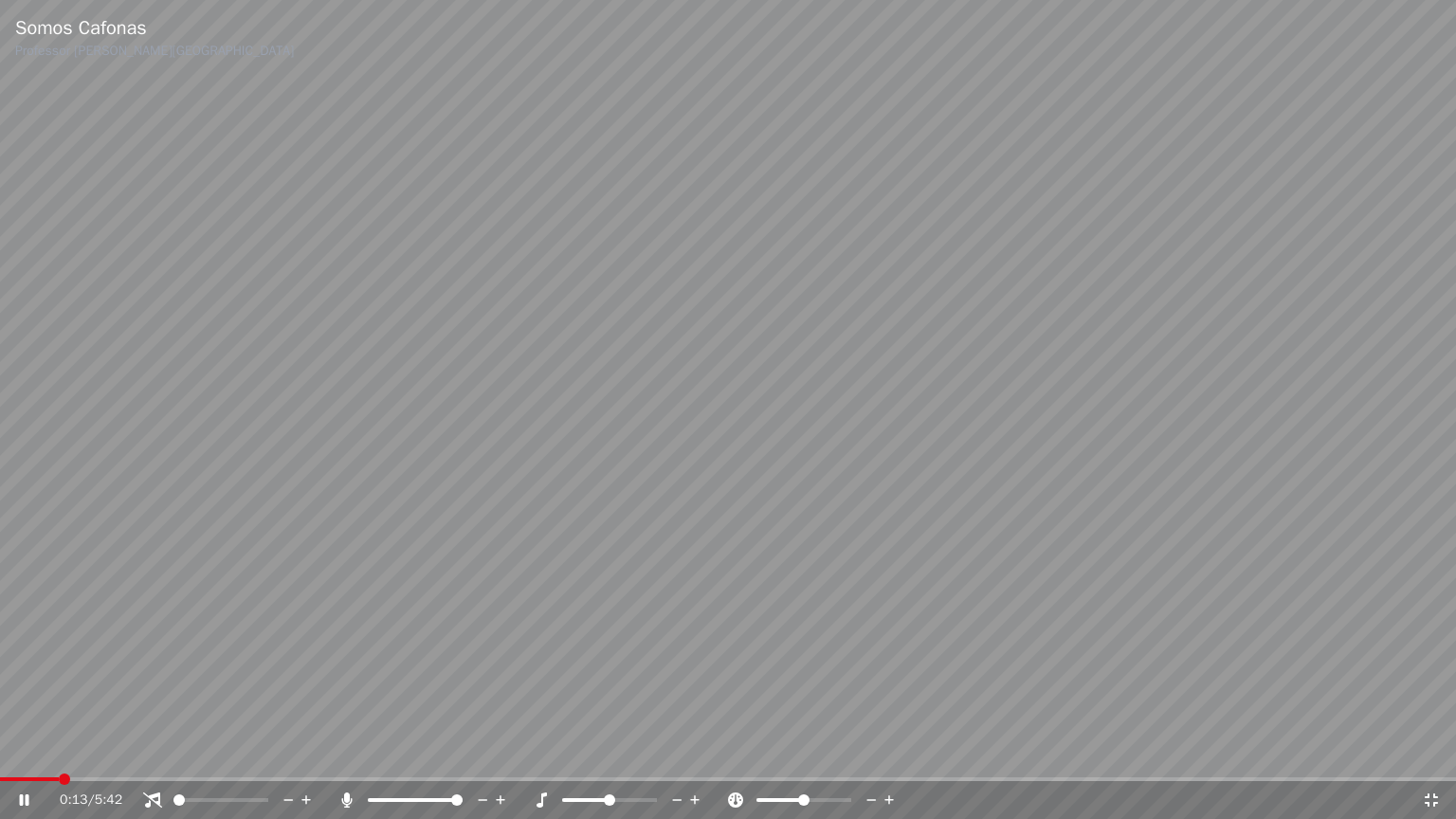 click 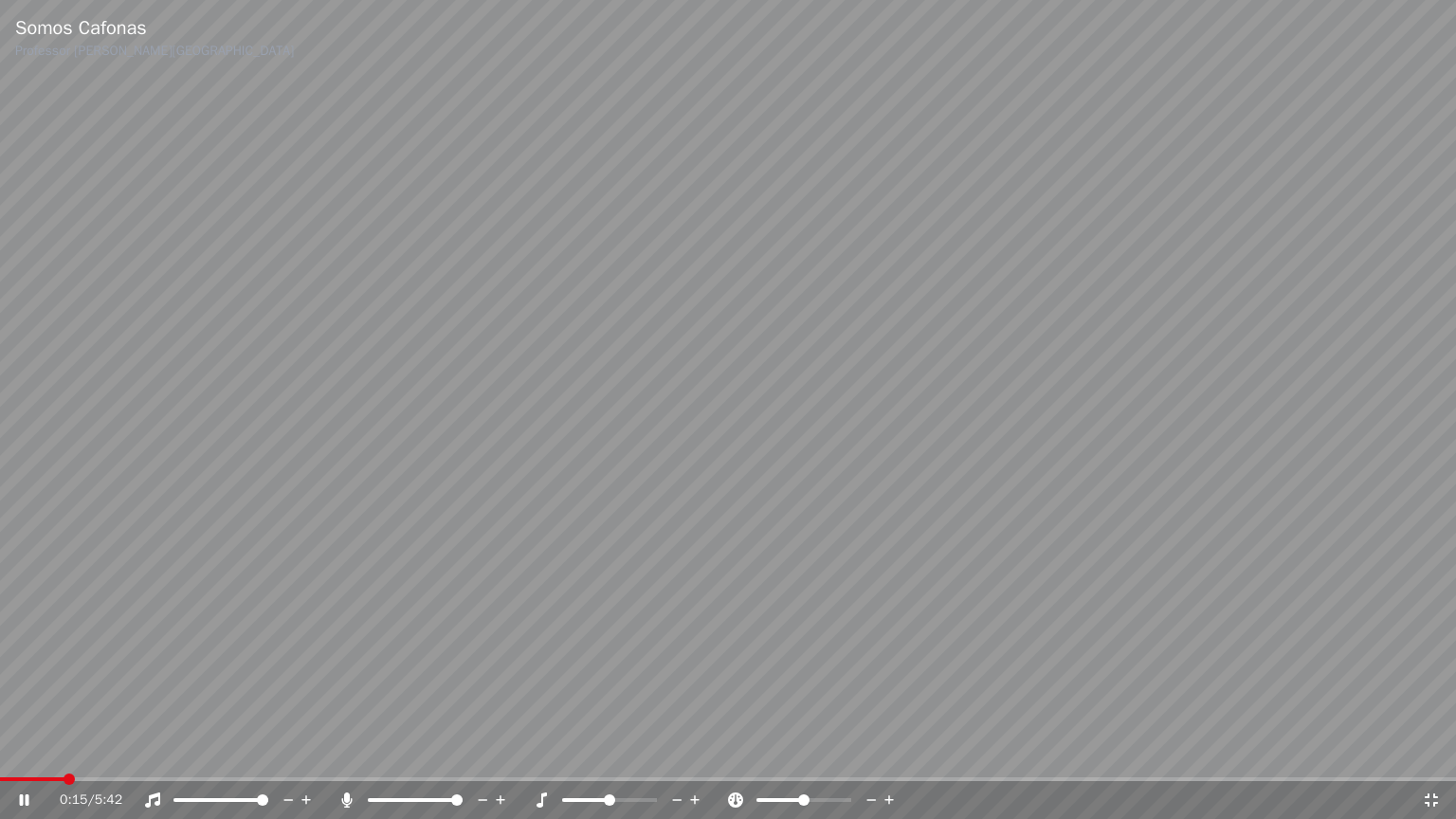 click 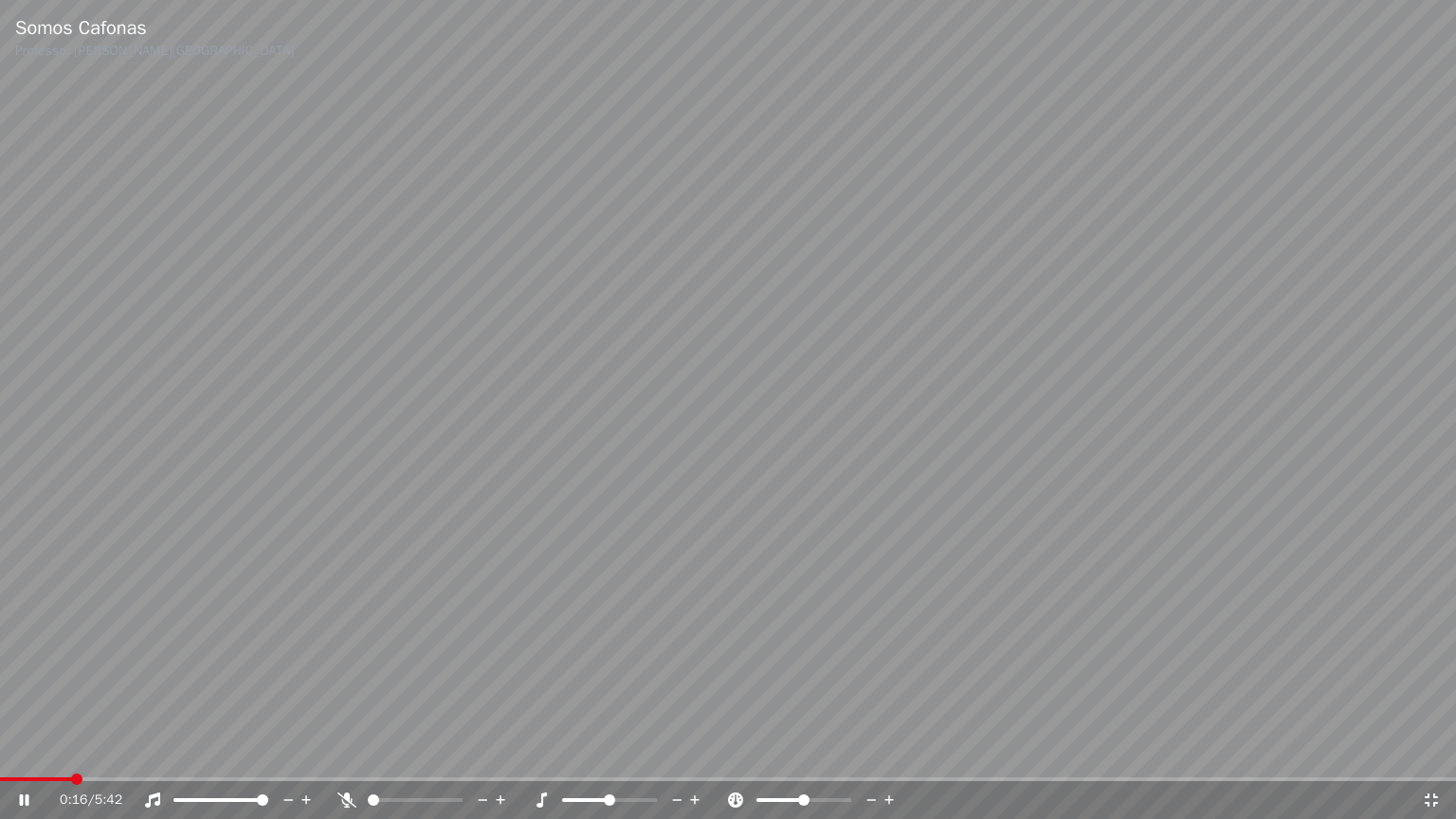 click at bounding box center [728, 410] 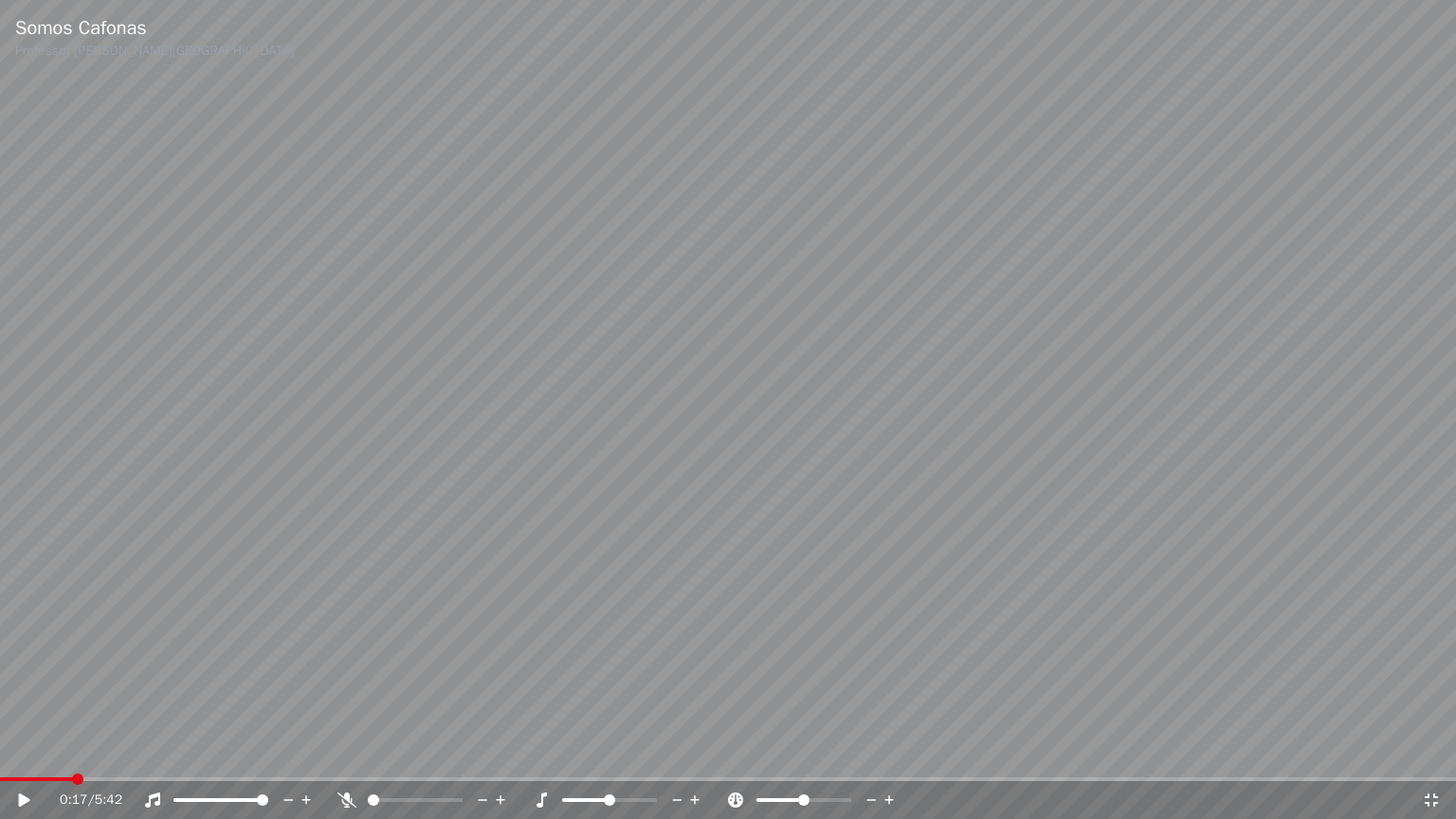 click at bounding box center (728, 410) 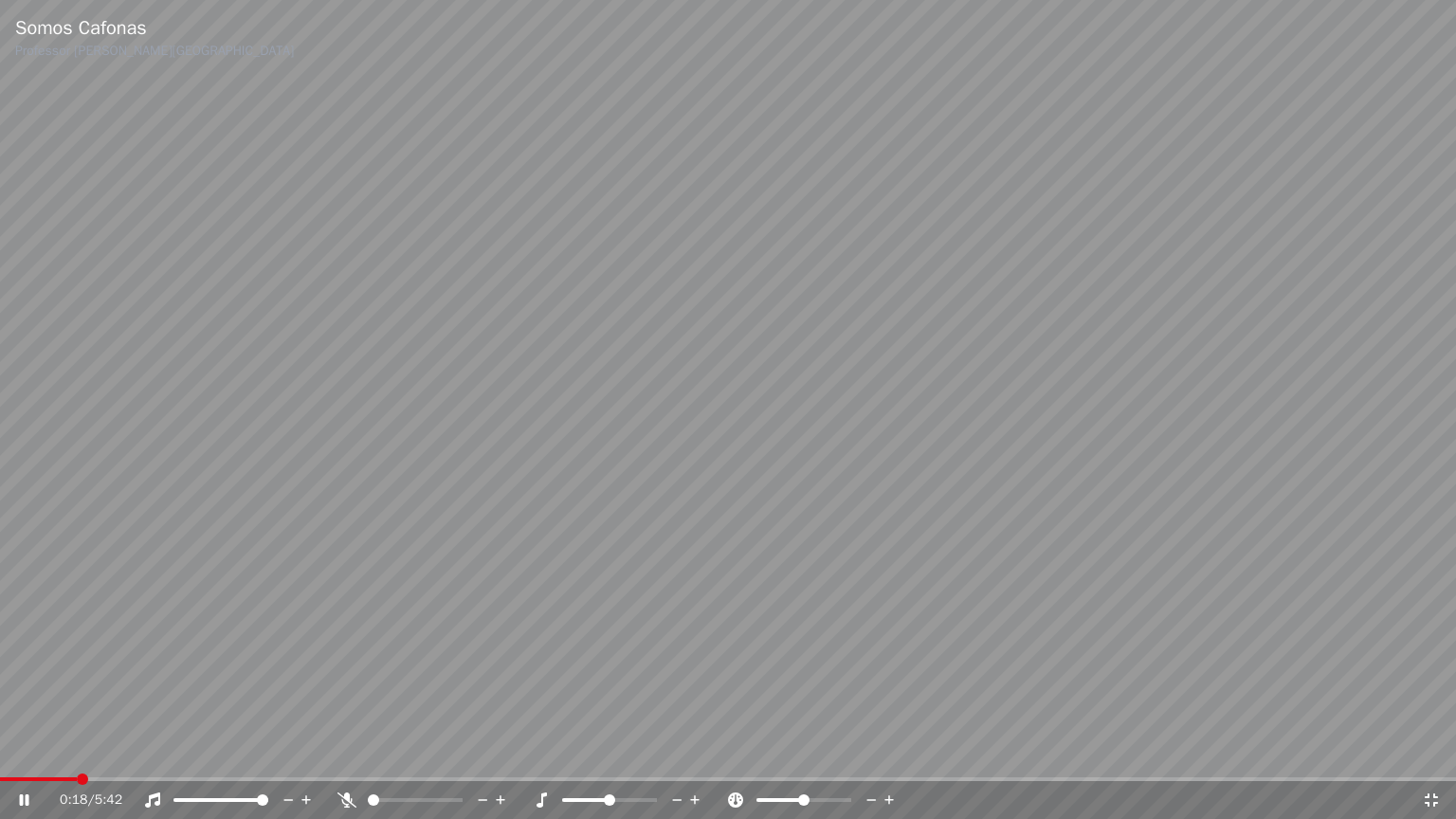 click on "0:18  /  5:42" at bounding box center [728, 800] 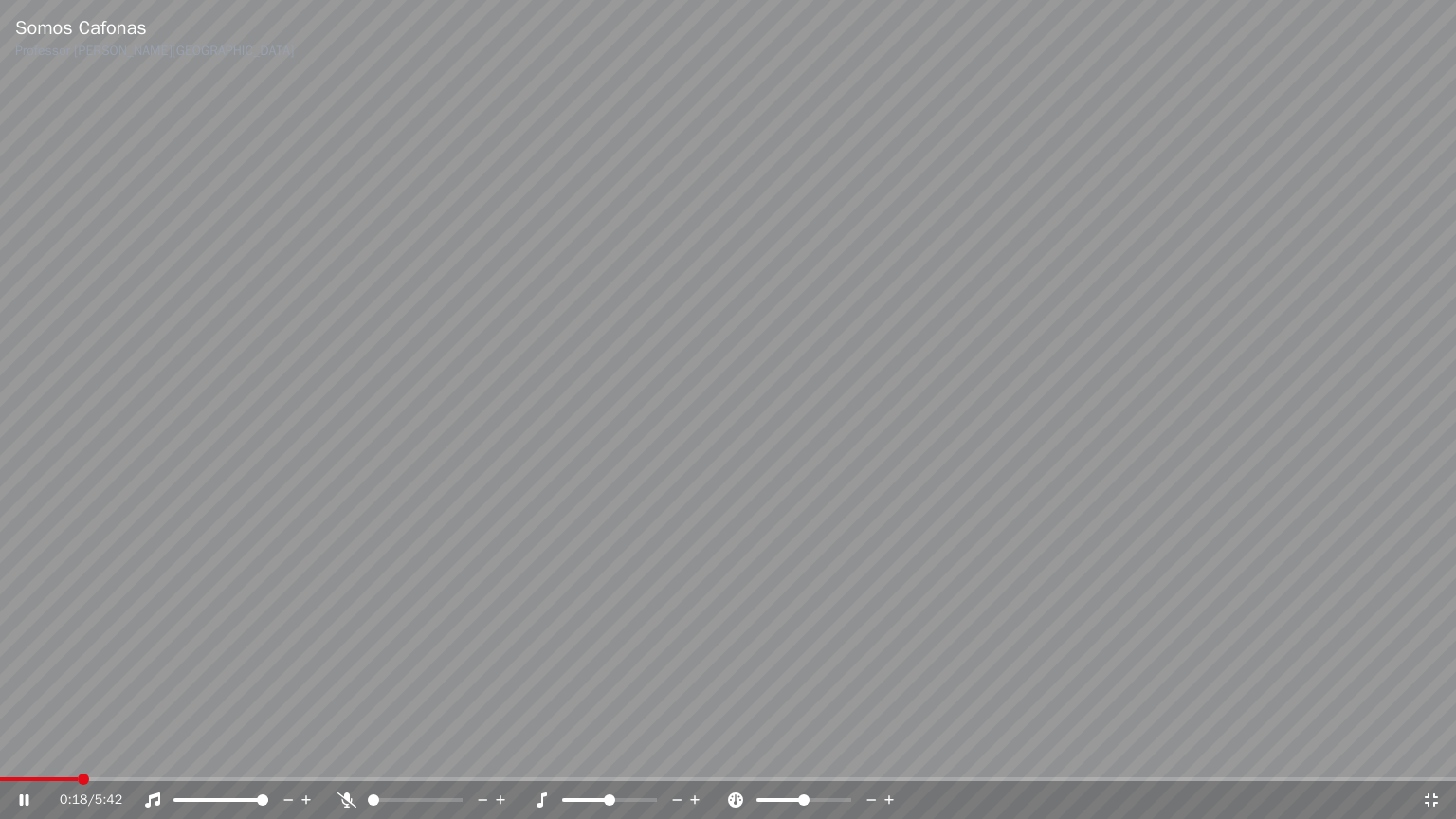 click at bounding box center [728, 410] 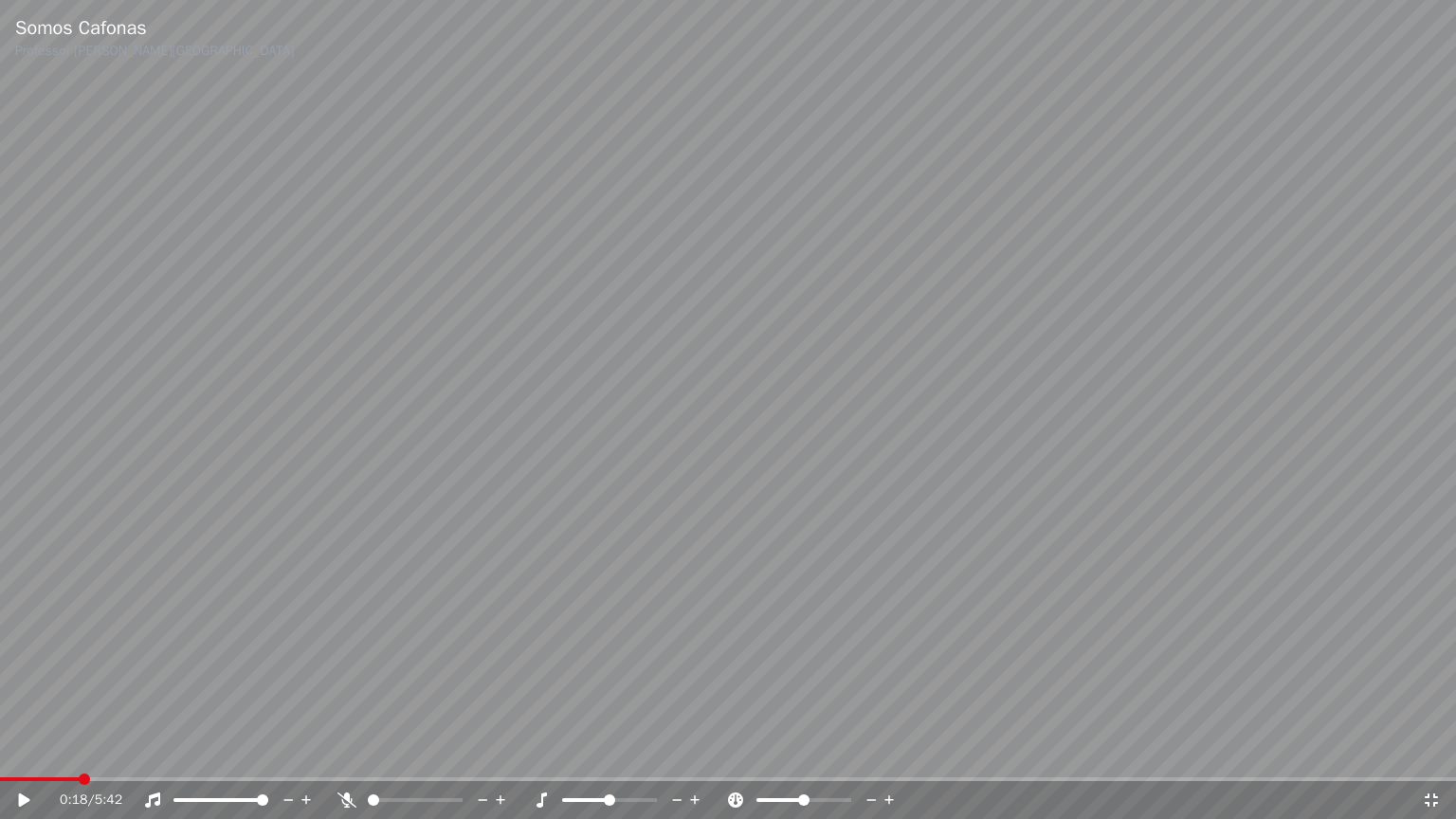 click at bounding box center [728, 779] 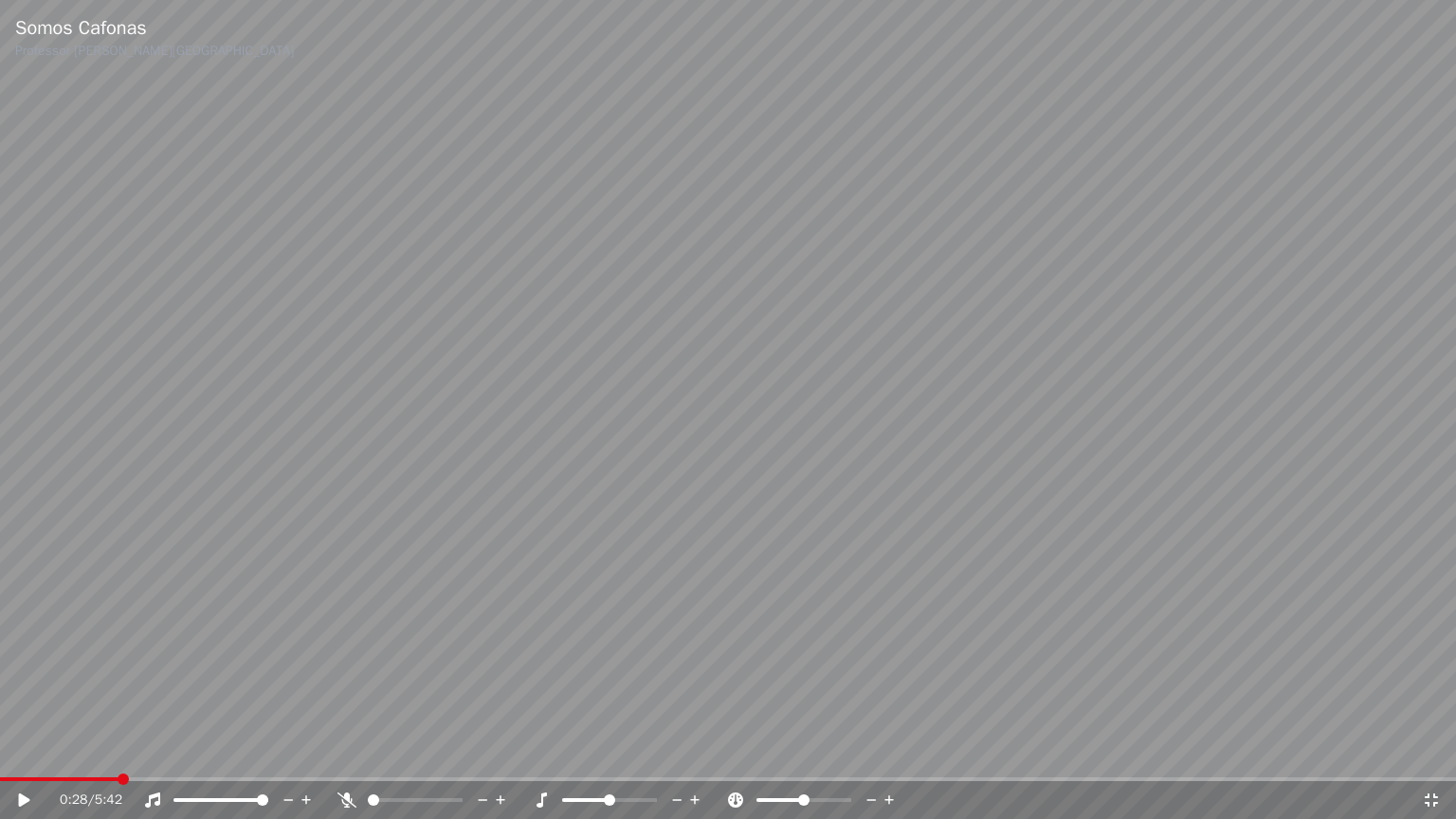 click at bounding box center (728, 410) 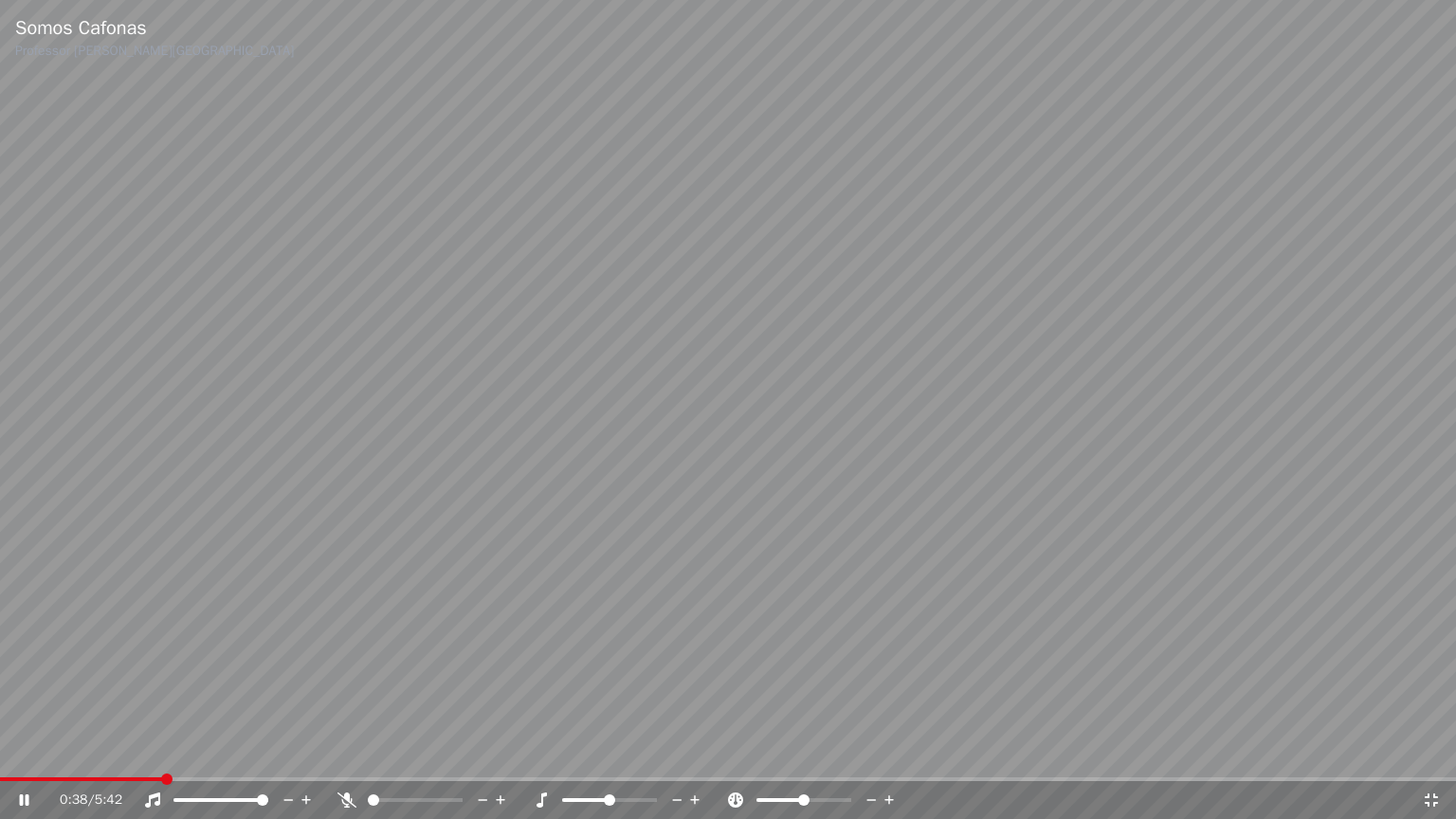 click 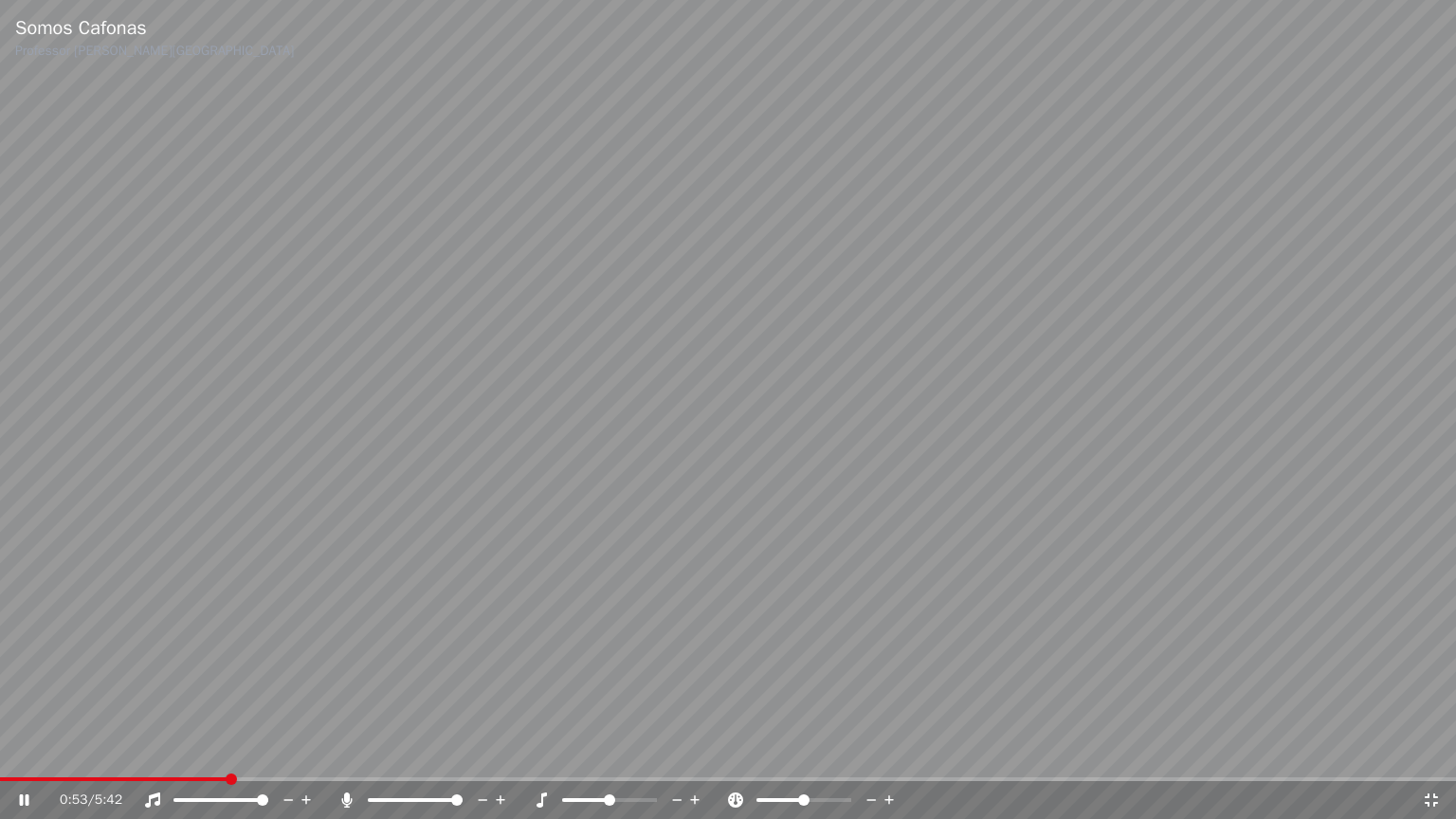 click 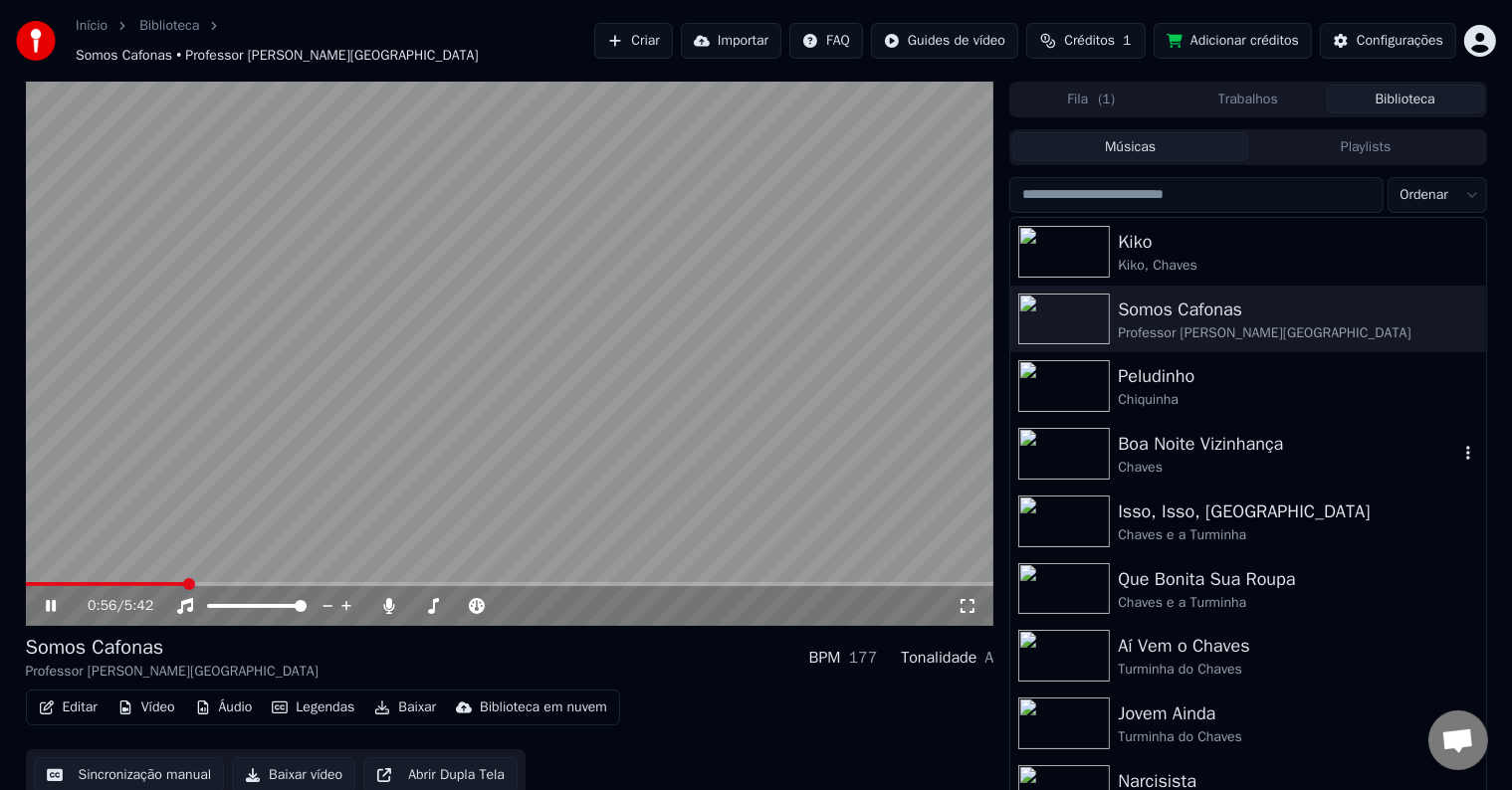 click on "Chaves" at bounding box center [1287, 468] 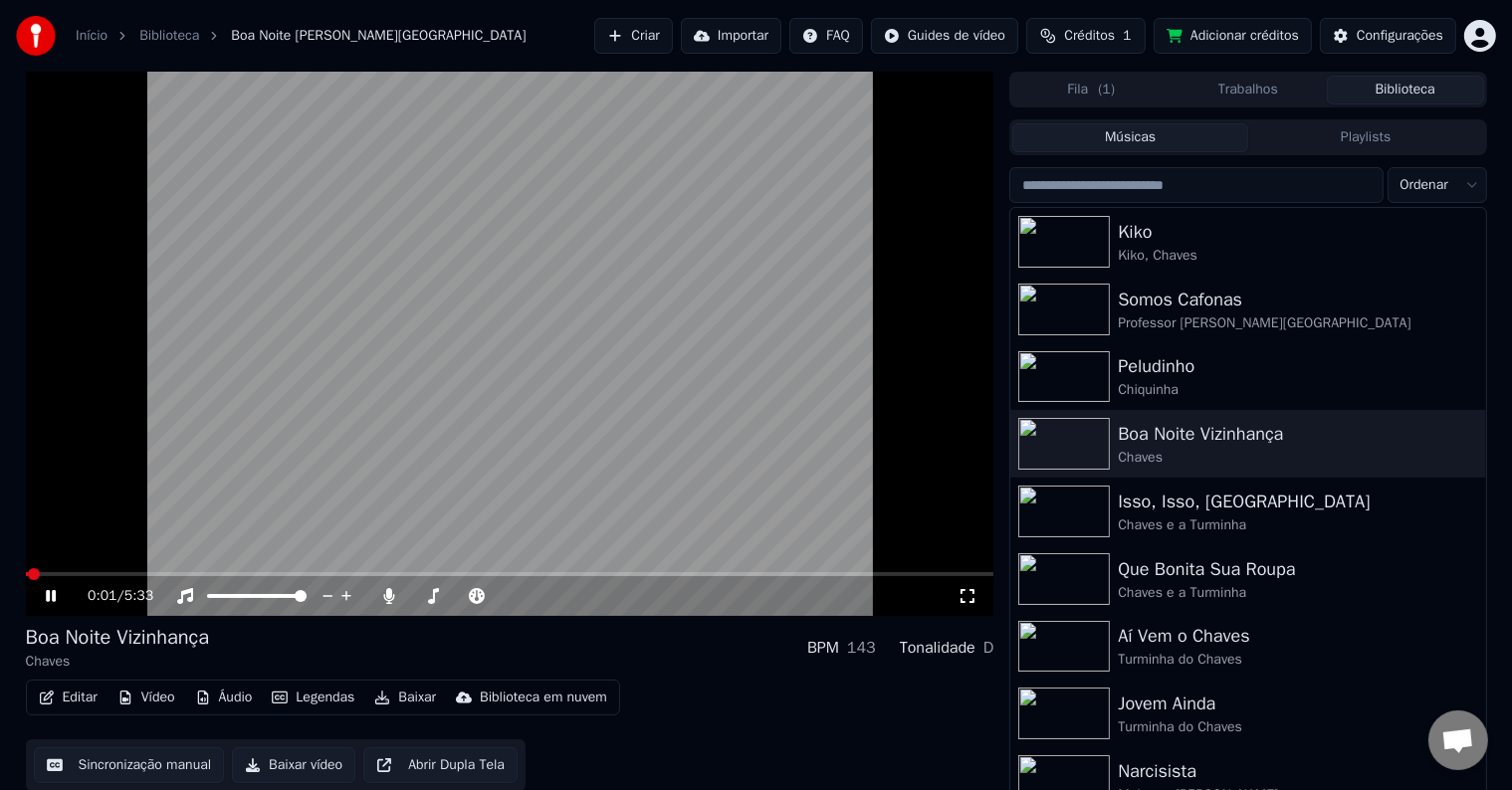click 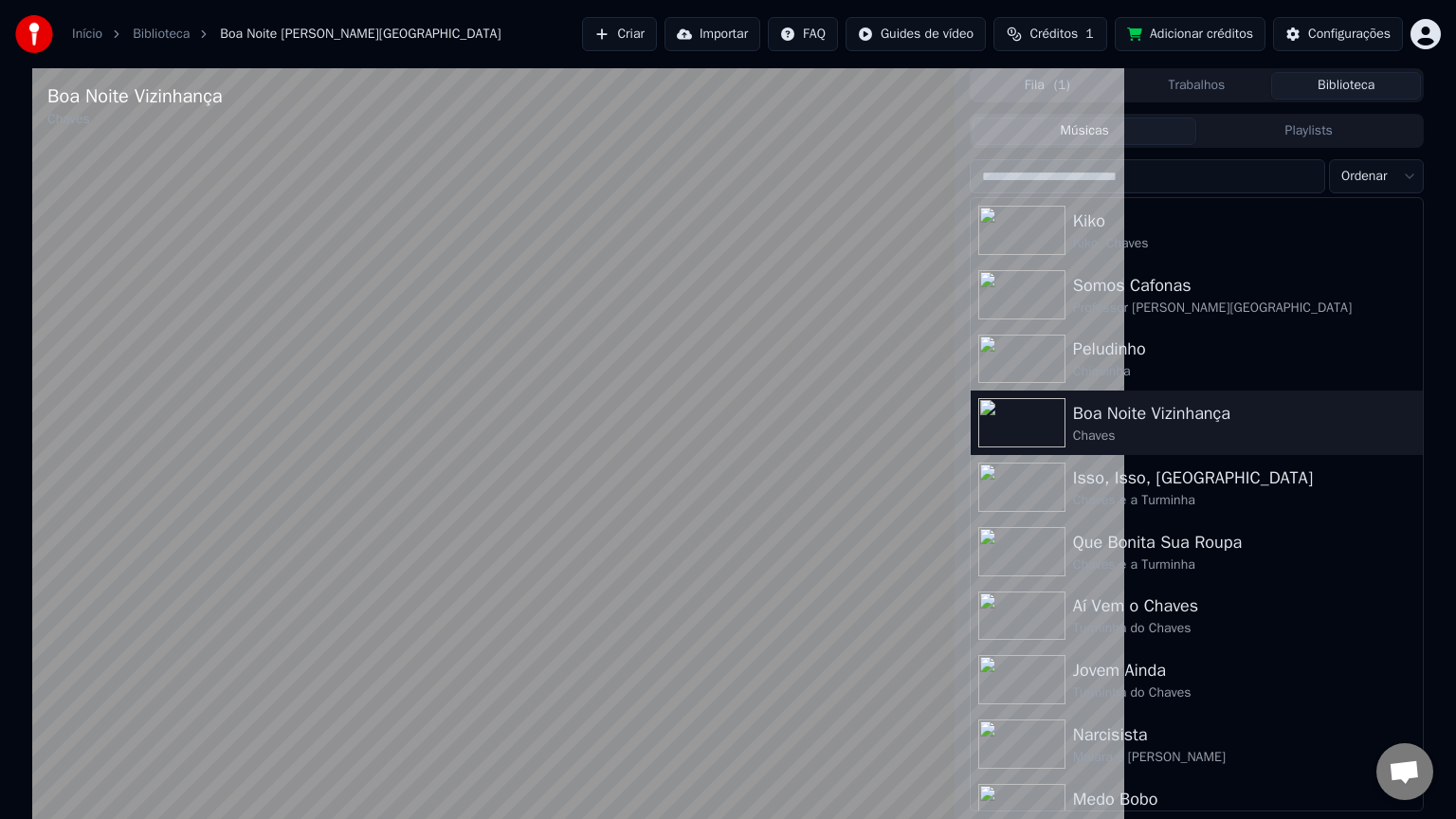 click on "0:02  /  5:33" at bounding box center [493, 868] 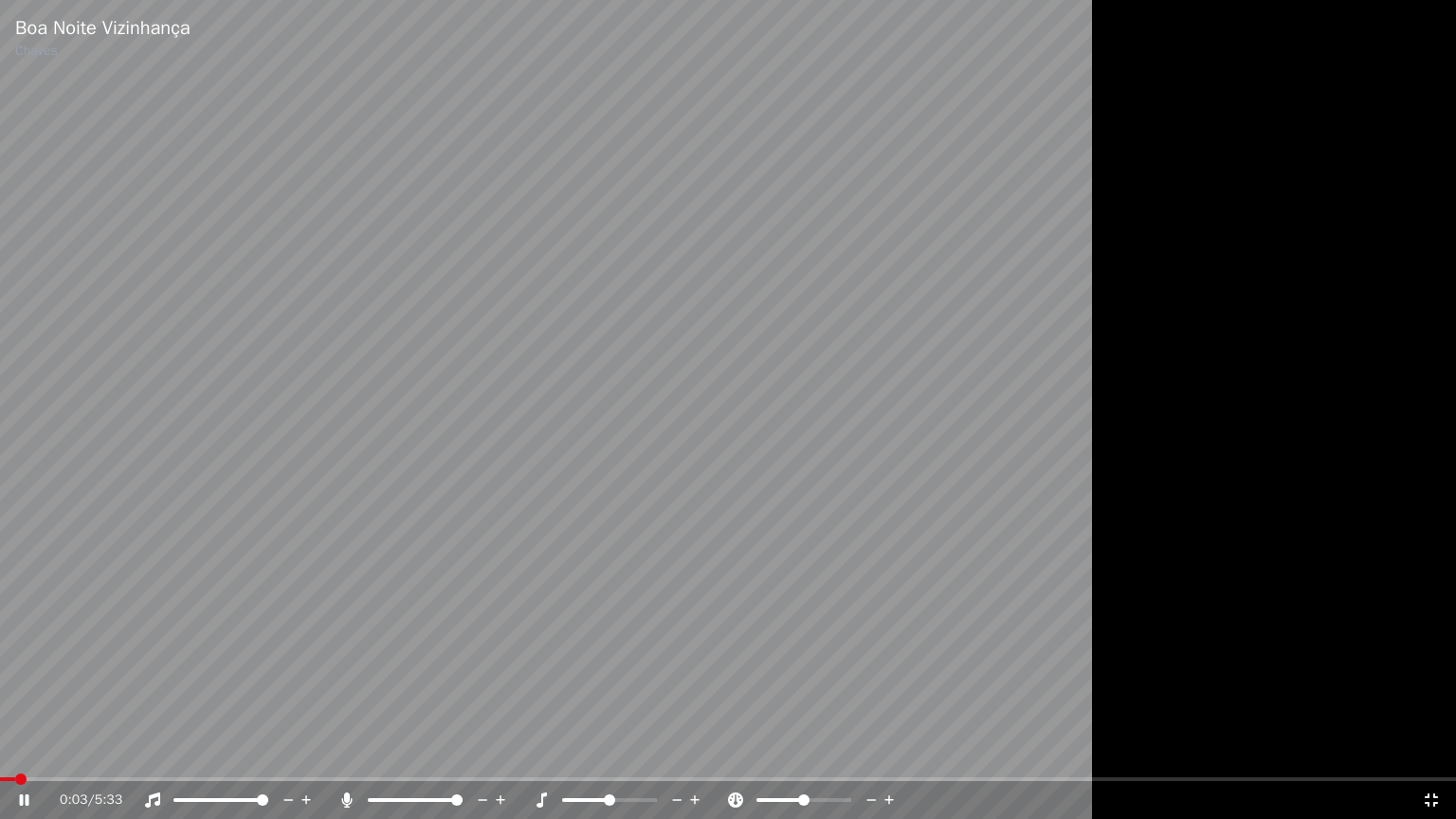 click on "0:03  /  5:33" at bounding box center [728, 800] 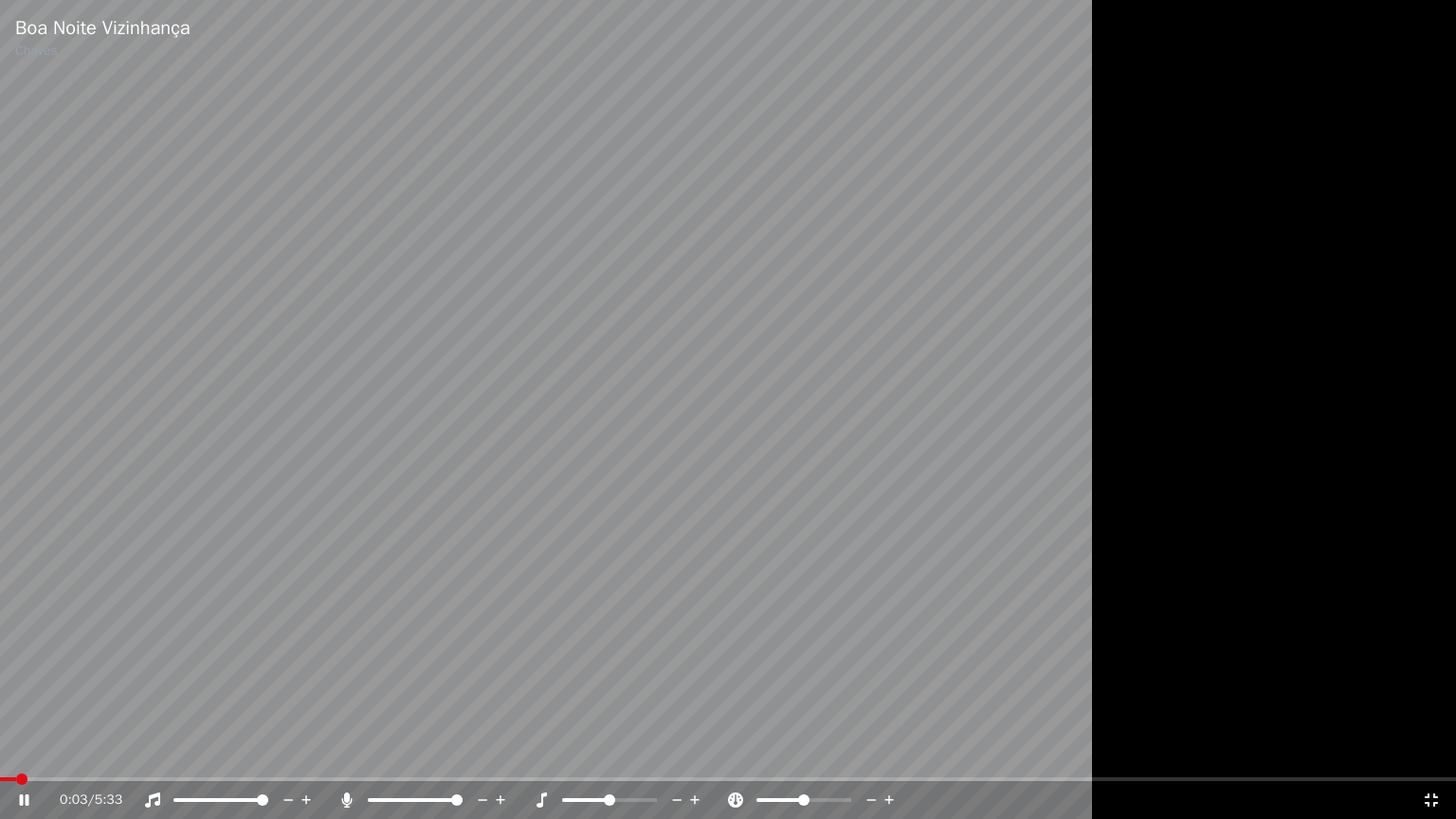 click at bounding box center (728, 410) 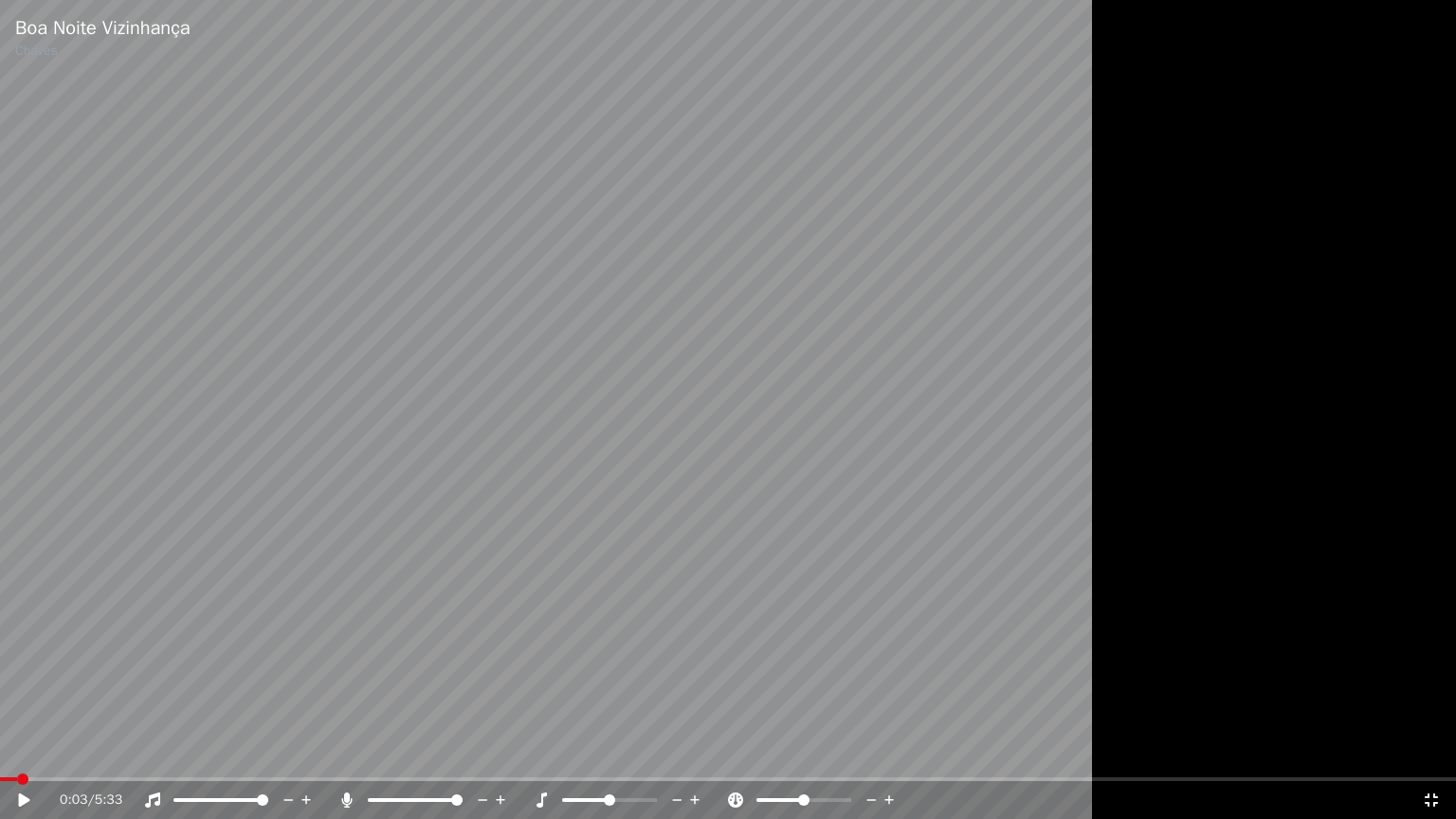click at bounding box center (728, 410) 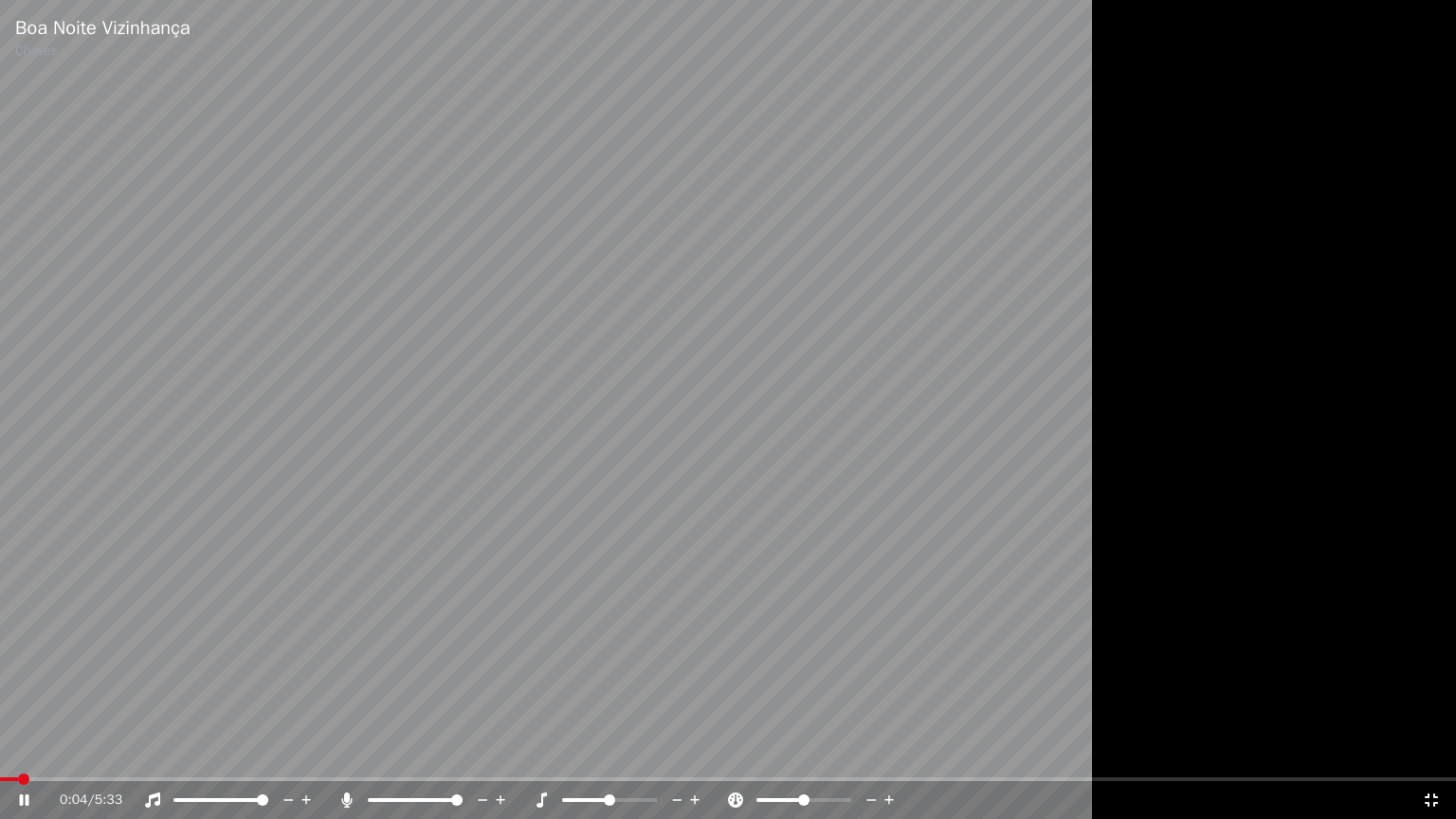 click at bounding box center [728, 779] 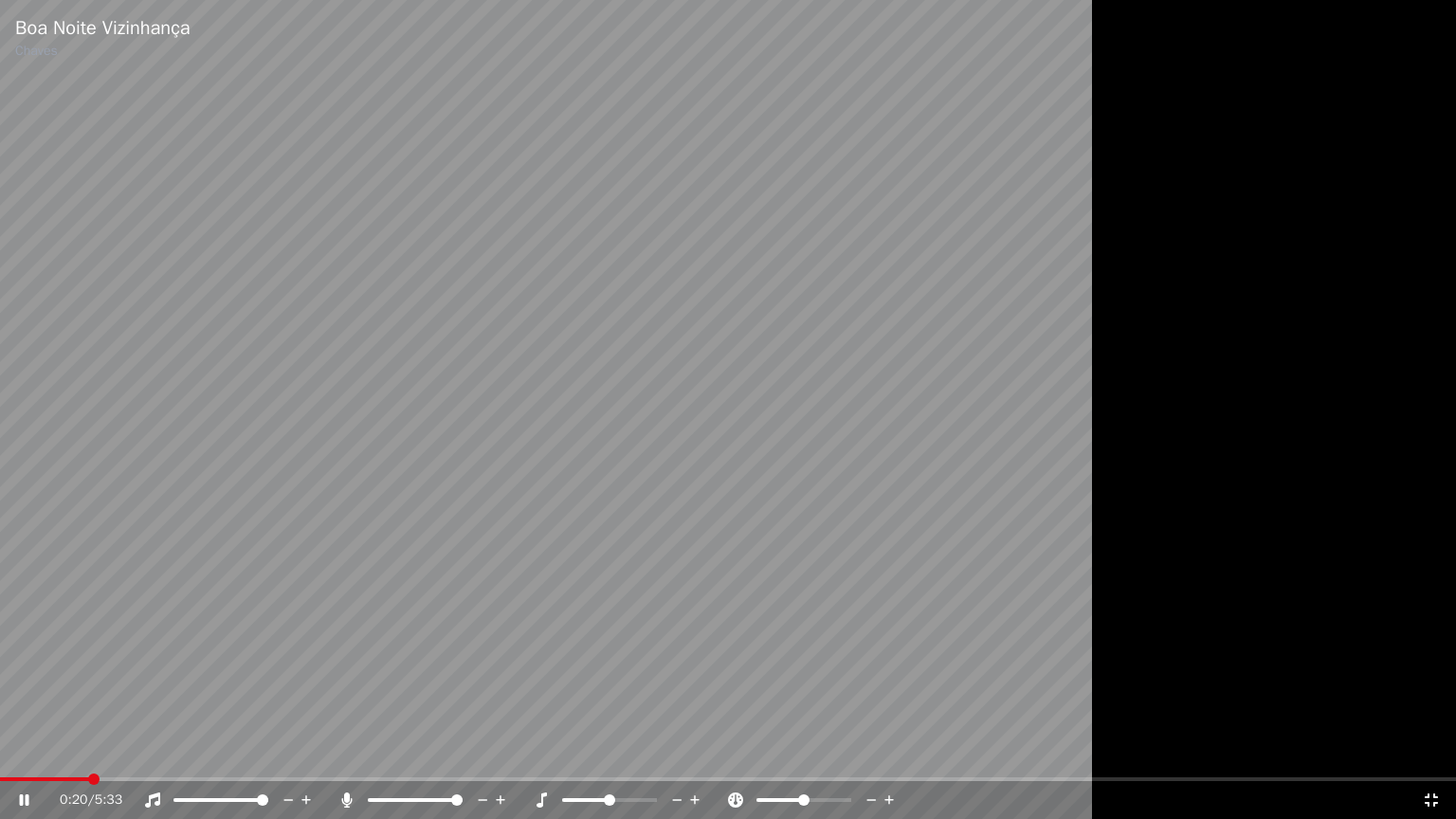 click at bounding box center [728, 410] 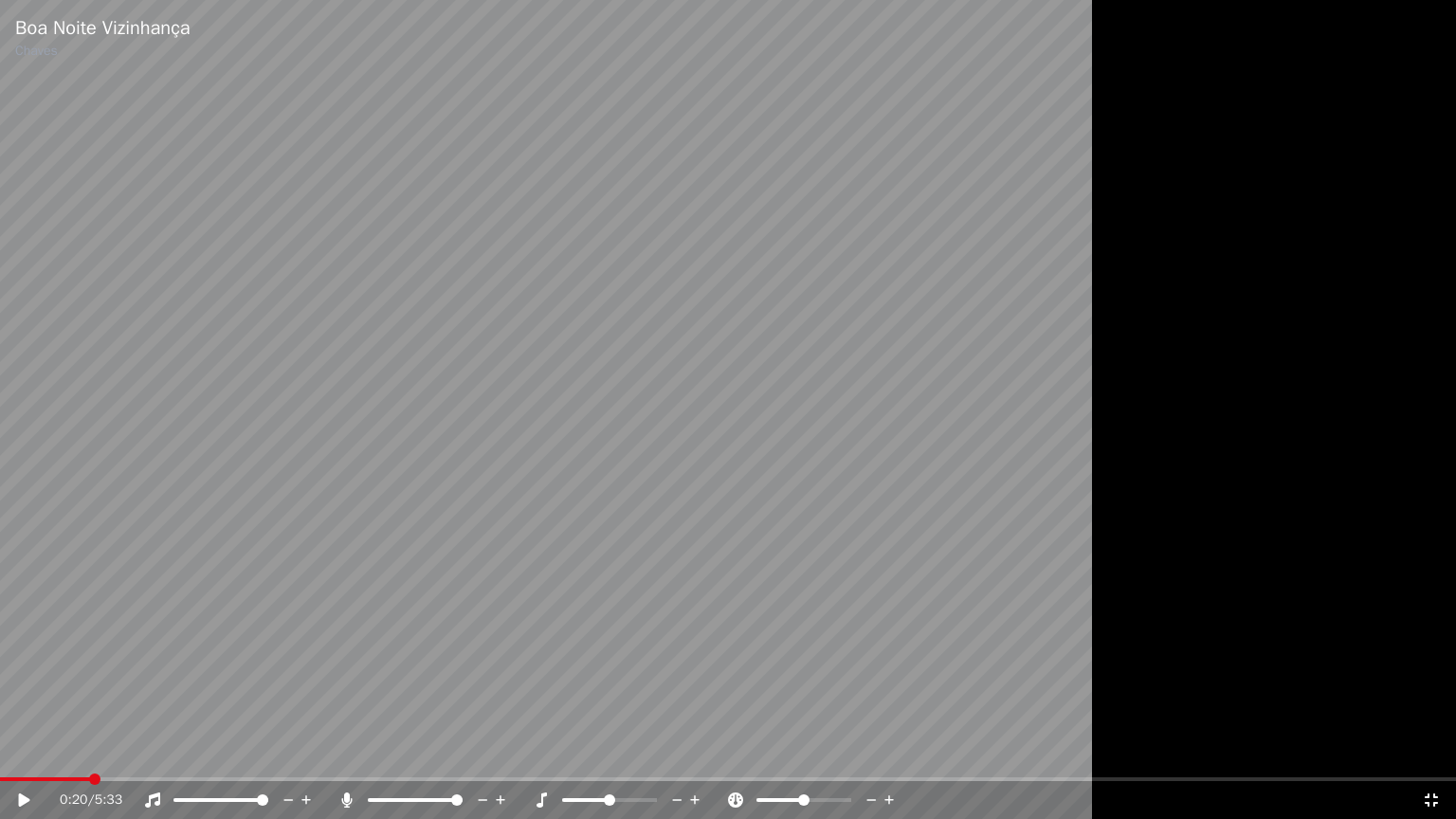 click on "0:20  /  5:33" at bounding box center (728, 800) 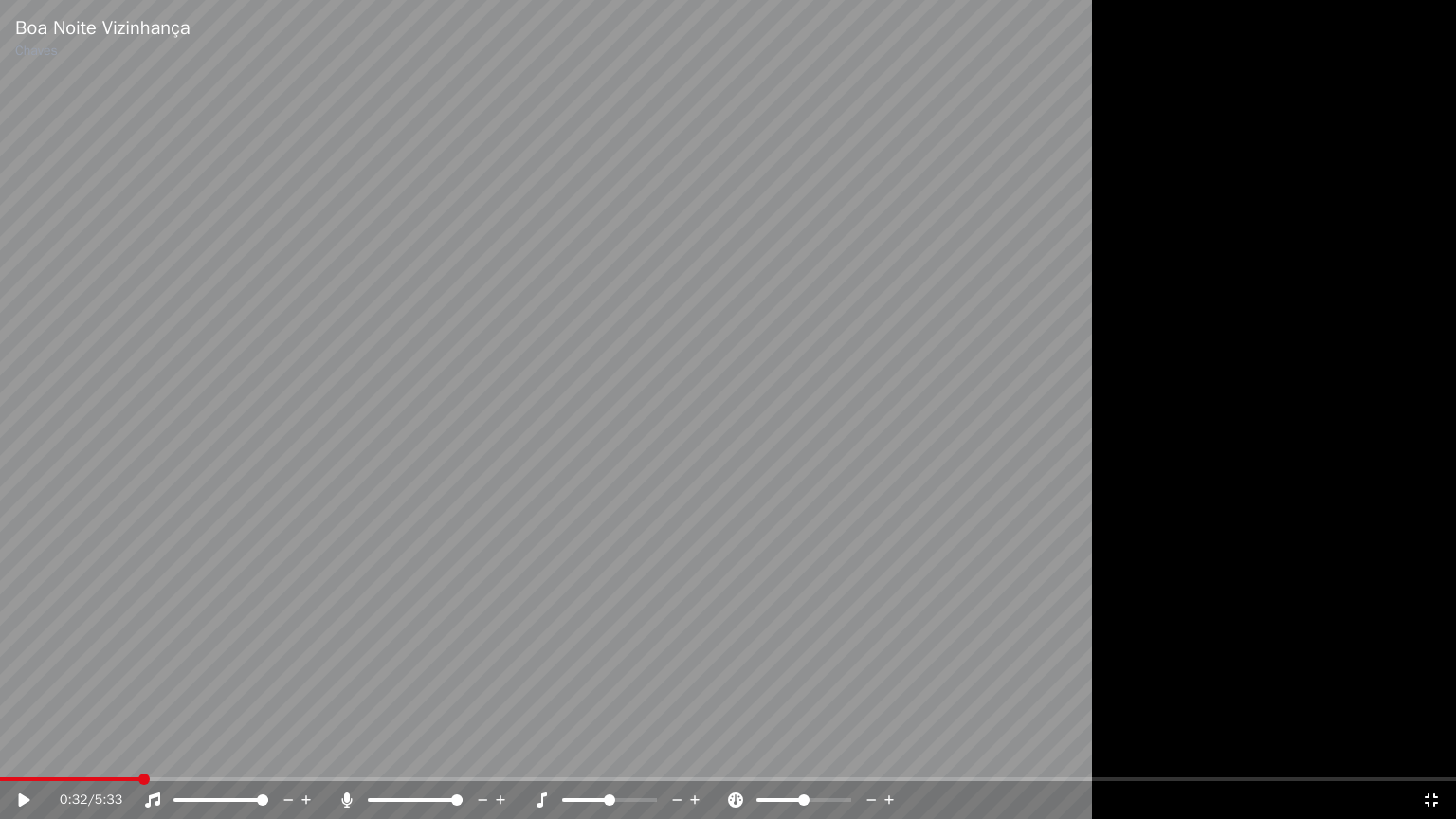 click at bounding box center (728, 410) 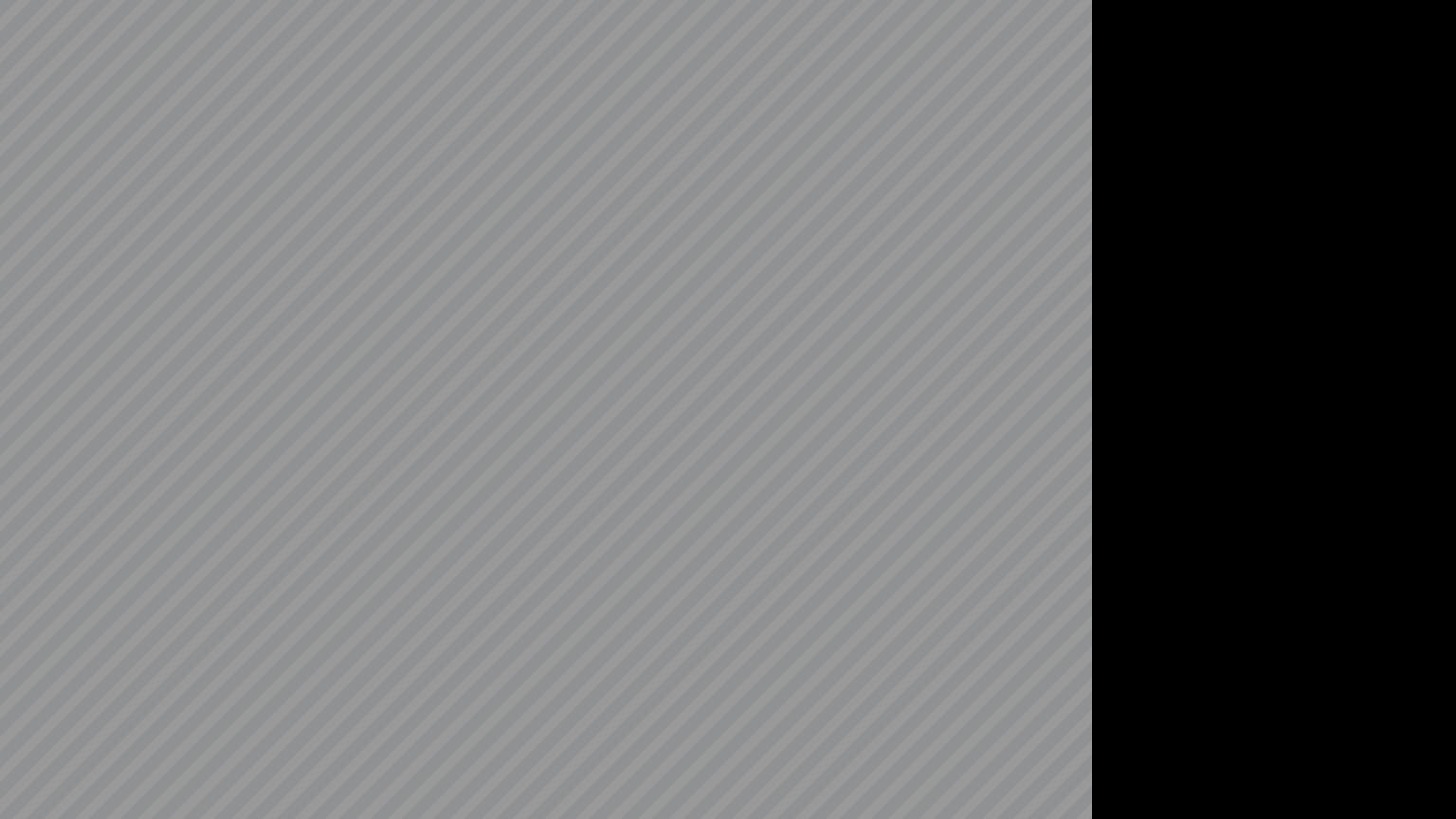 click at bounding box center [728, 410] 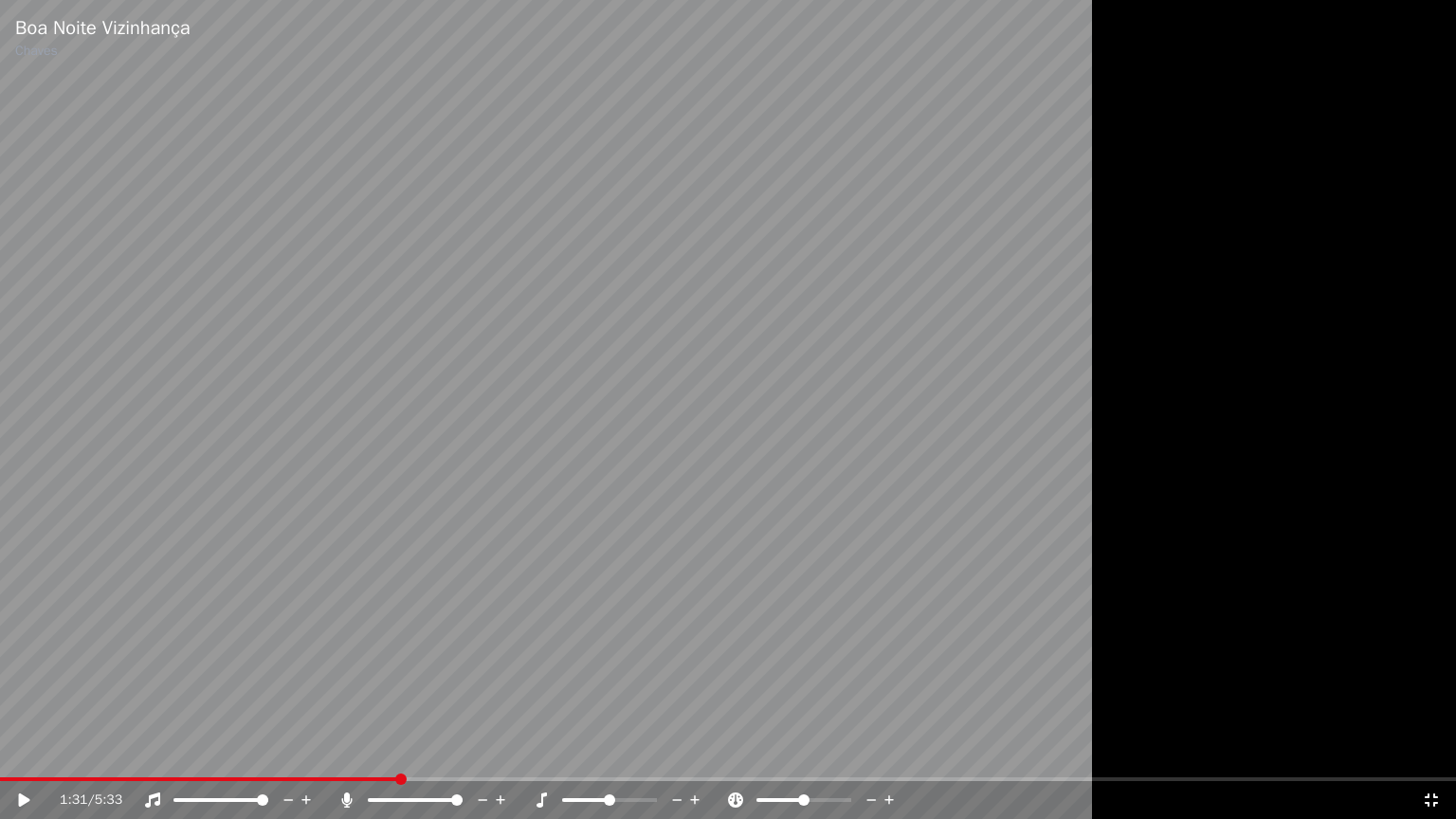 drag, startPoint x: 473, startPoint y: 628, endPoint x: 375, endPoint y: 803, distance: 200.5717 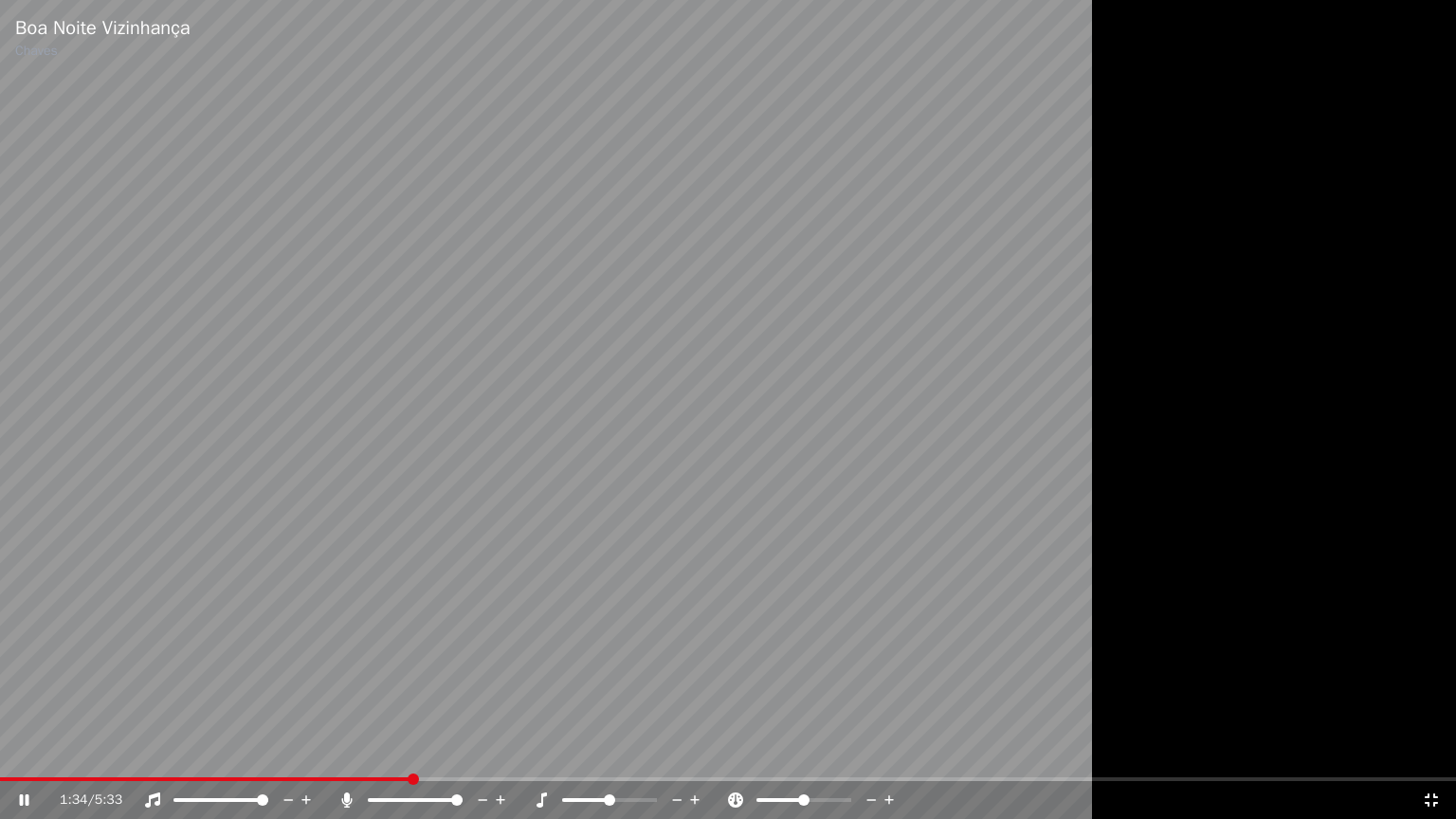 click 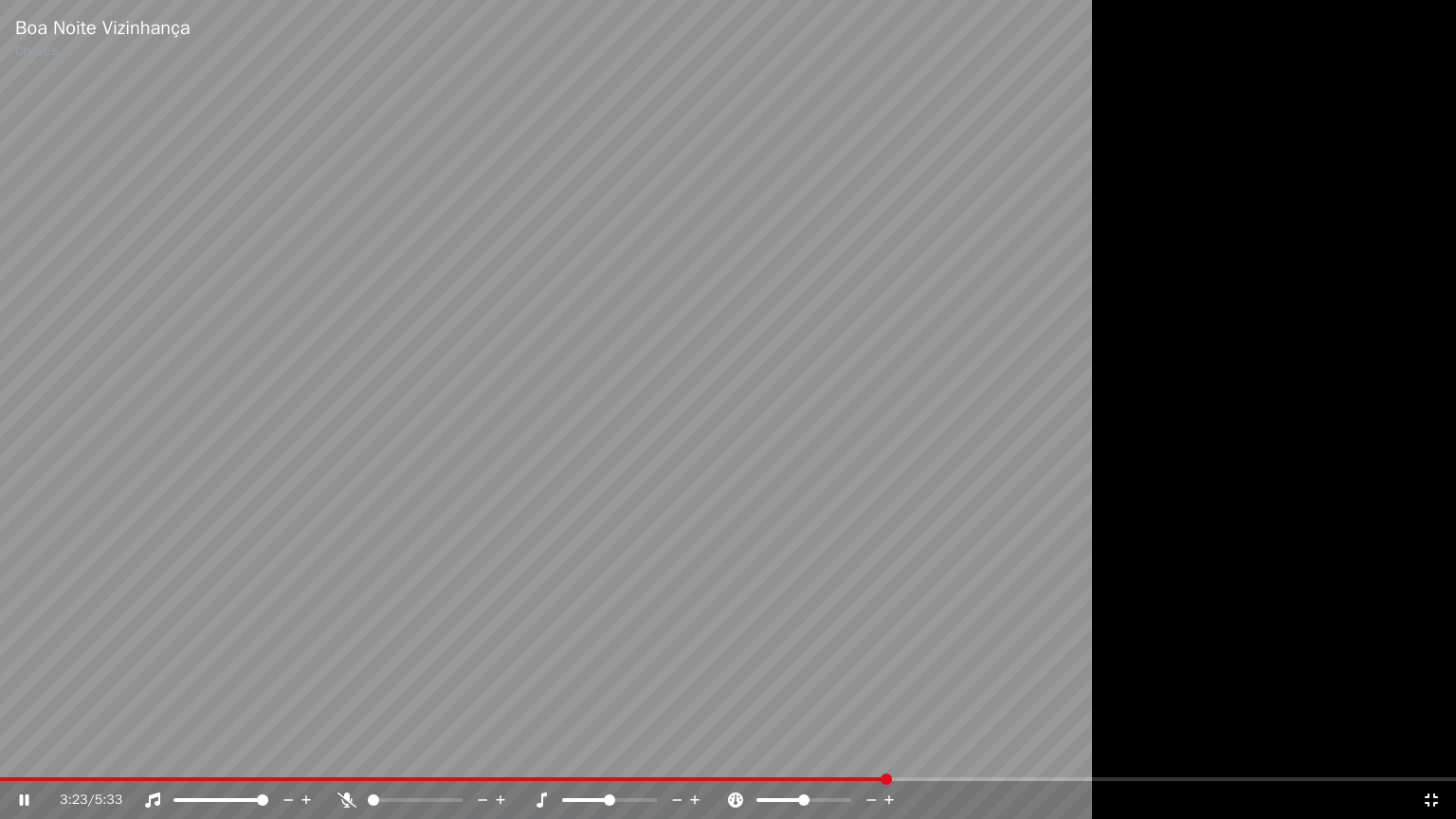 click 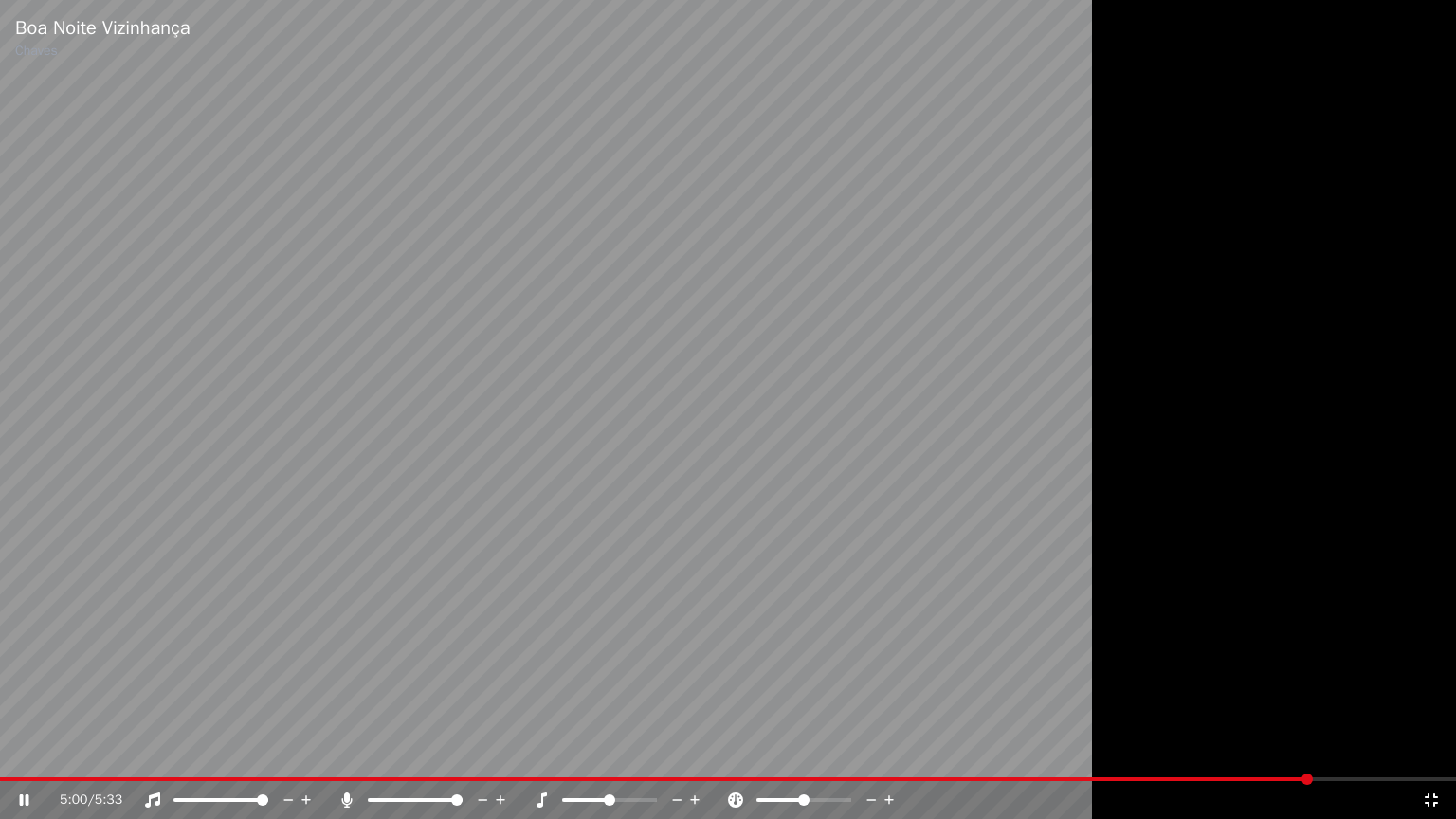 click at bounding box center [728, 779] 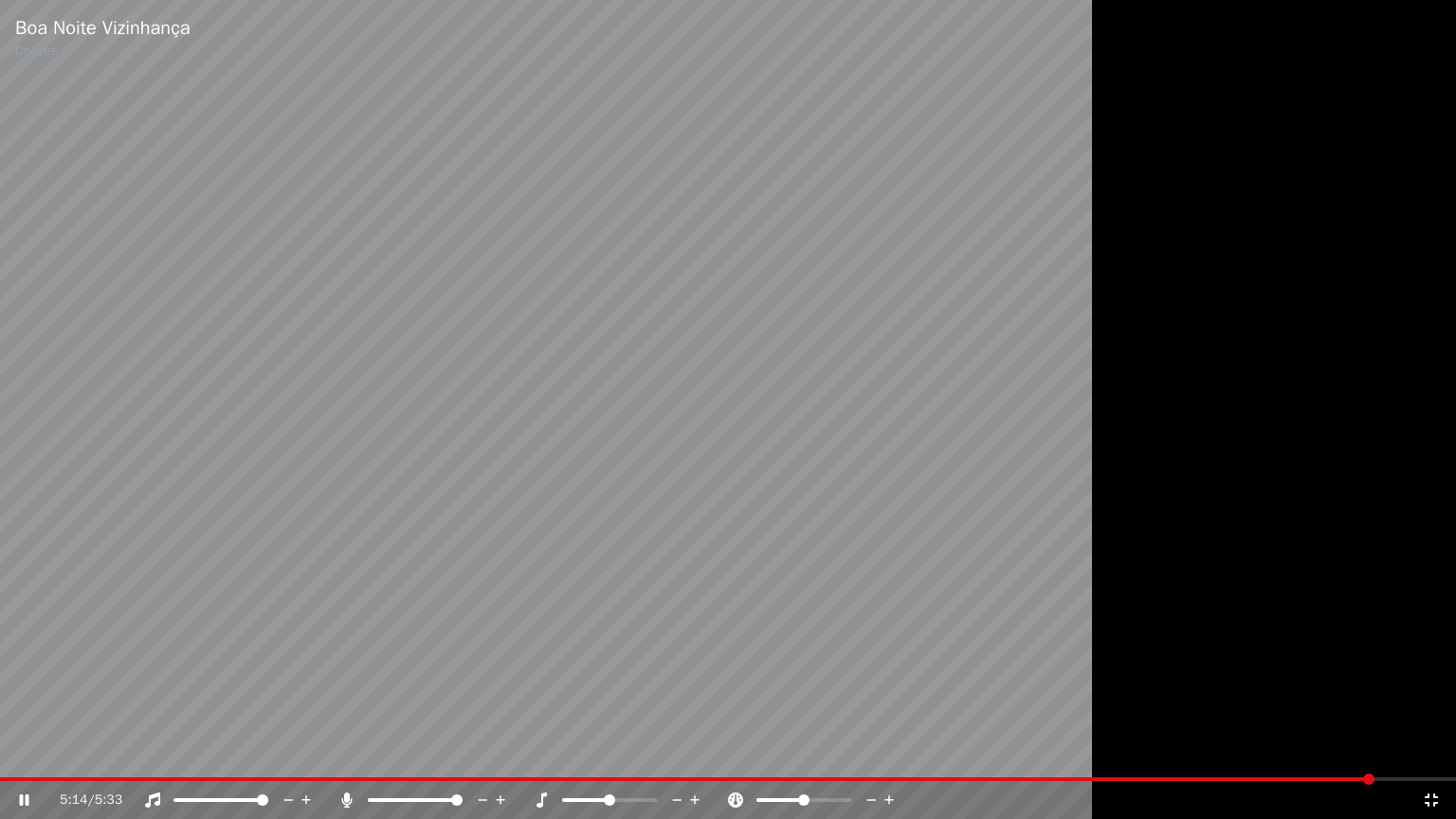 click on "5:14  /  5:33" at bounding box center [728, 800] 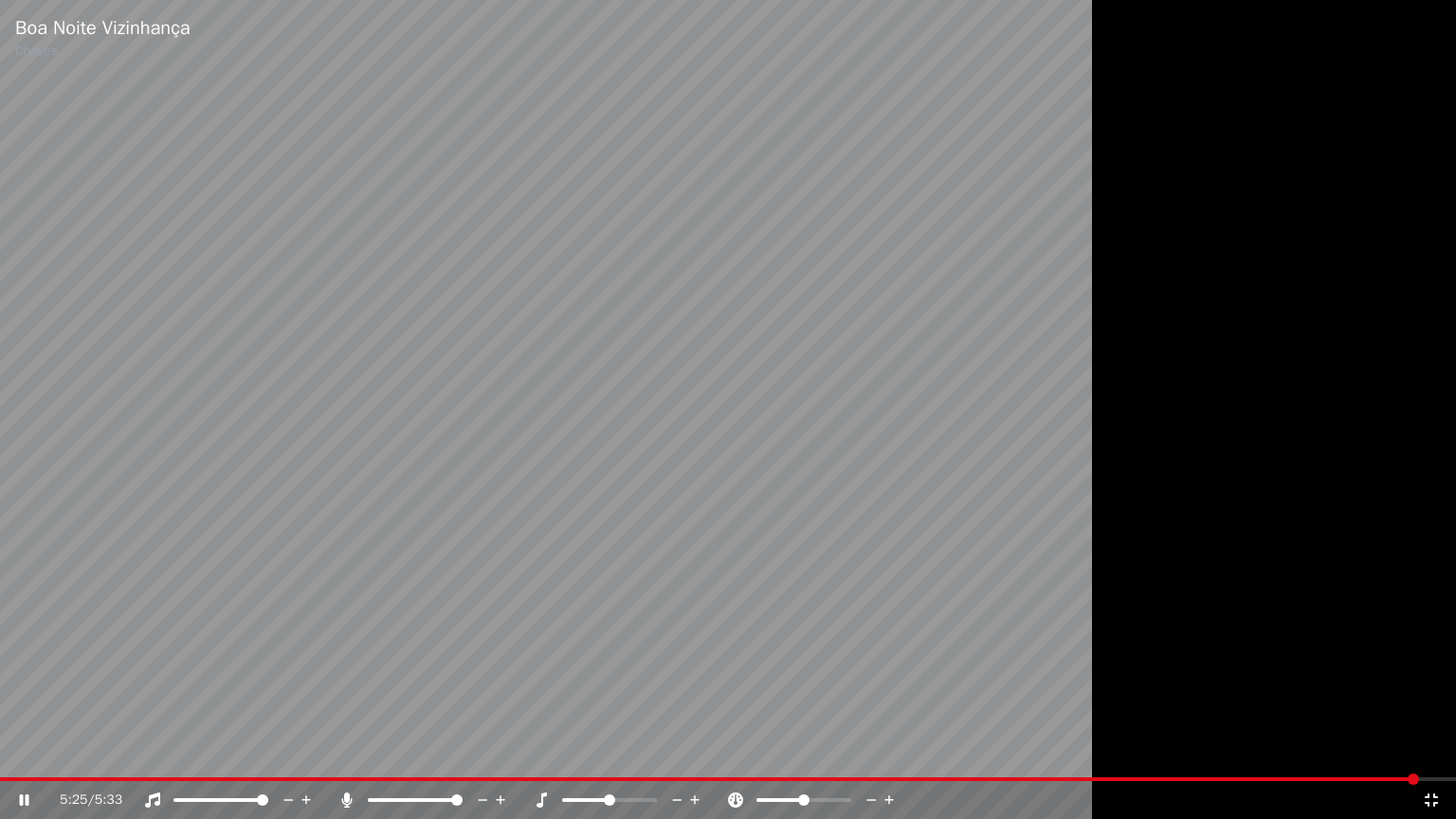 click at bounding box center [728, 779] 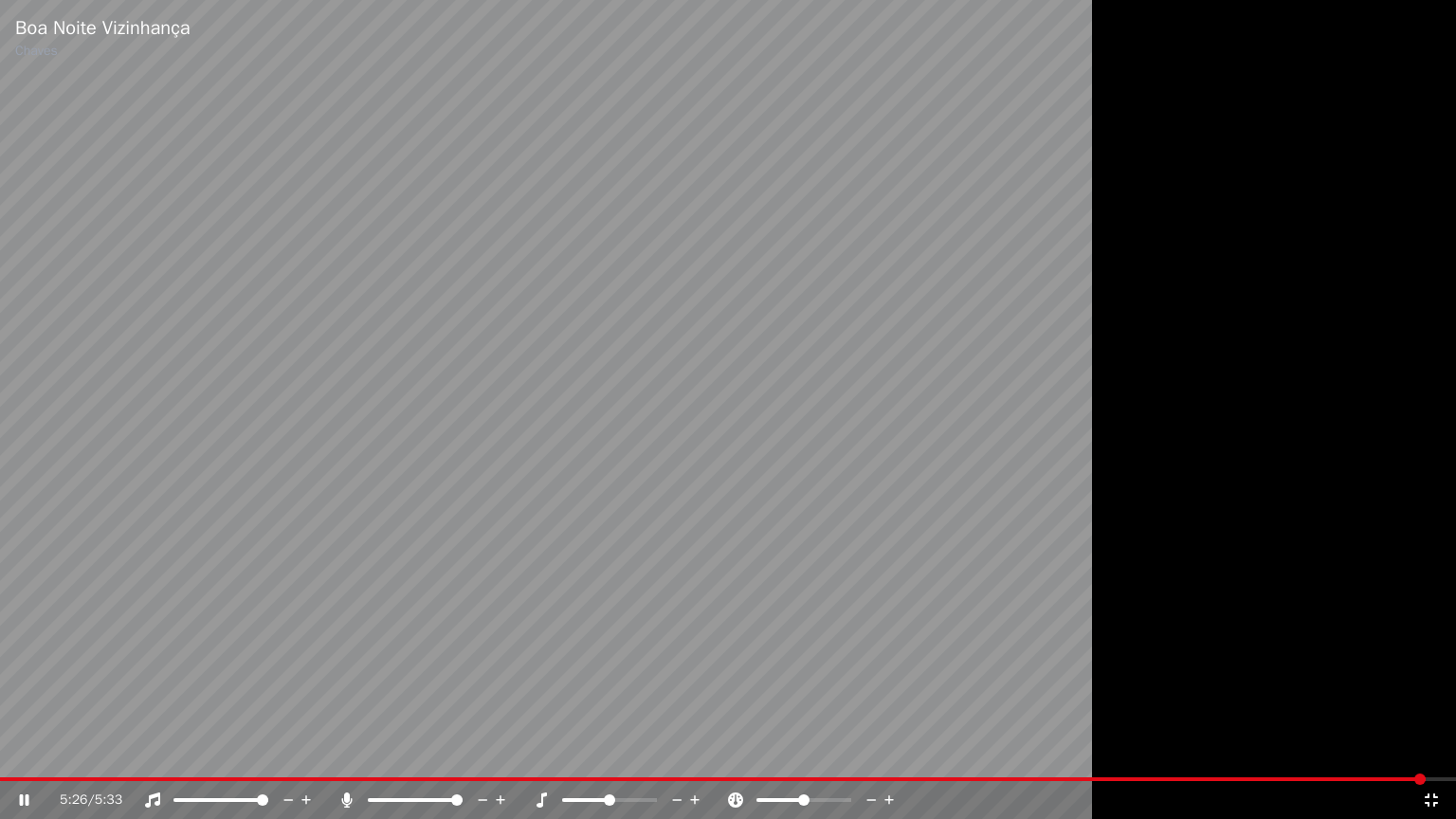 click on "5:26  /  5:33" at bounding box center [728, 800] 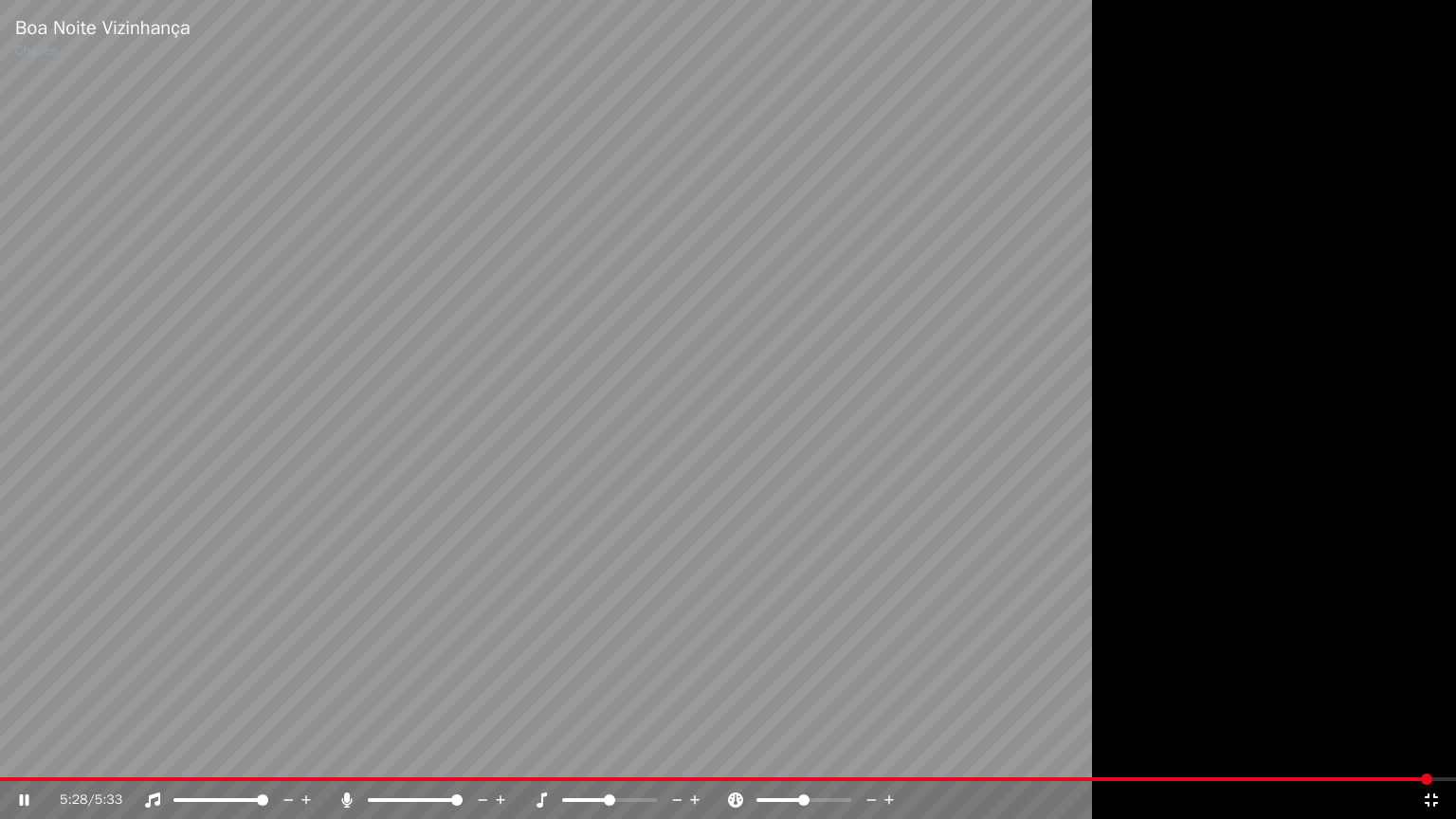 click 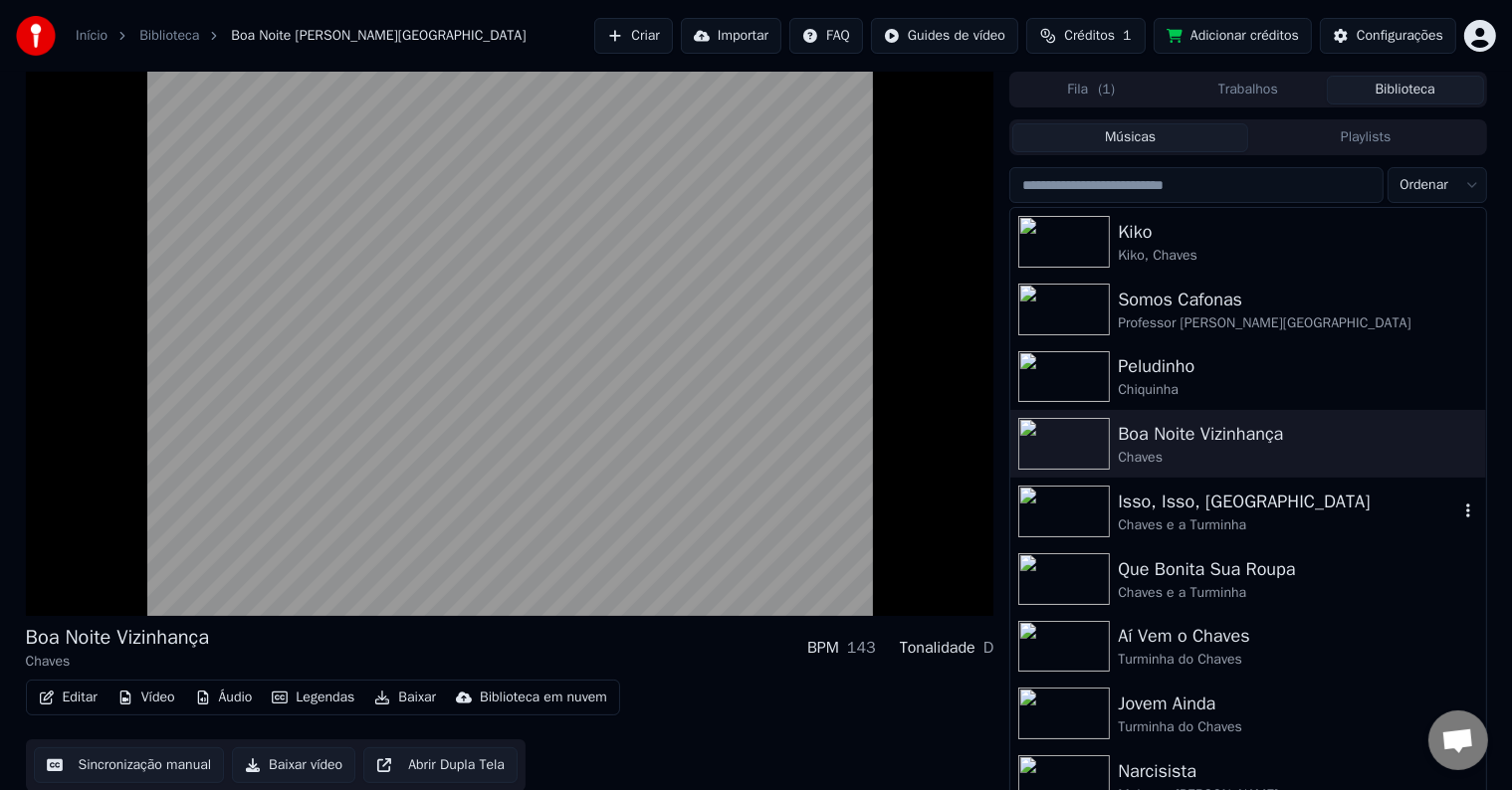 click at bounding box center [1064, 511] 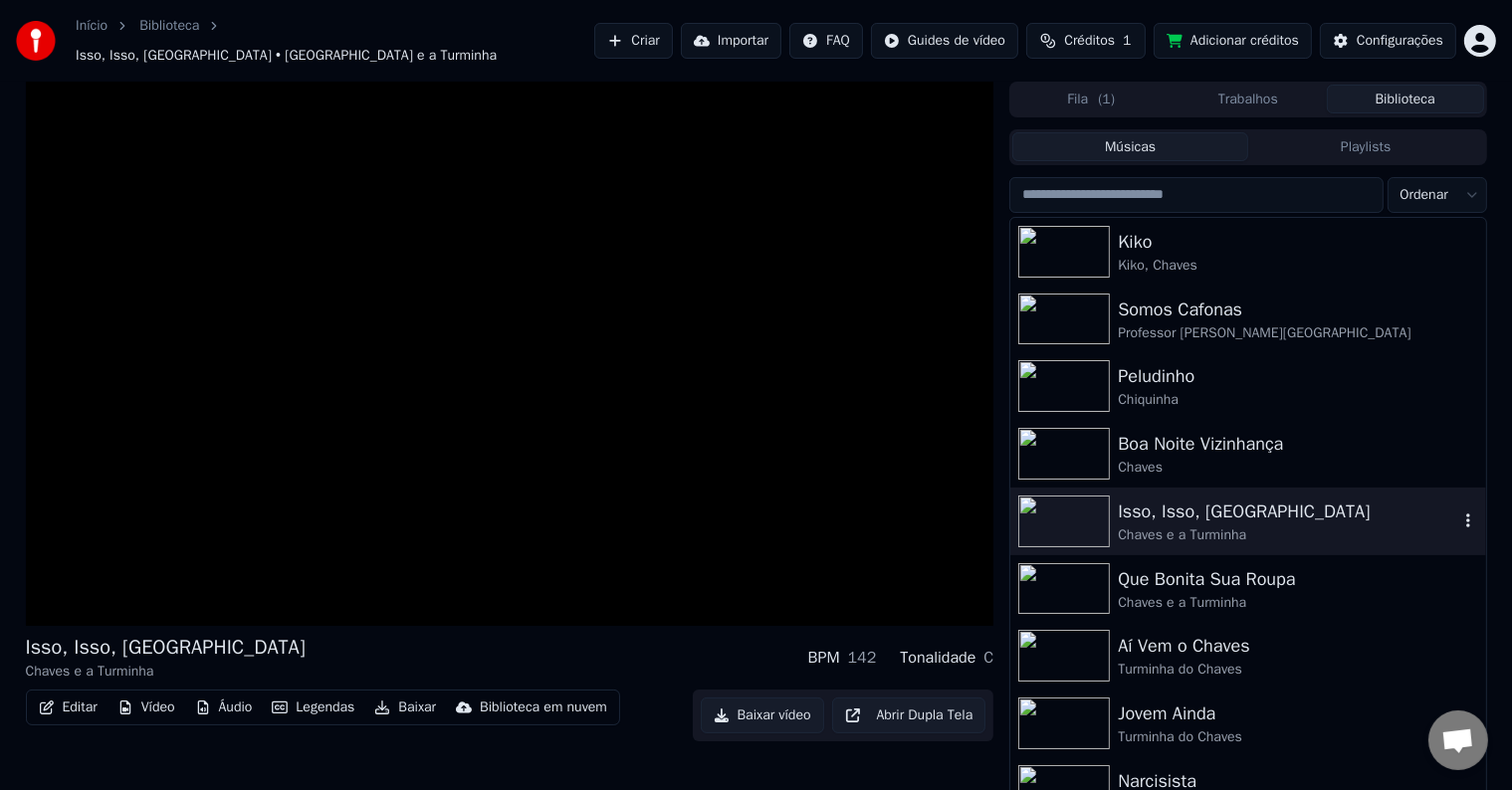click at bounding box center [1064, 521] 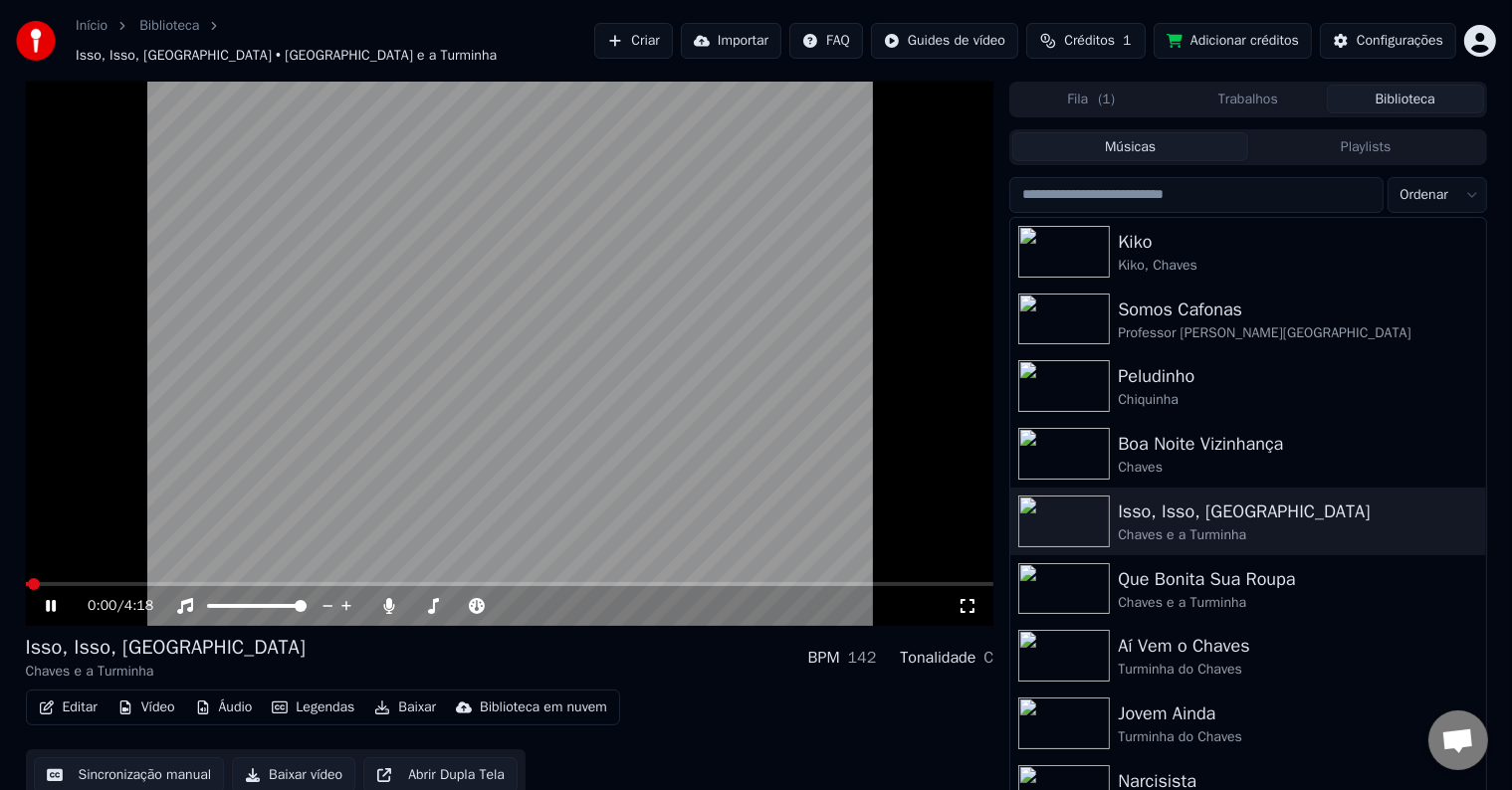 click on "0:00  /  4:18" at bounding box center (523, 606) 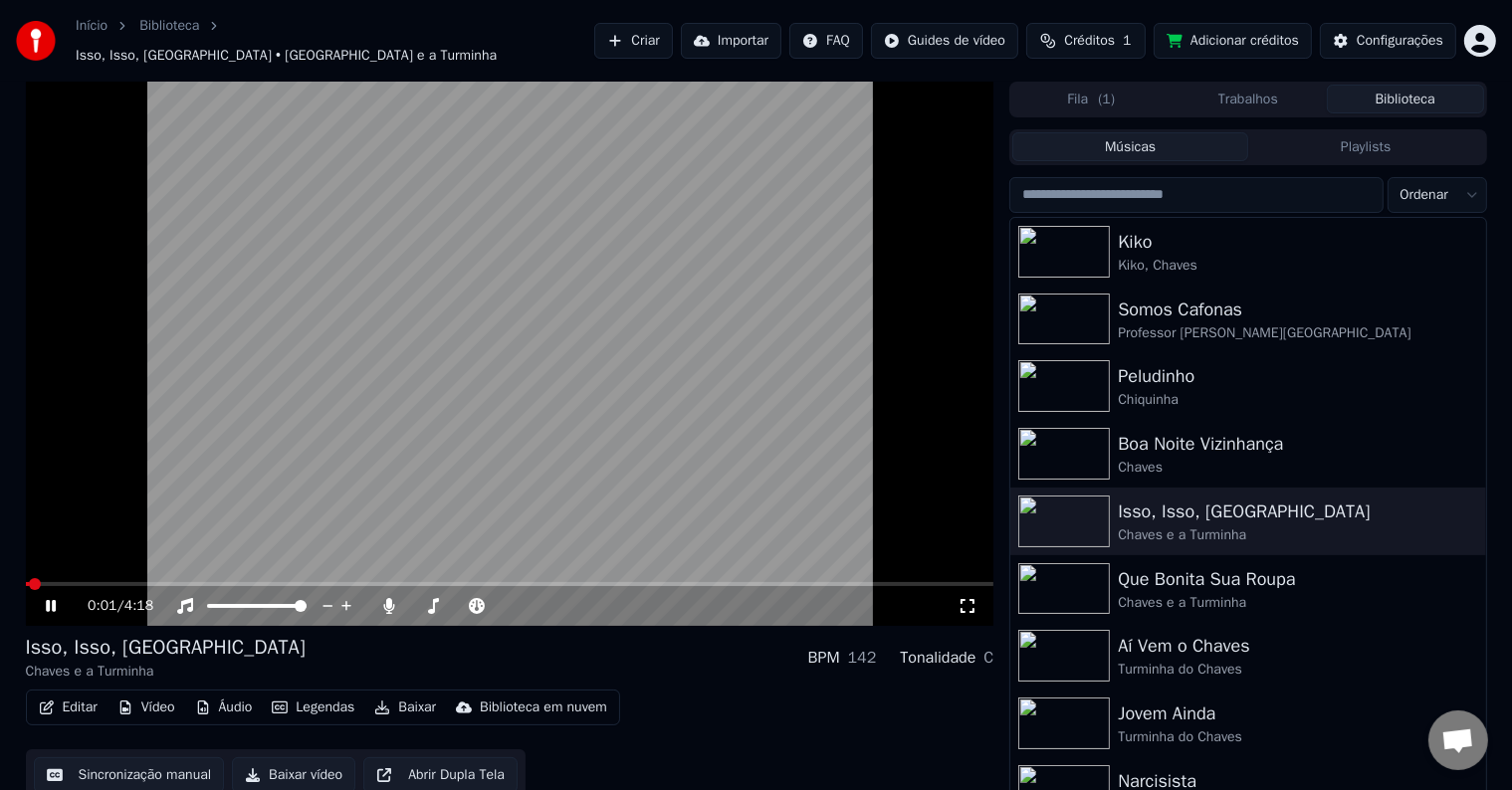click 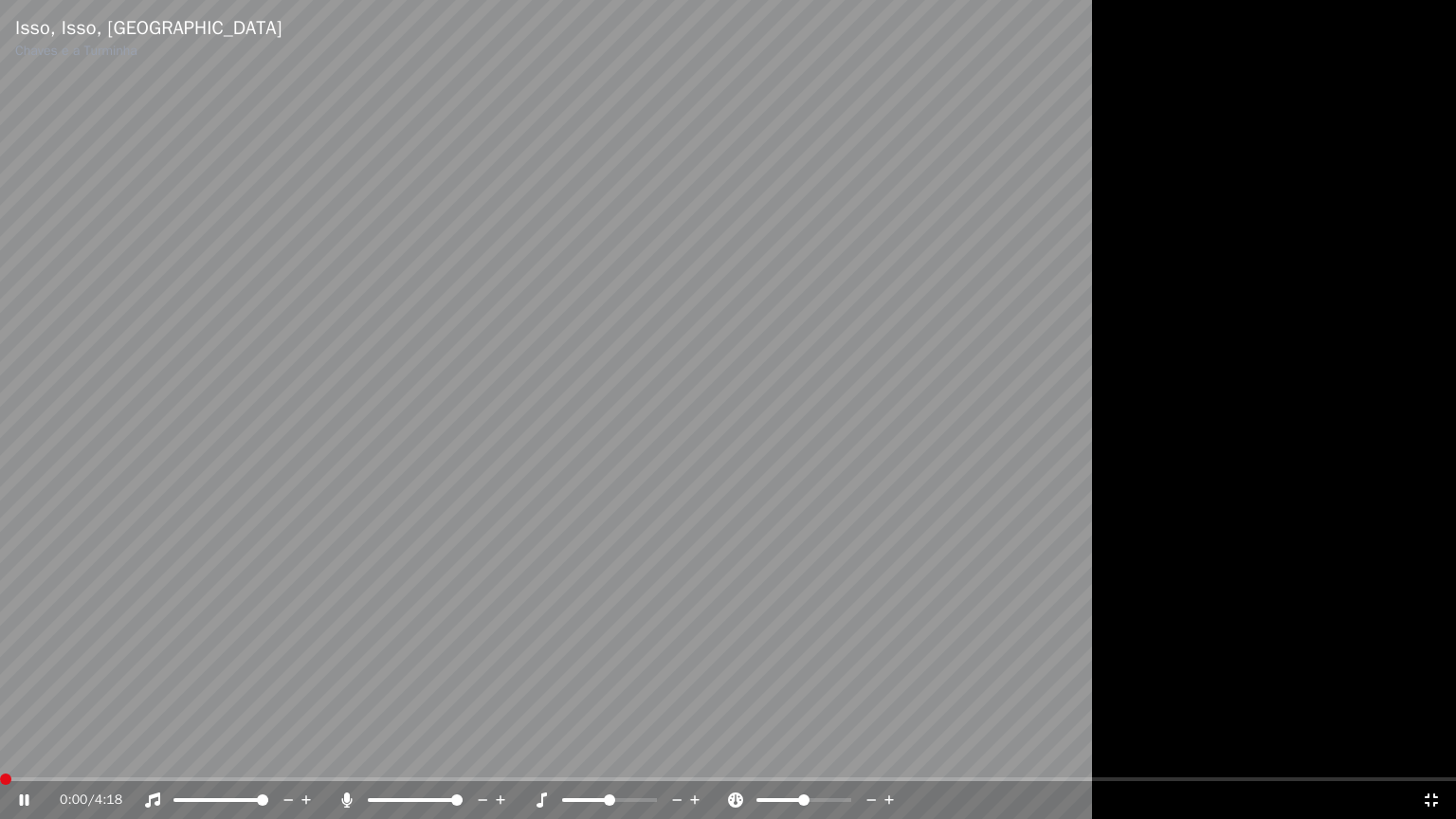 click at bounding box center [6, 779] 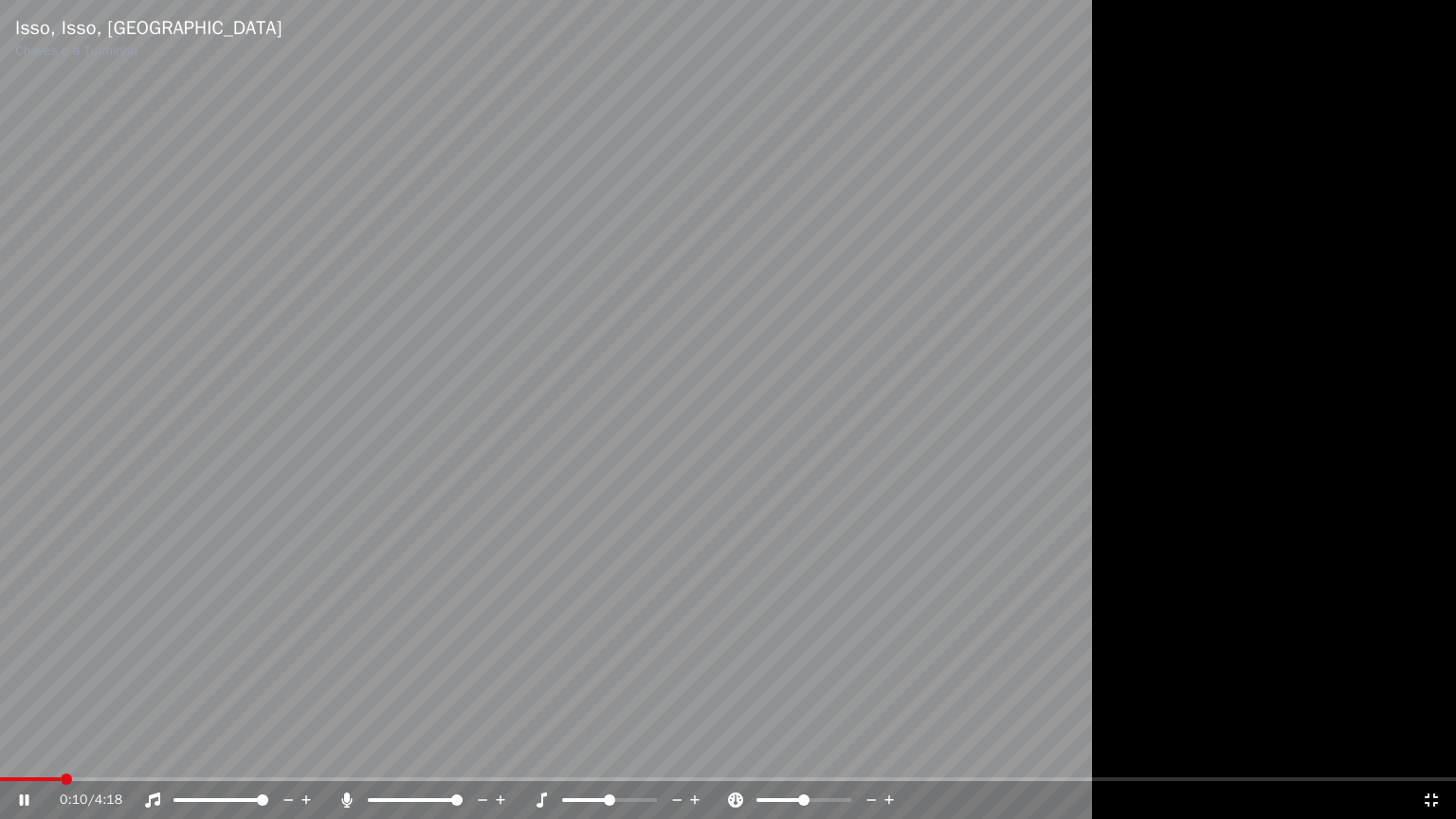 click on "0:10  /  4:18" at bounding box center [728, 800] 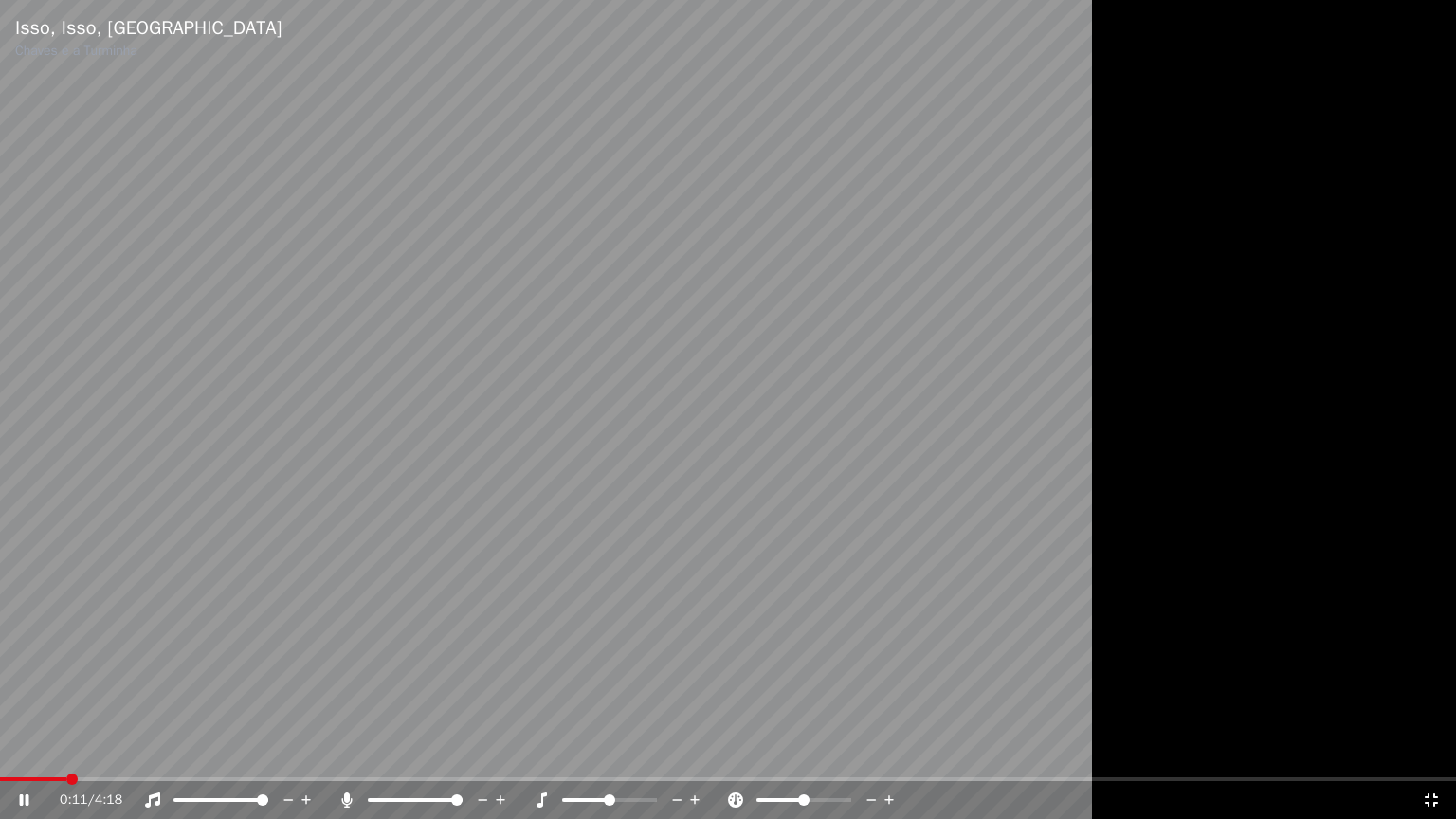 click 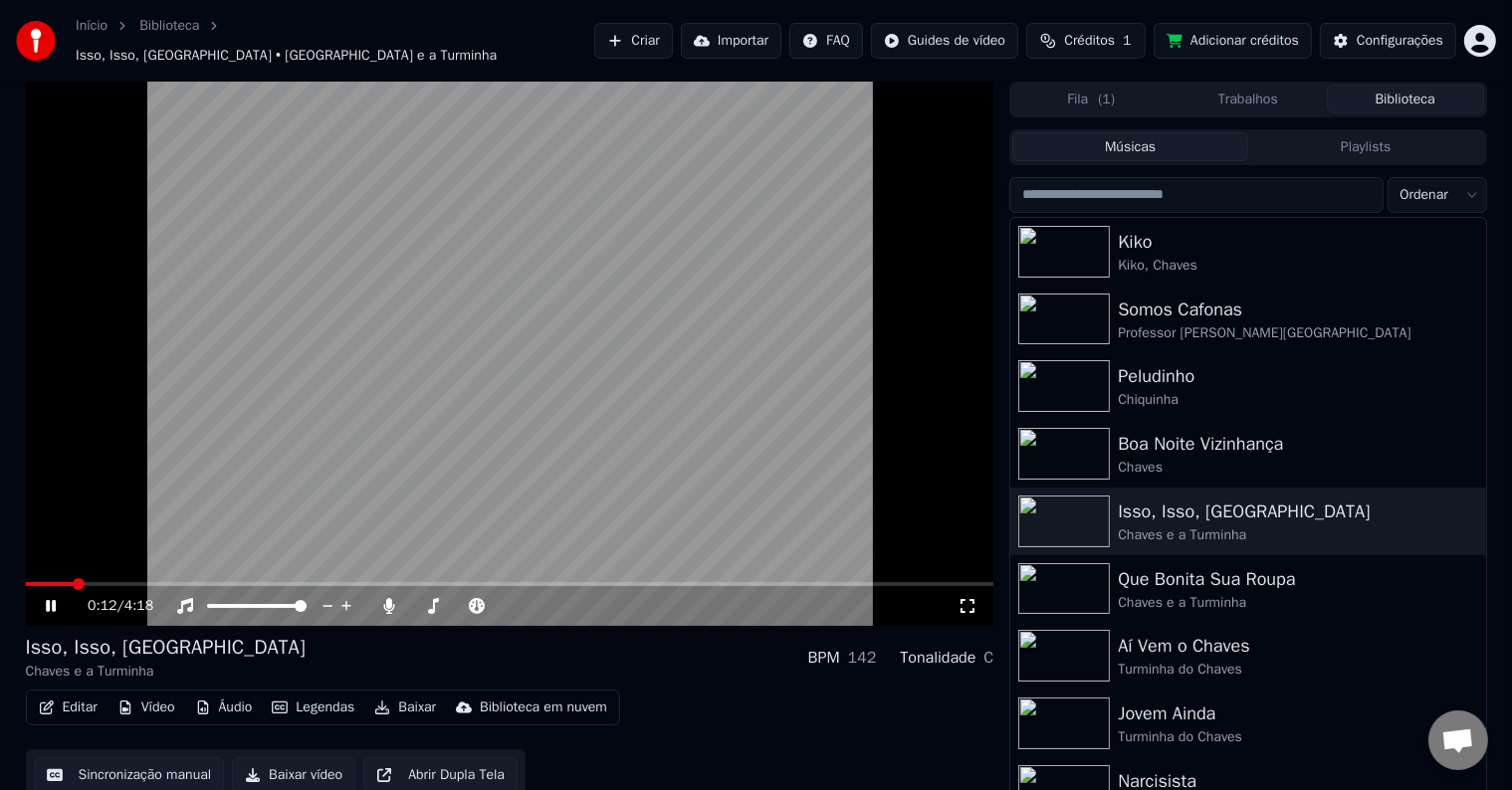 drag, startPoint x: 779, startPoint y: 556, endPoint x: 748, endPoint y: 548, distance: 32.015621 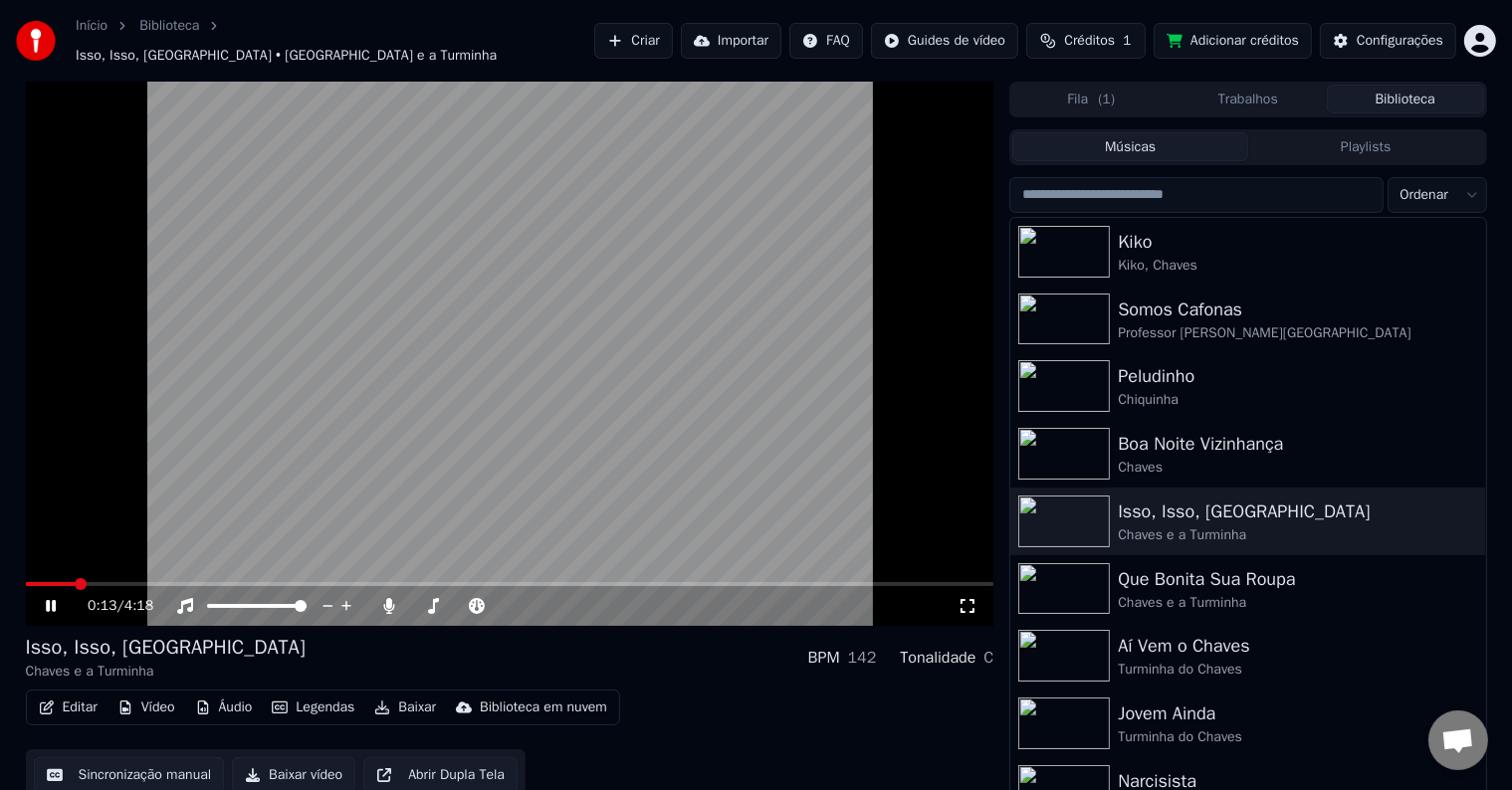 click at bounding box center [510, 353] 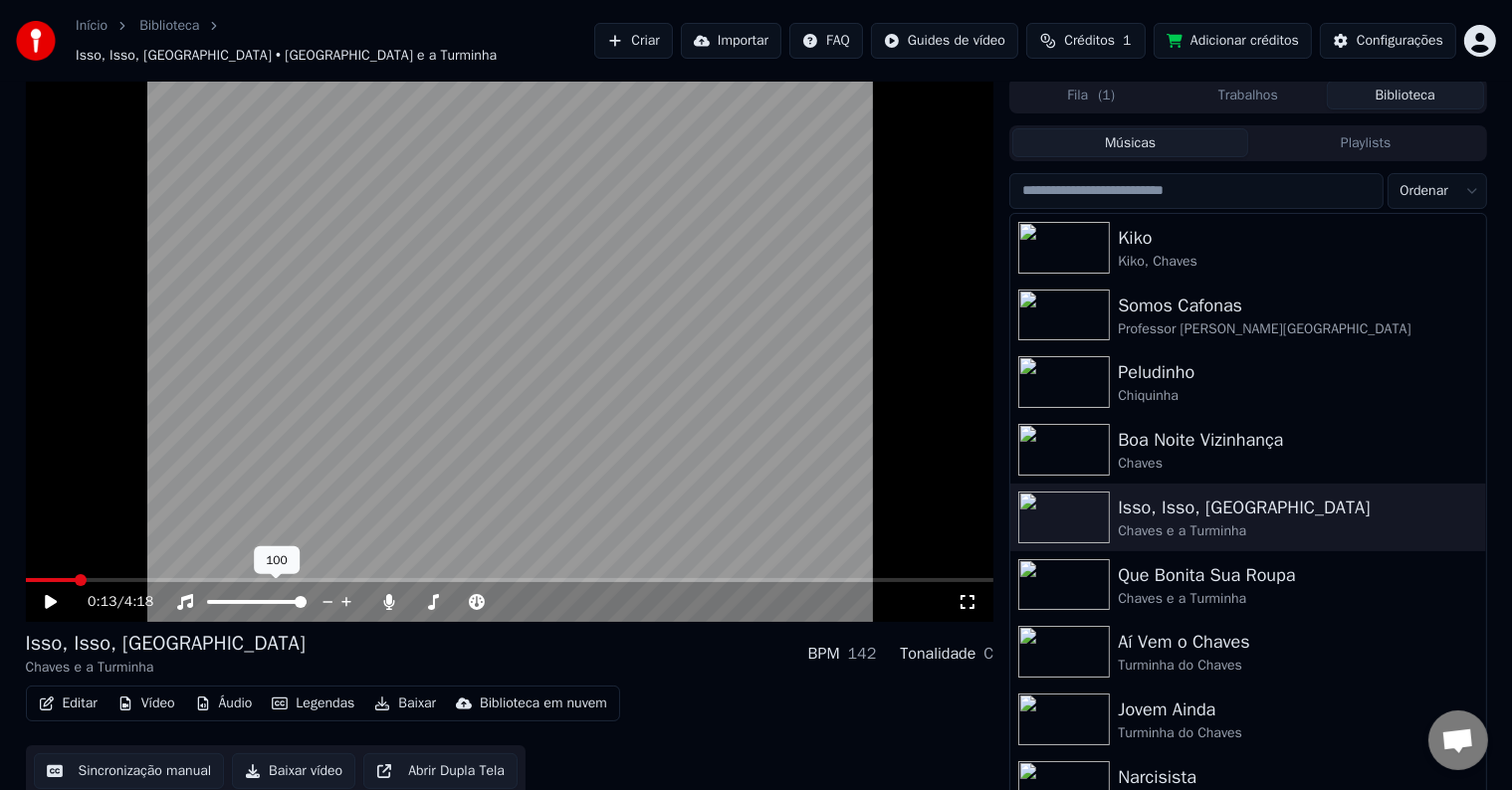 scroll, scrollTop: 9, scrollLeft: 0, axis: vertical 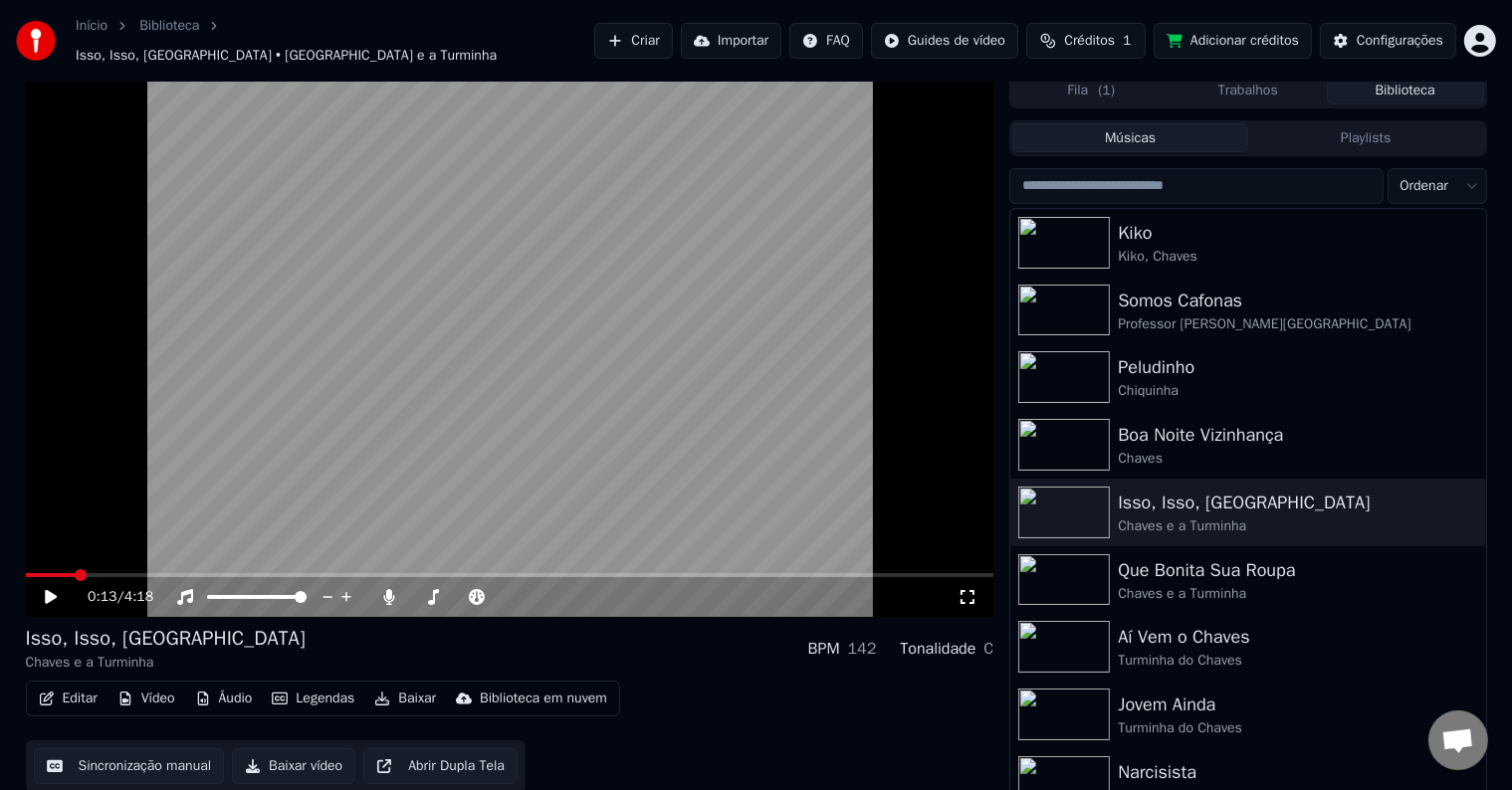 click 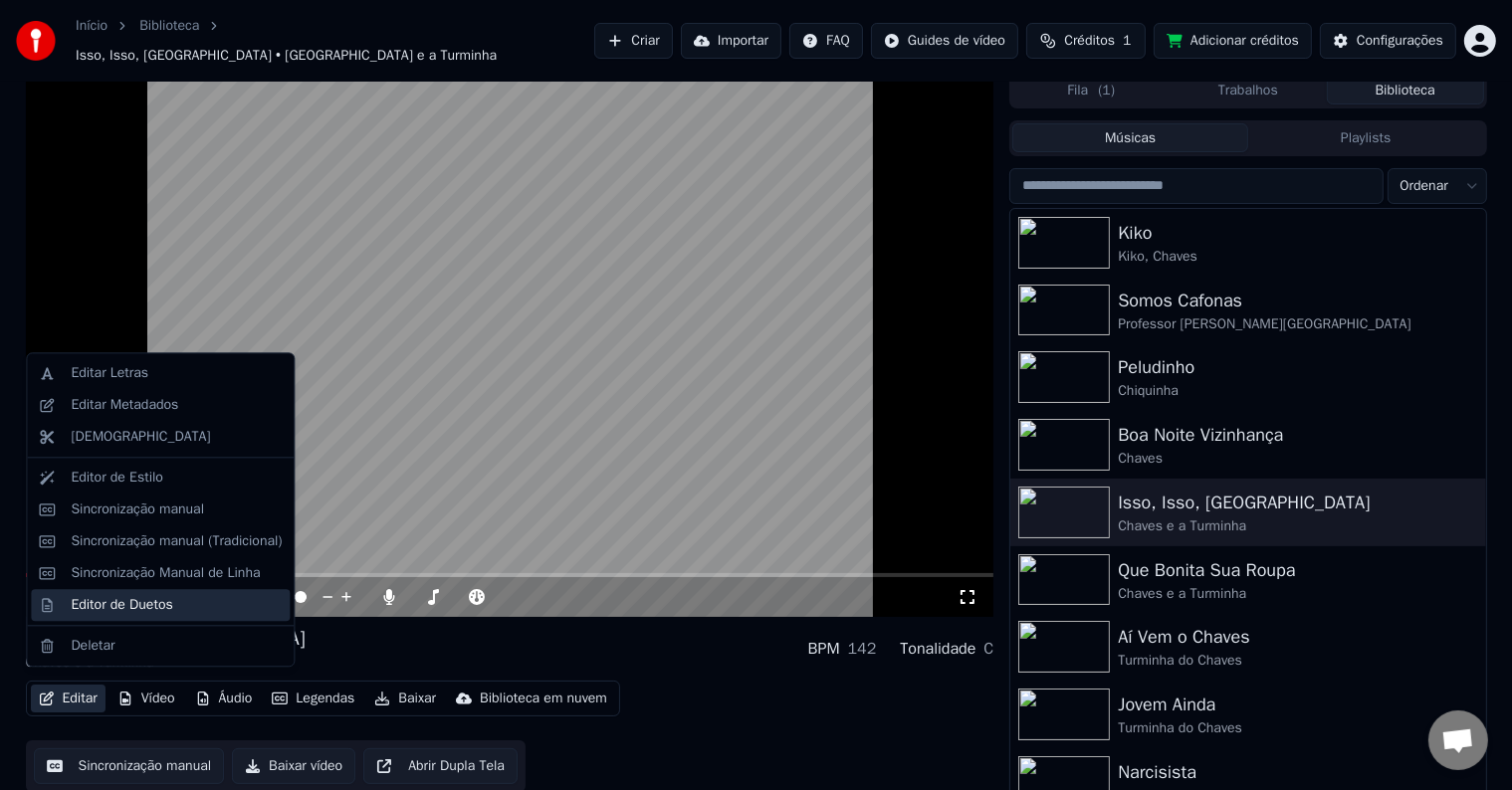 click on "Editor de Duetos" at bounding box center (176, 605) 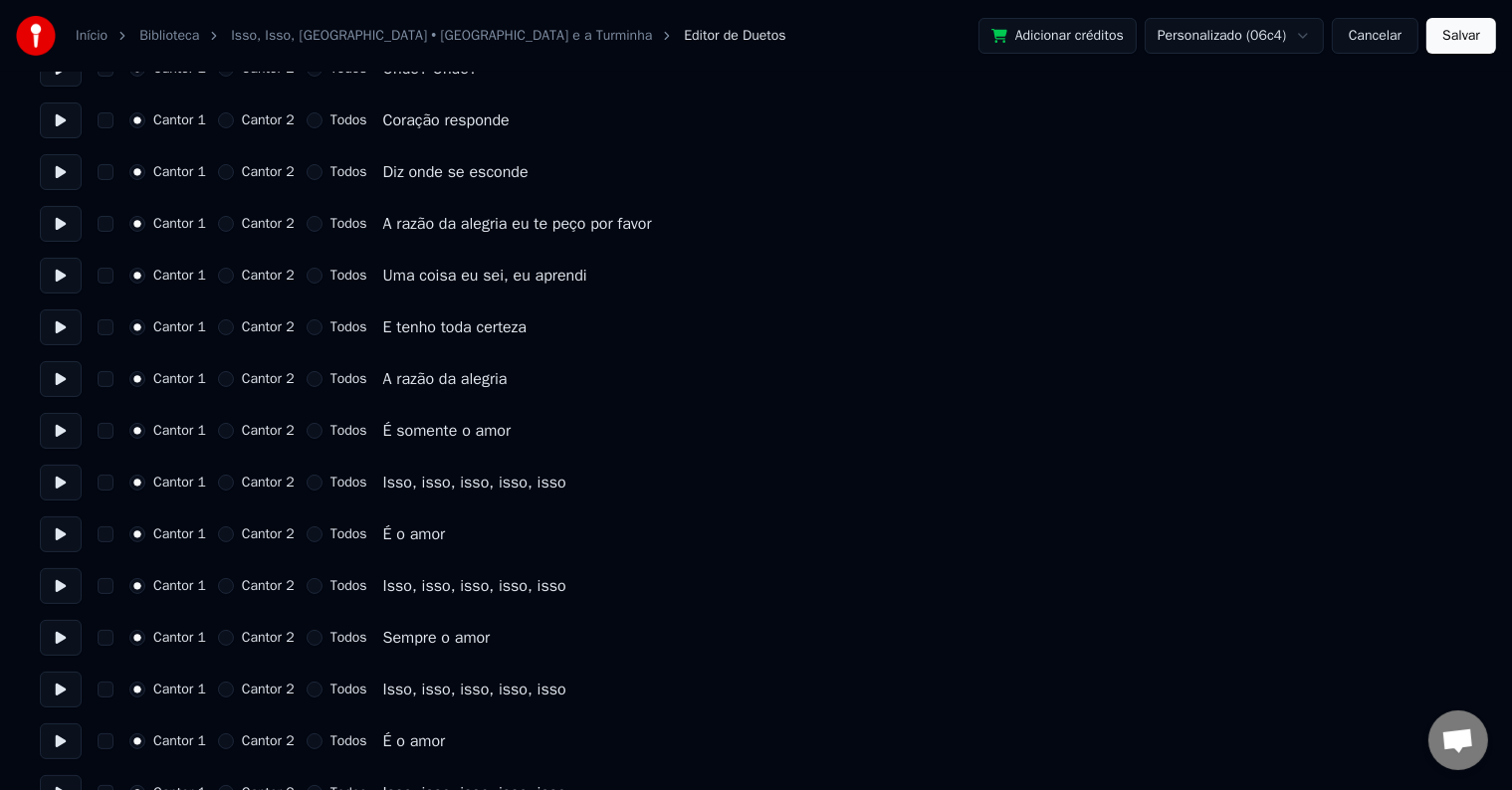 scroll, scrollTop: 199, scrollLeft: 0, axis: vertical 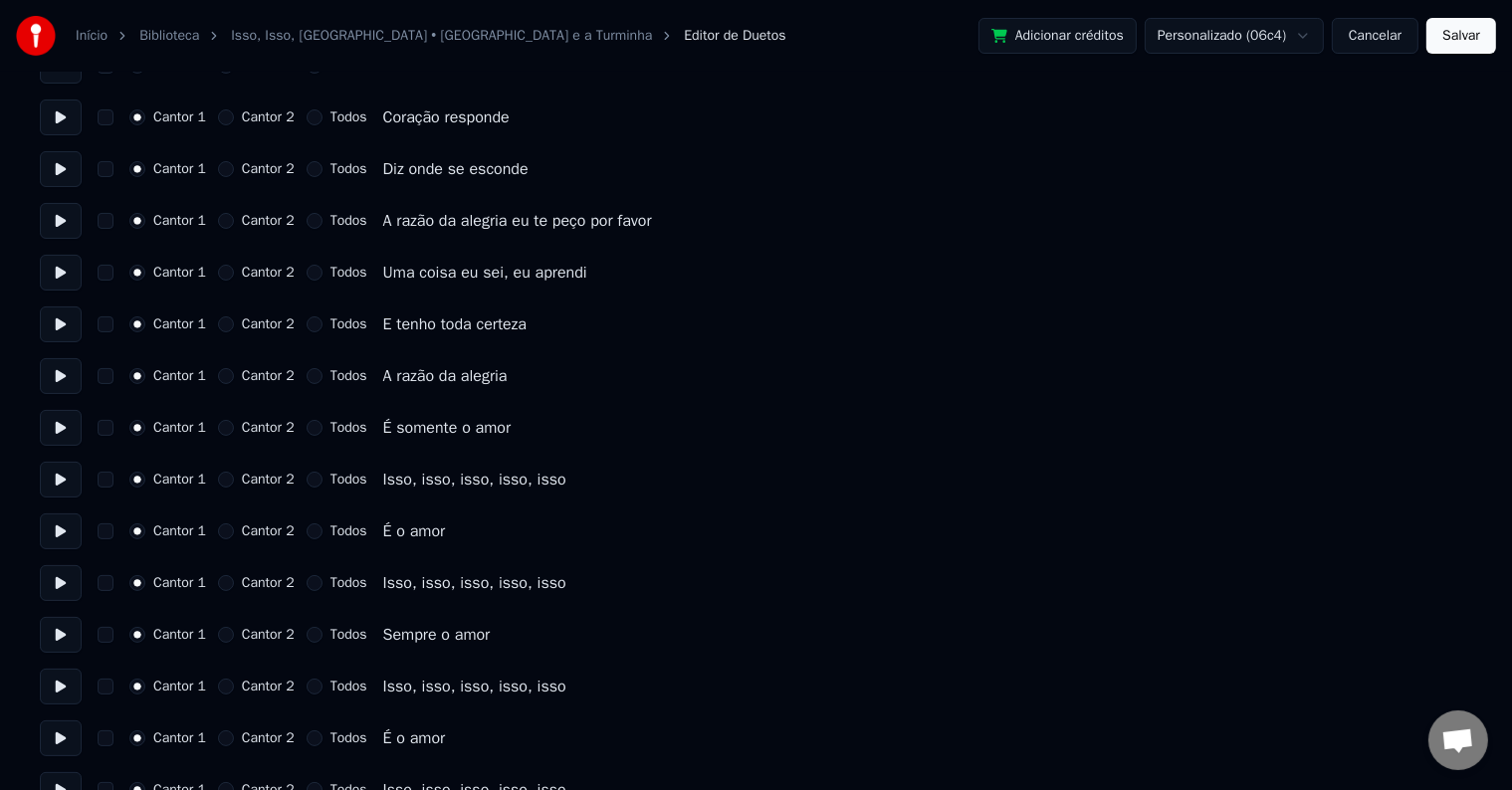 click on "Cantor 2" at bounding box center [256, 531] 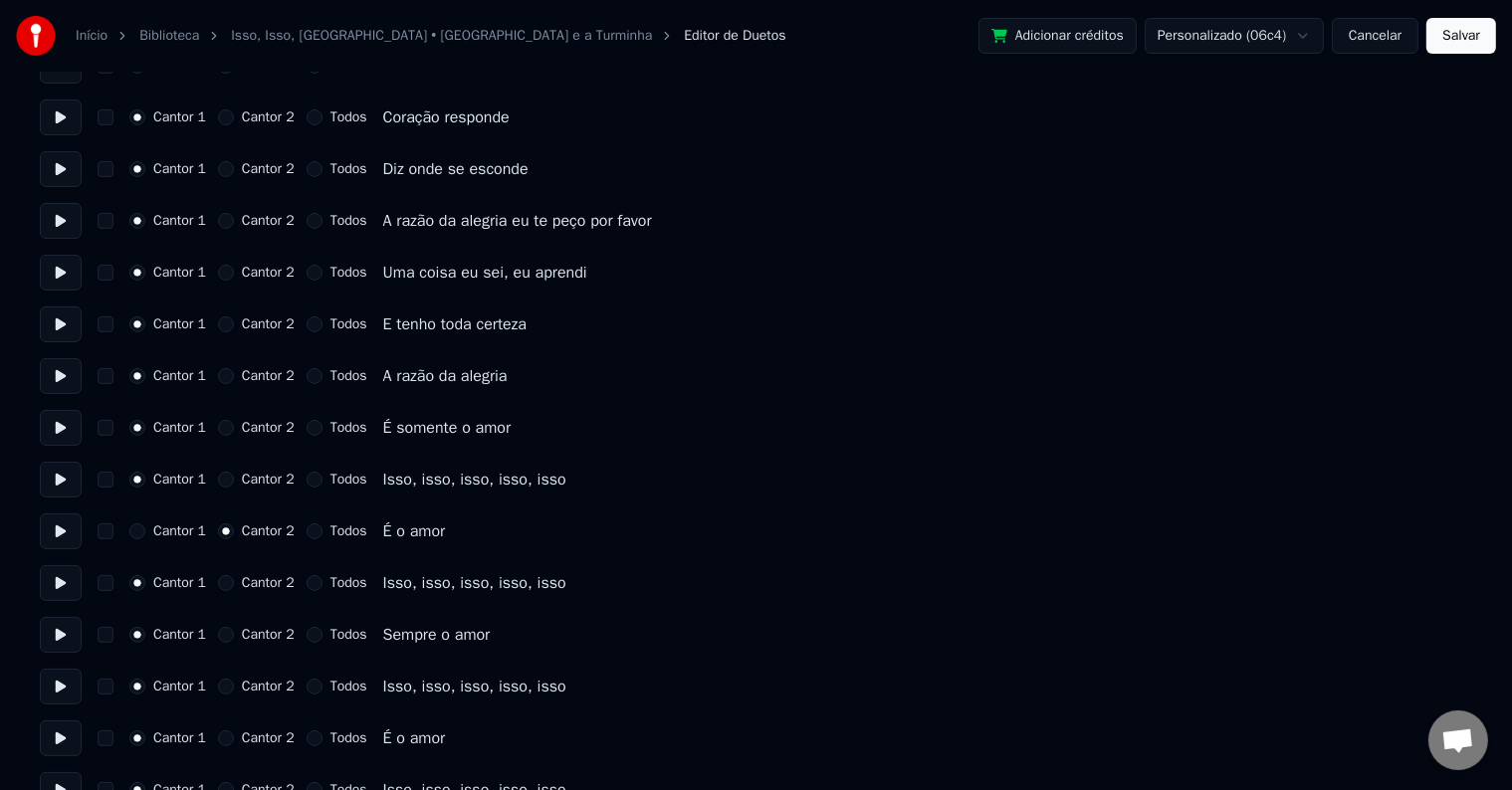 click on "Início Biblioteca Isso, Isso, Isso • Chaves e a Turminha Editor de Duetos Adicionar créditos Personalizado (06c4) Cancelar Salvar Número de cantores * Mantenha as vozes do cantor Cantor  1 Cantor  2 Todos Cantor 1 Cantor 2 Todos Onde? Onde? Cantor 1 Cantor 2 Todos Coração responde Cantor 1 Cantor 2 Todos Diz onde se esconde Cantor 1 Cantor 2 Todos A razão da alegria eu te peço por favor Cantor 1 Cantor 2 Todos Uma coisa eu sei, eu aprendi Cantor 1 Cantor 2 Todos E tenho toda certeza Cantor 1 Cantor 2 Todos A razão da alegria Cantor 1 Cantor 2 Todos É somente o amor Cantor 1 Cantor 2 Todos Isso, isso, isso, isso, isso Cantor 1 Cantor 2 Todos É o amor Cantor 1 Cantor 2 Todos Isso, isso, isso, isso, isso Cantor 1 Cantor 2 Todos Sempre o amor Cantor 1 Cantor 2 Todos Isso, isso, isso, isso, isso Cantor 1 Cantor 2 Todos É o amor Cantor 1 Cantor 2 Todos Isso, isso, isso, isso, isso Cantor 1 Cantor 2 Todos Sempre o amor Cantor 1 Cantor 2 Todos As pessoas que me encontram sempre me perguntam curiosas" at bounding box center (756, 1236) 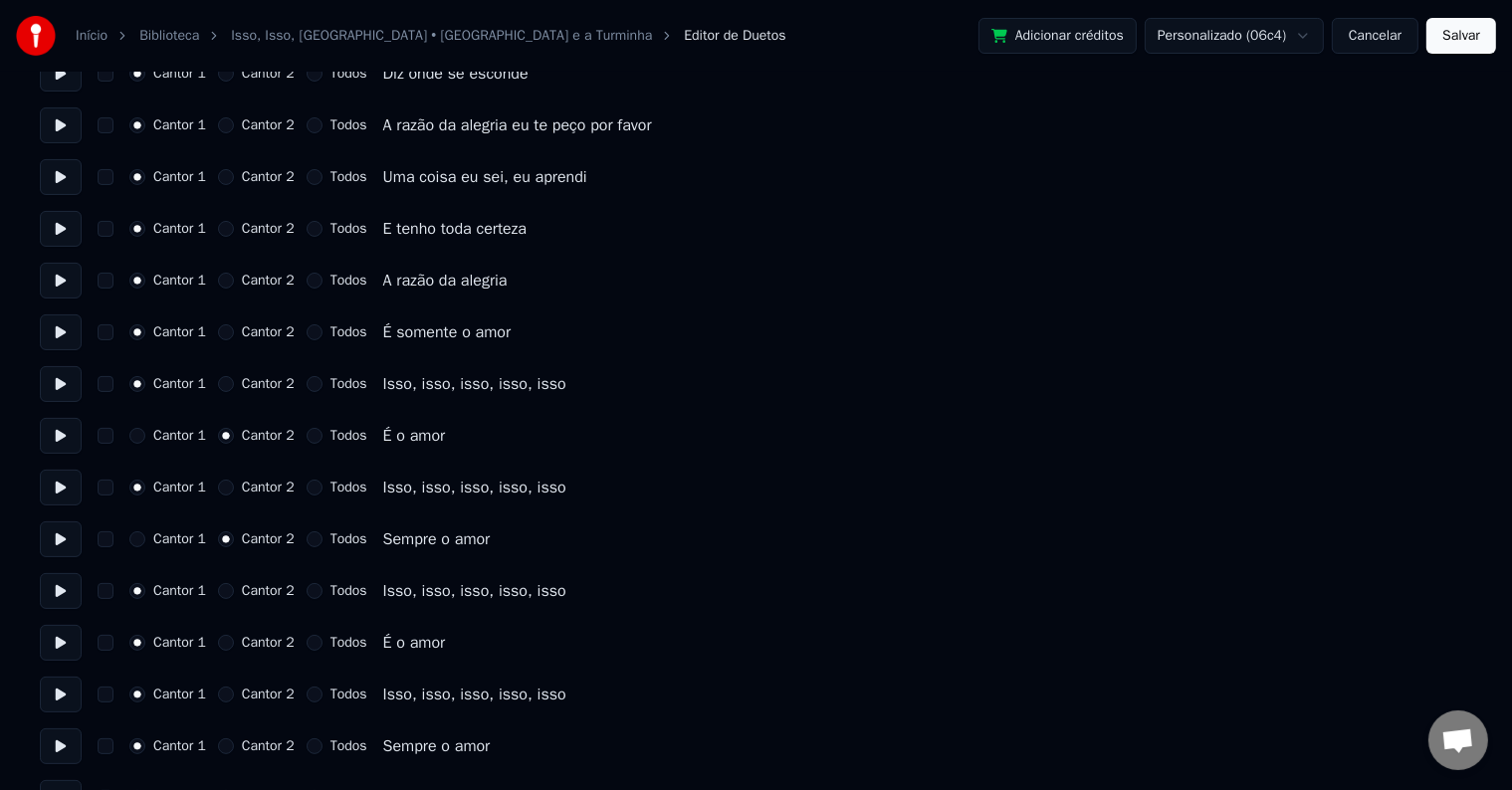 scroll, scrollTop: 298, scrollLeft: 0, axis: vertical 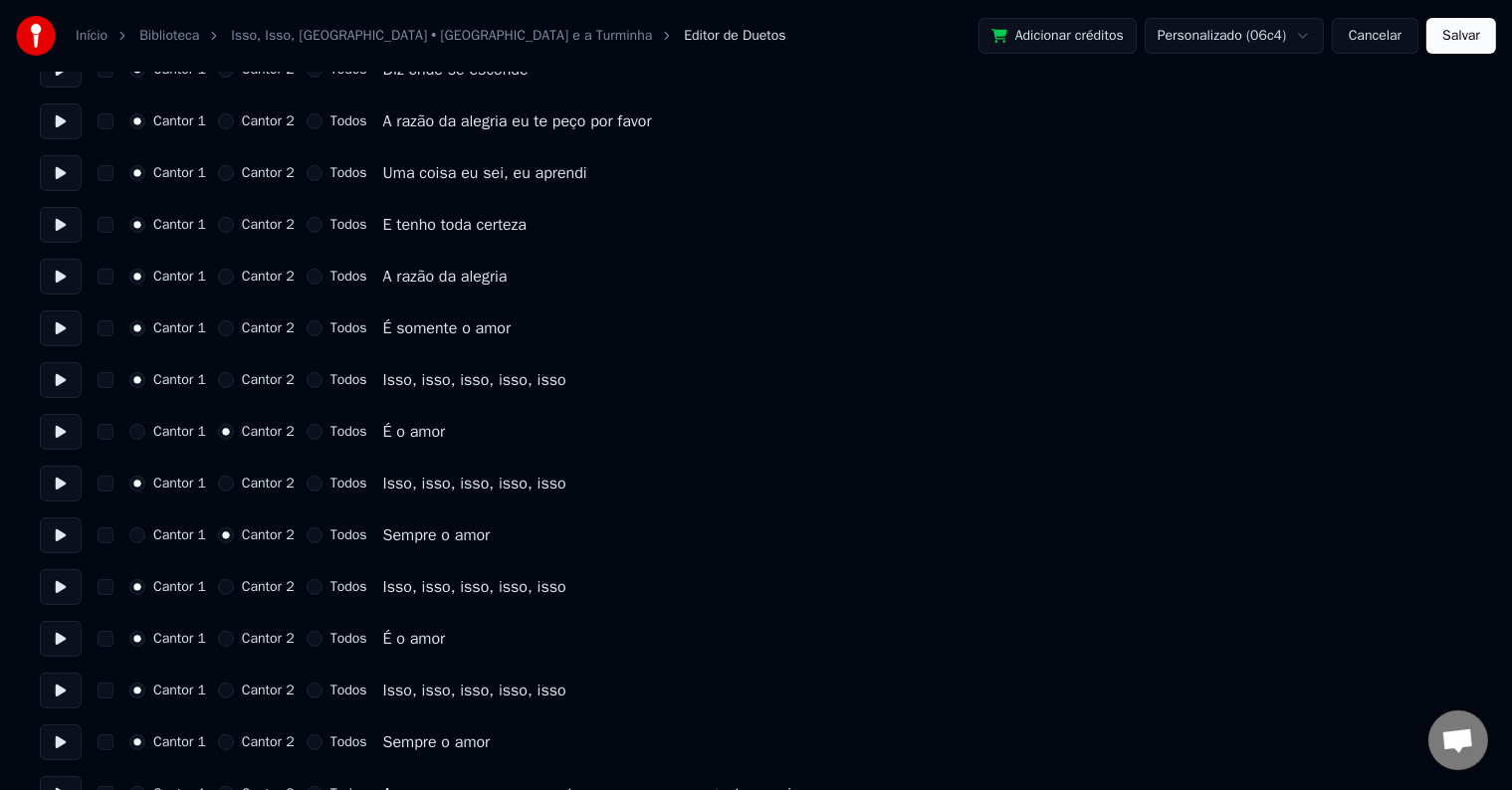 click on "Cantor 2" at bounding box center [268, 639] 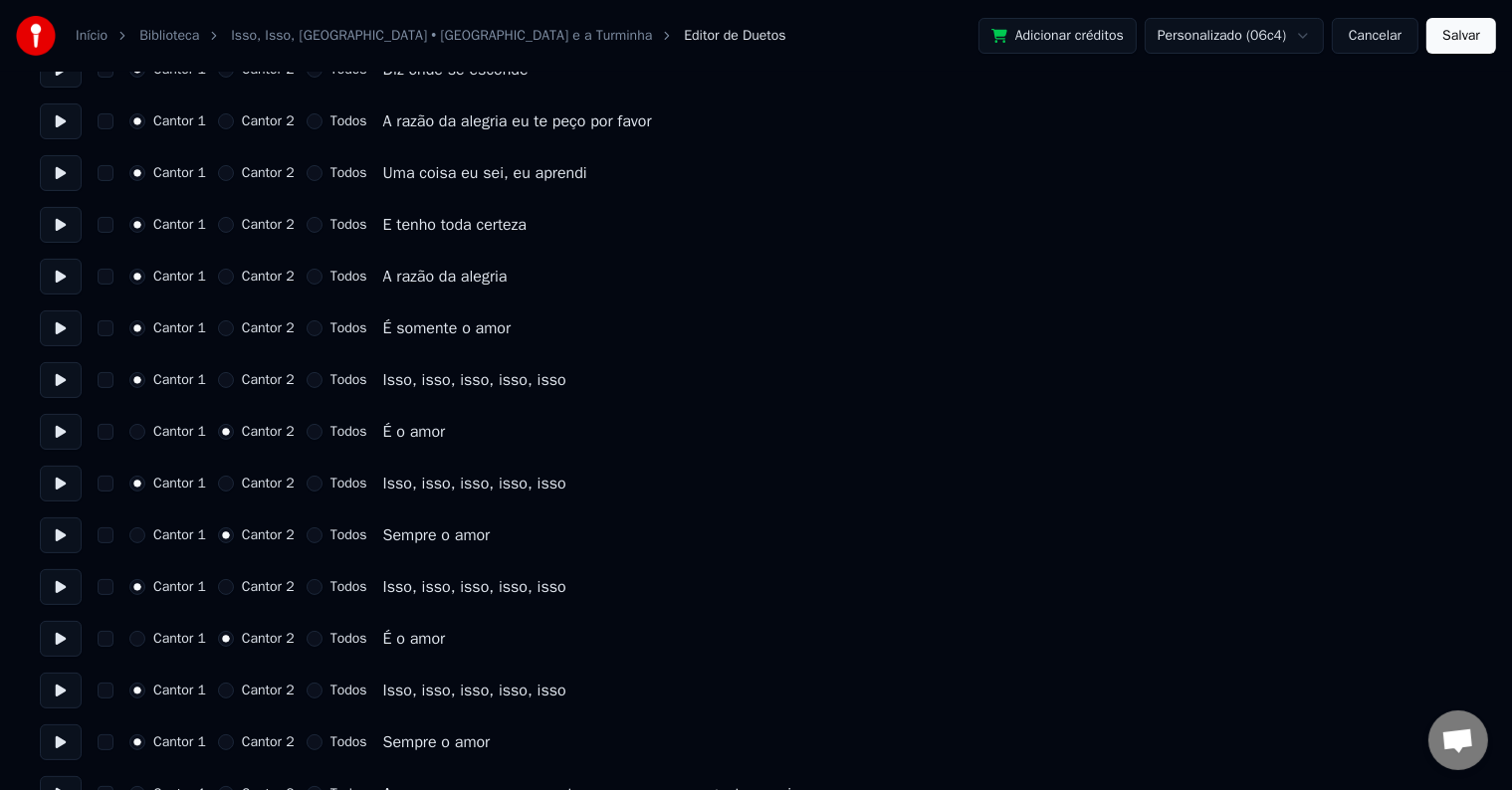 click on "Cantor 1 Cantor 2 Todos Sempre o amor" at bounding box center [756, 742] 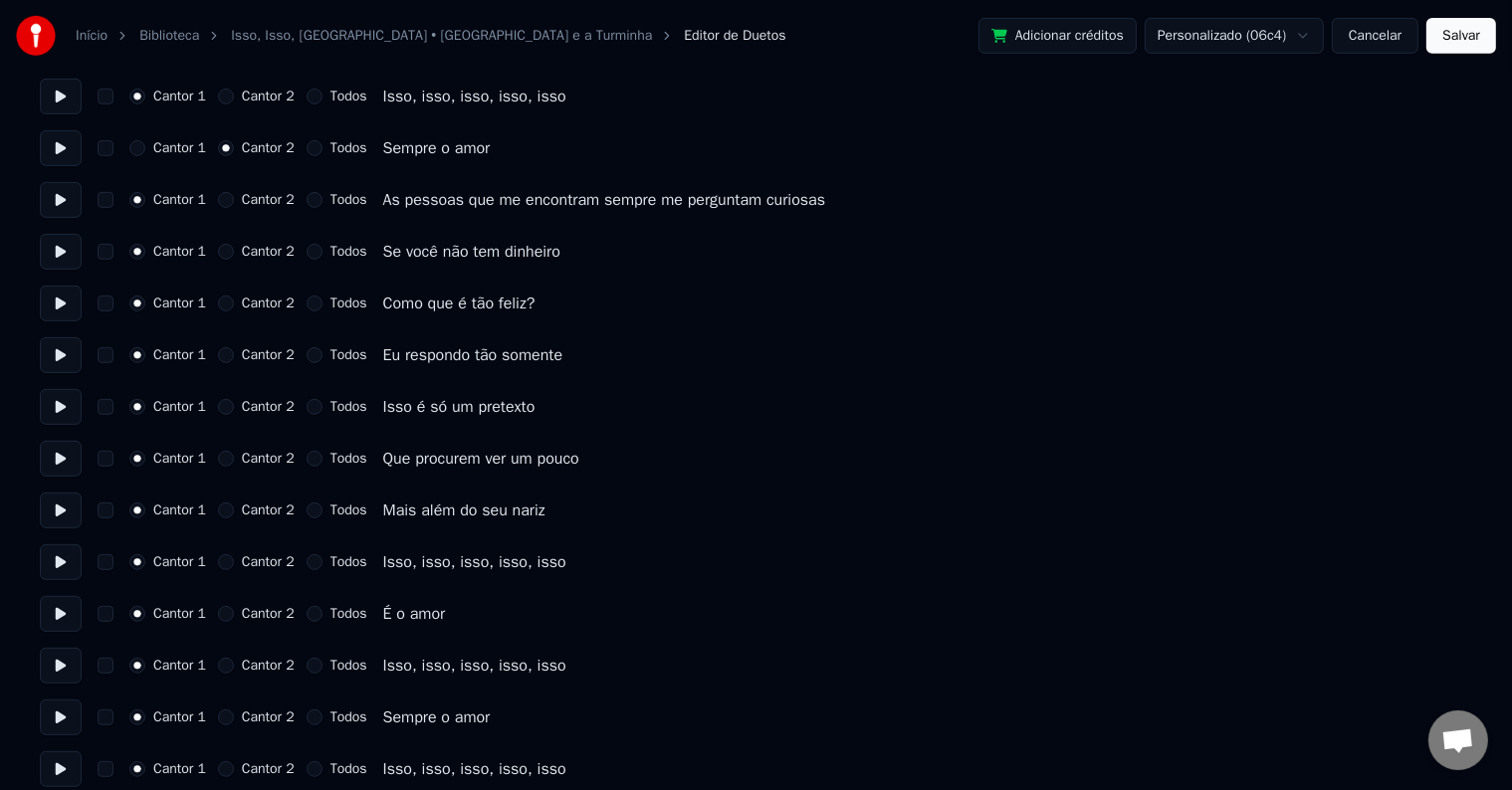 scroll, scrollTop: 895, scrollLeft: 0, axis: vertical 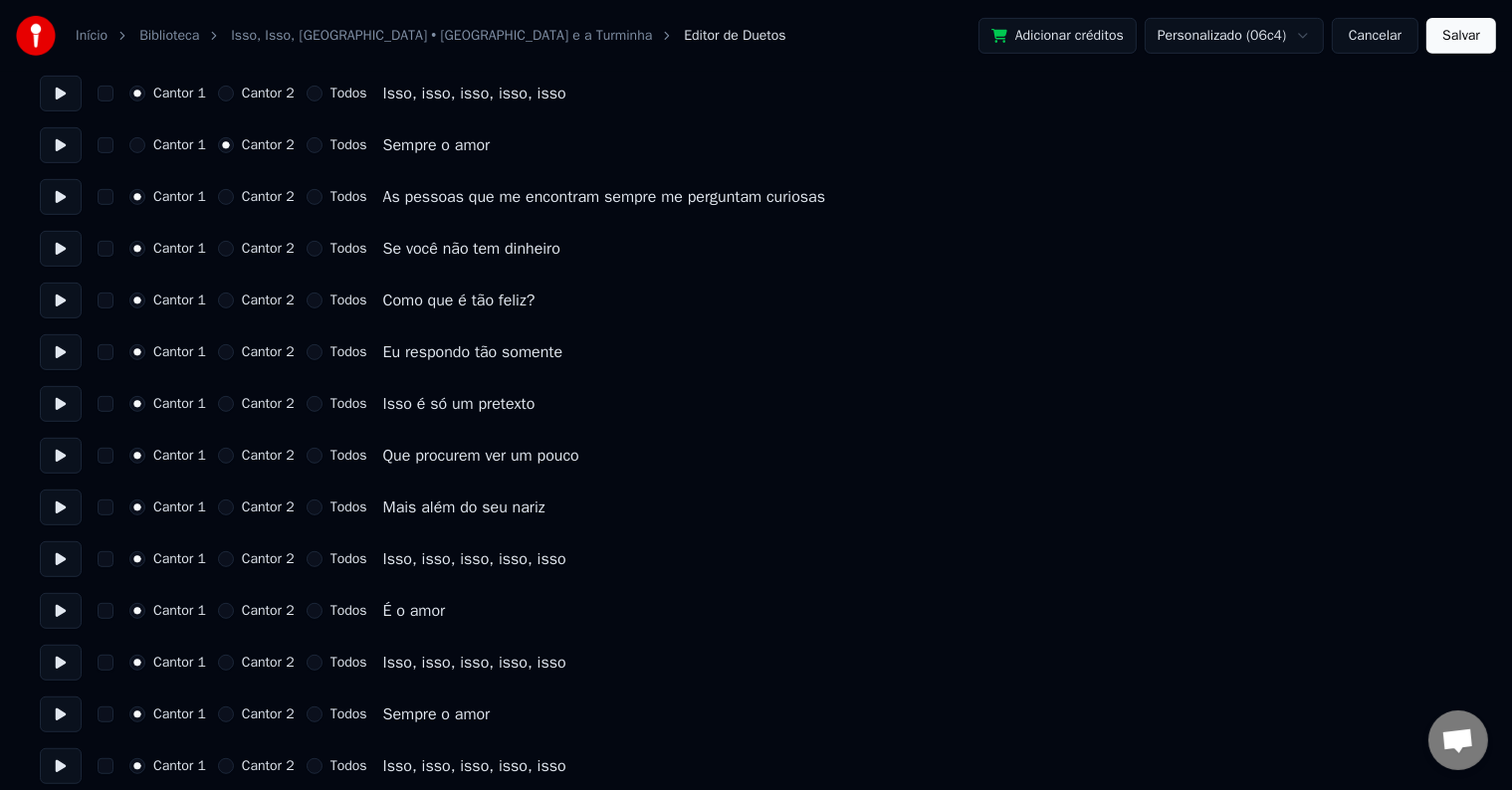click on "Cantor 2" at bounding box center [268, 611] 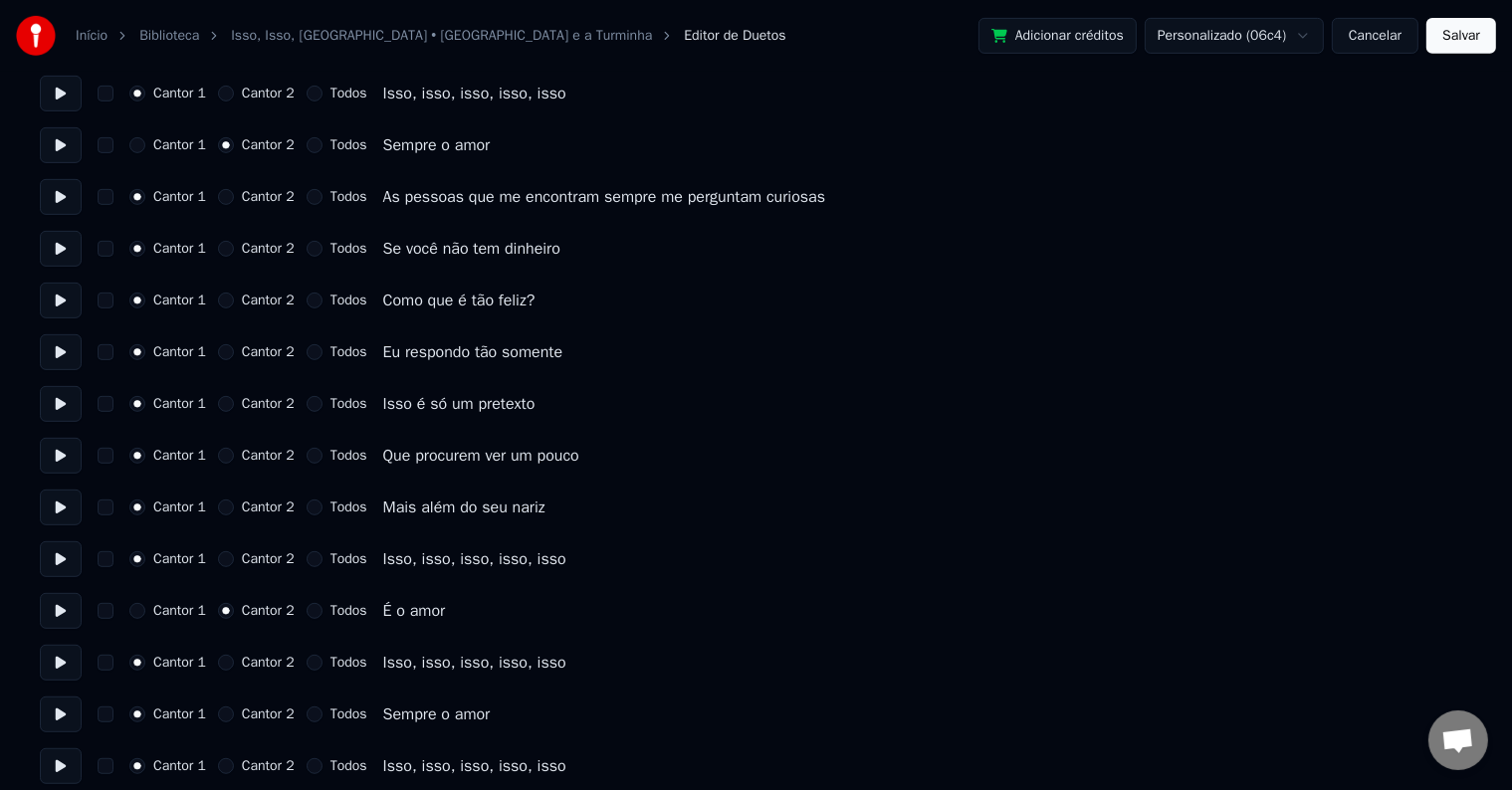 click on "Cantor 2" at bounding box center [268, 714] 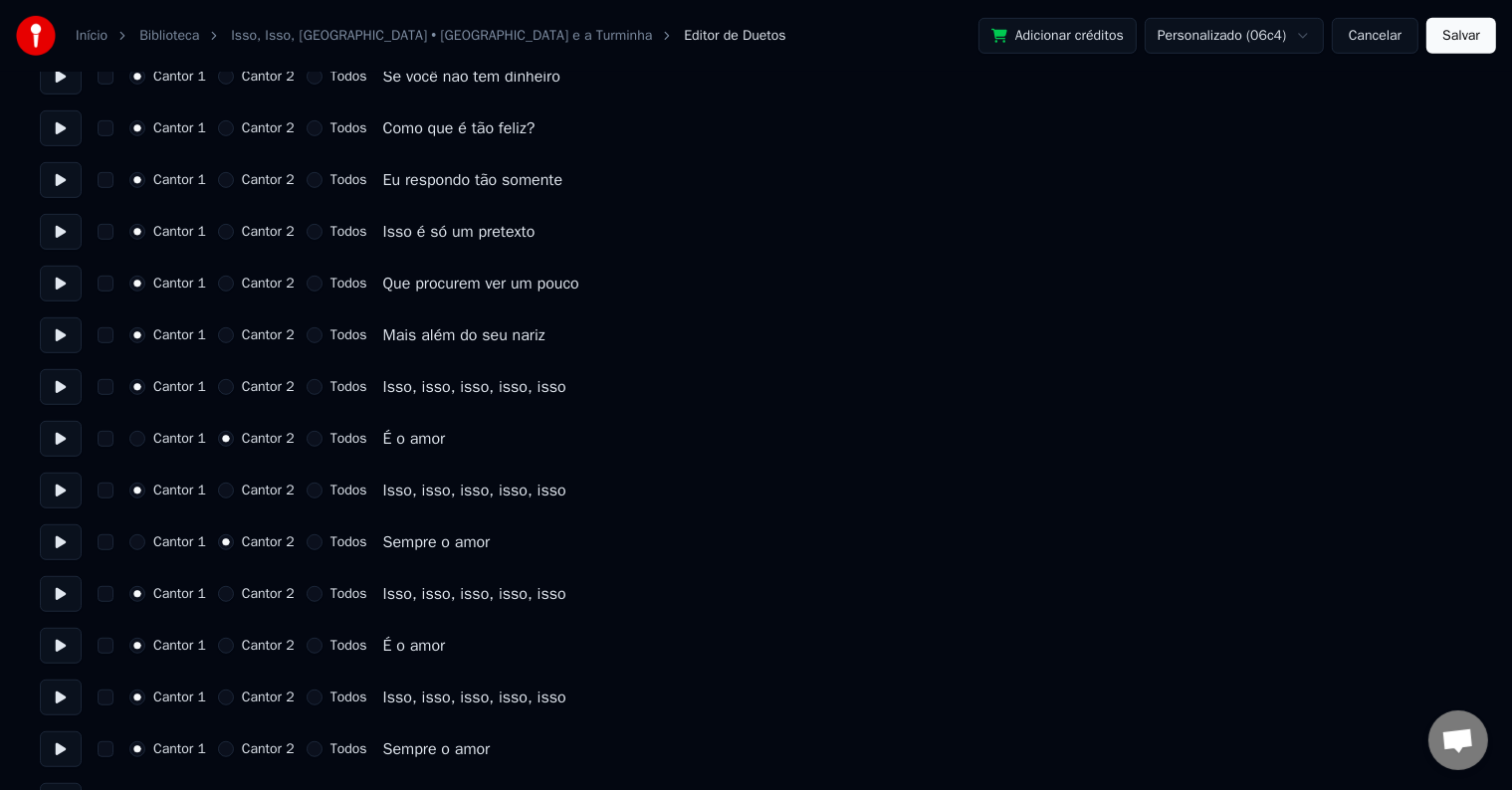 scroll, scrollTop: 1094, scrollLeft: 0, axis: vertical 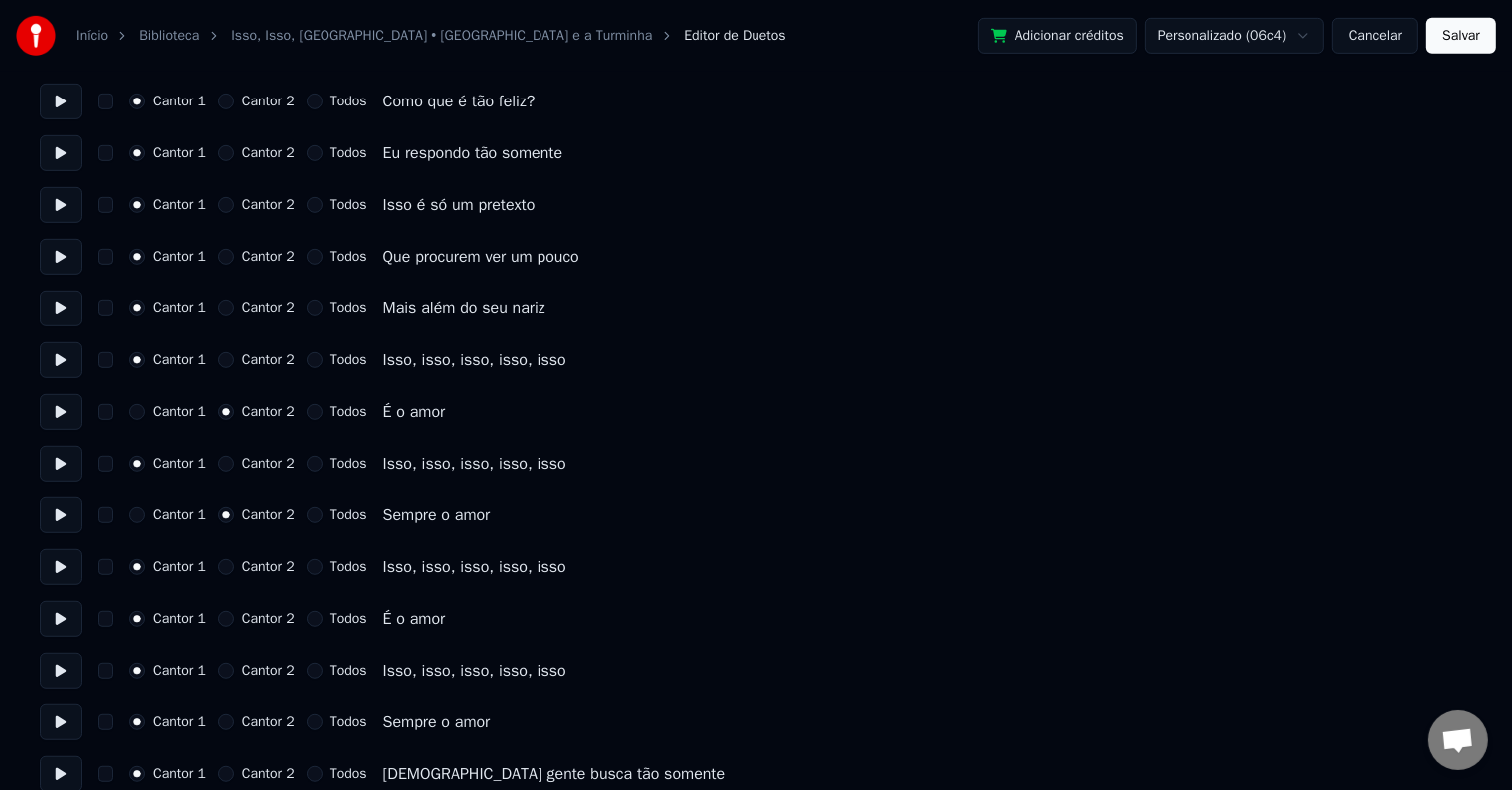 click on "Cantor 2" at bounding box center (268, 619) 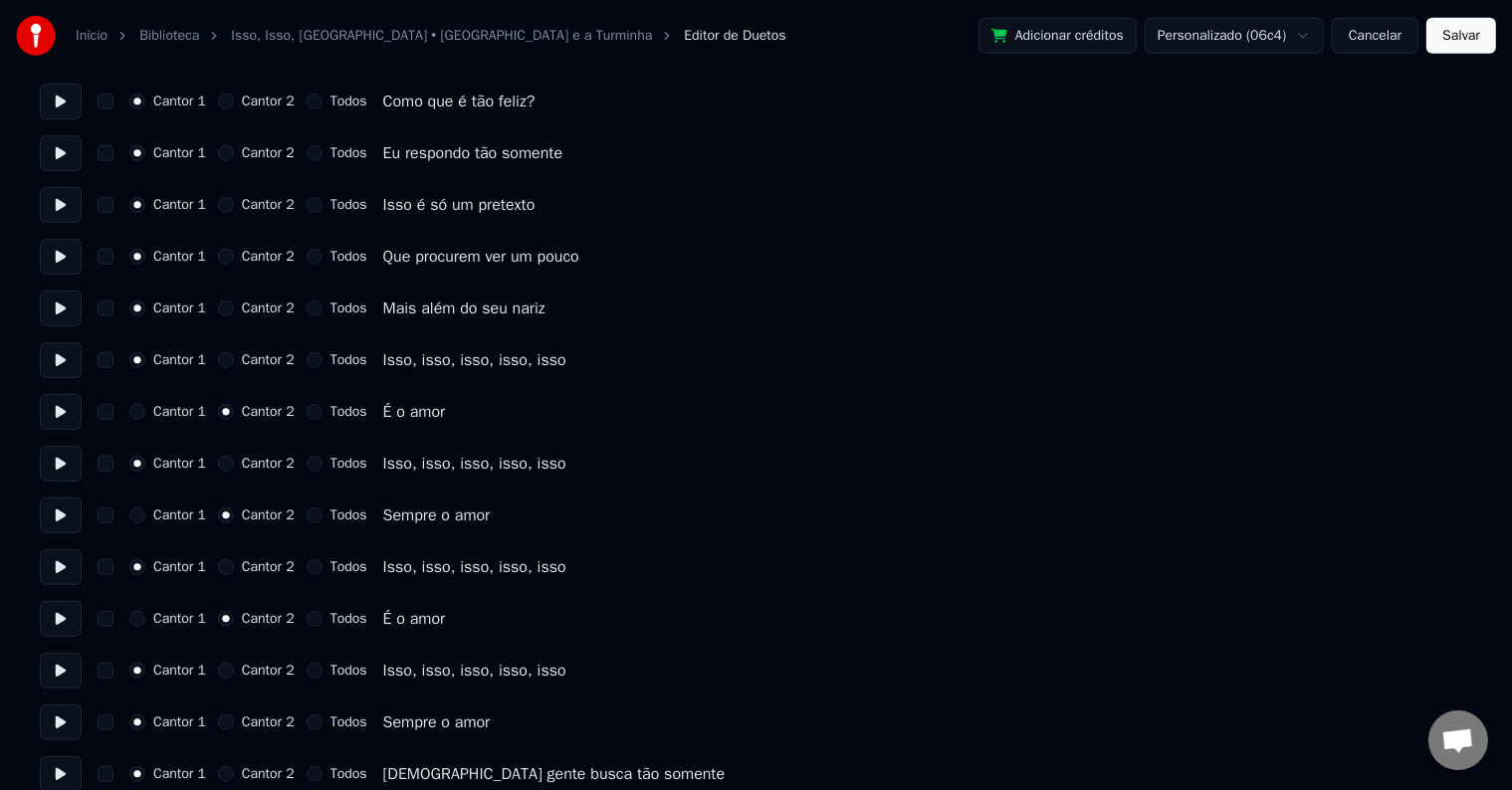 click on "Cantor 2" at bounding box center [268, 722] 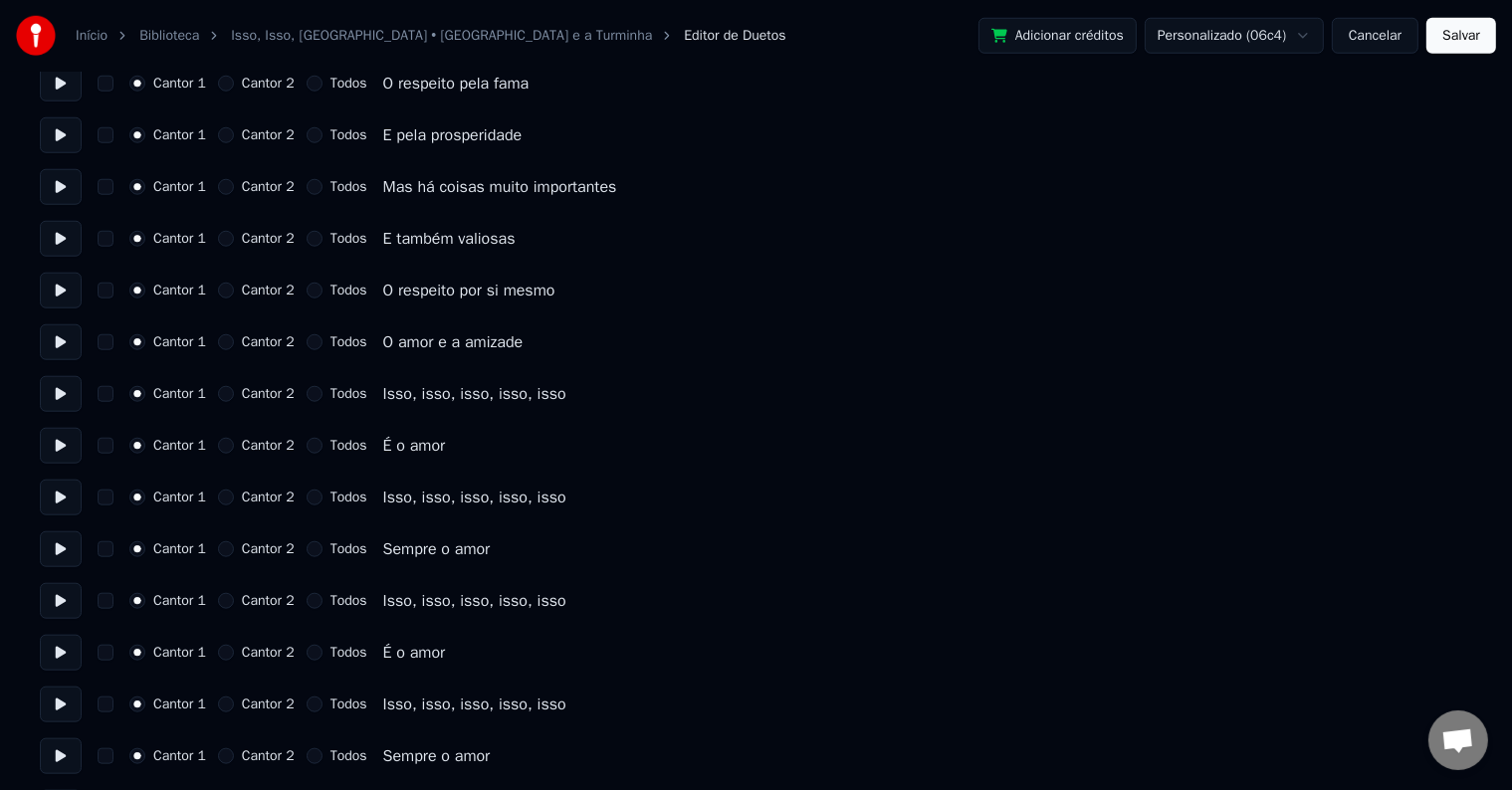scroll, scrollTop: 1890, scrollLeft: 0, axis: vertical 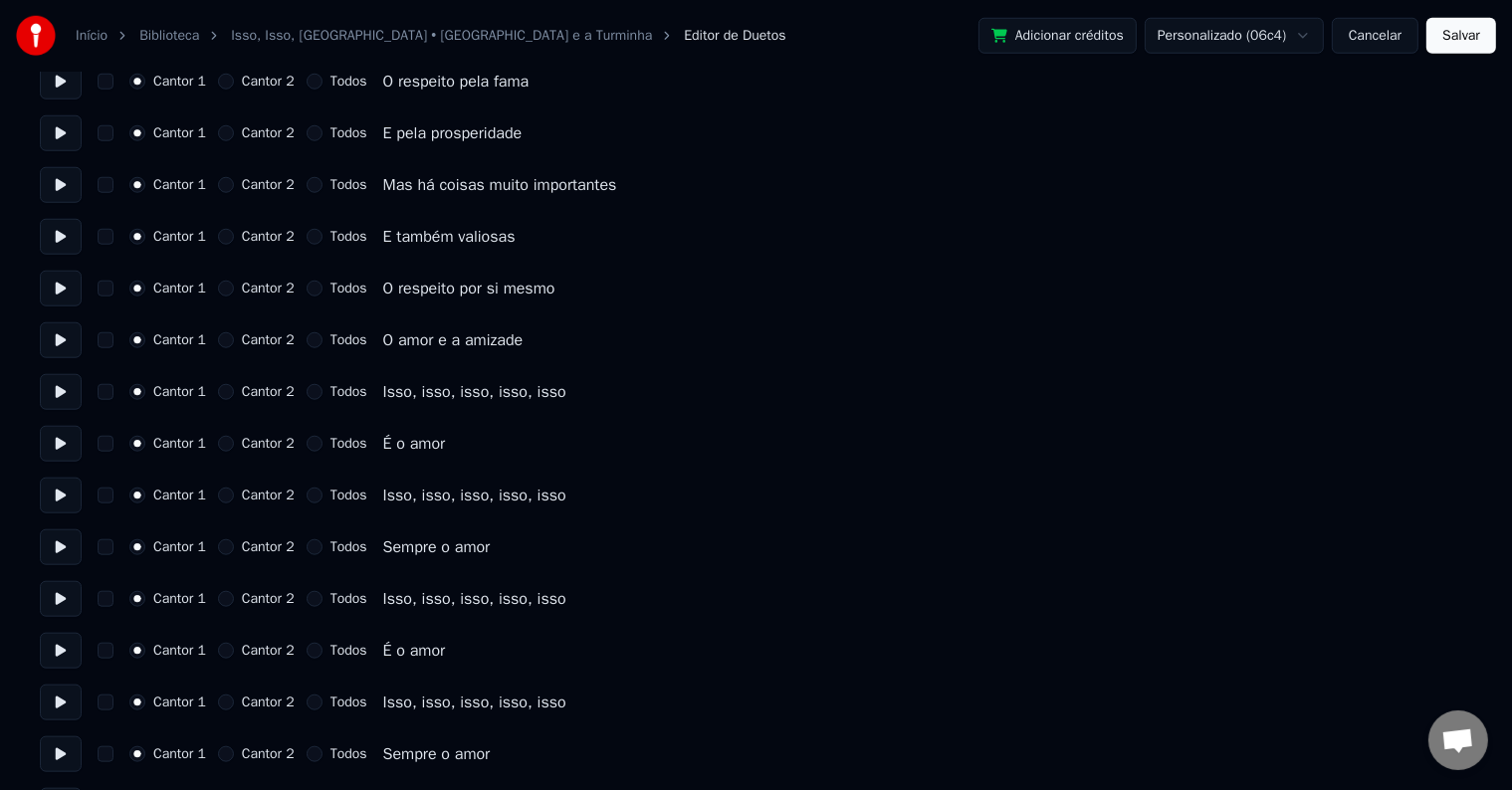 click on "Cantor 1 Cantor 2 Todos É o amor" at bounding box center (756, 444) 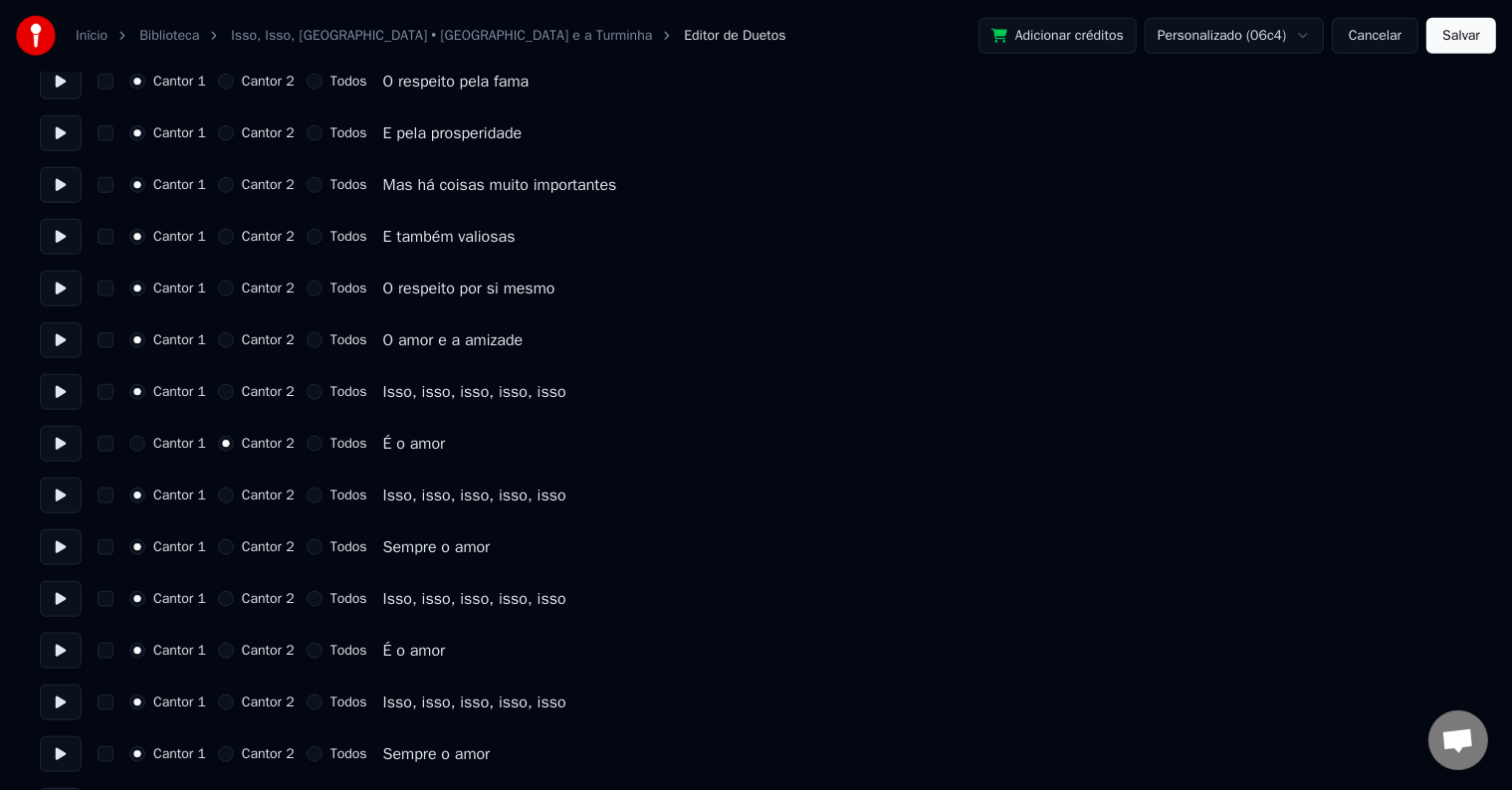 click on "Cantor 2" at bounding box center [268, 547] 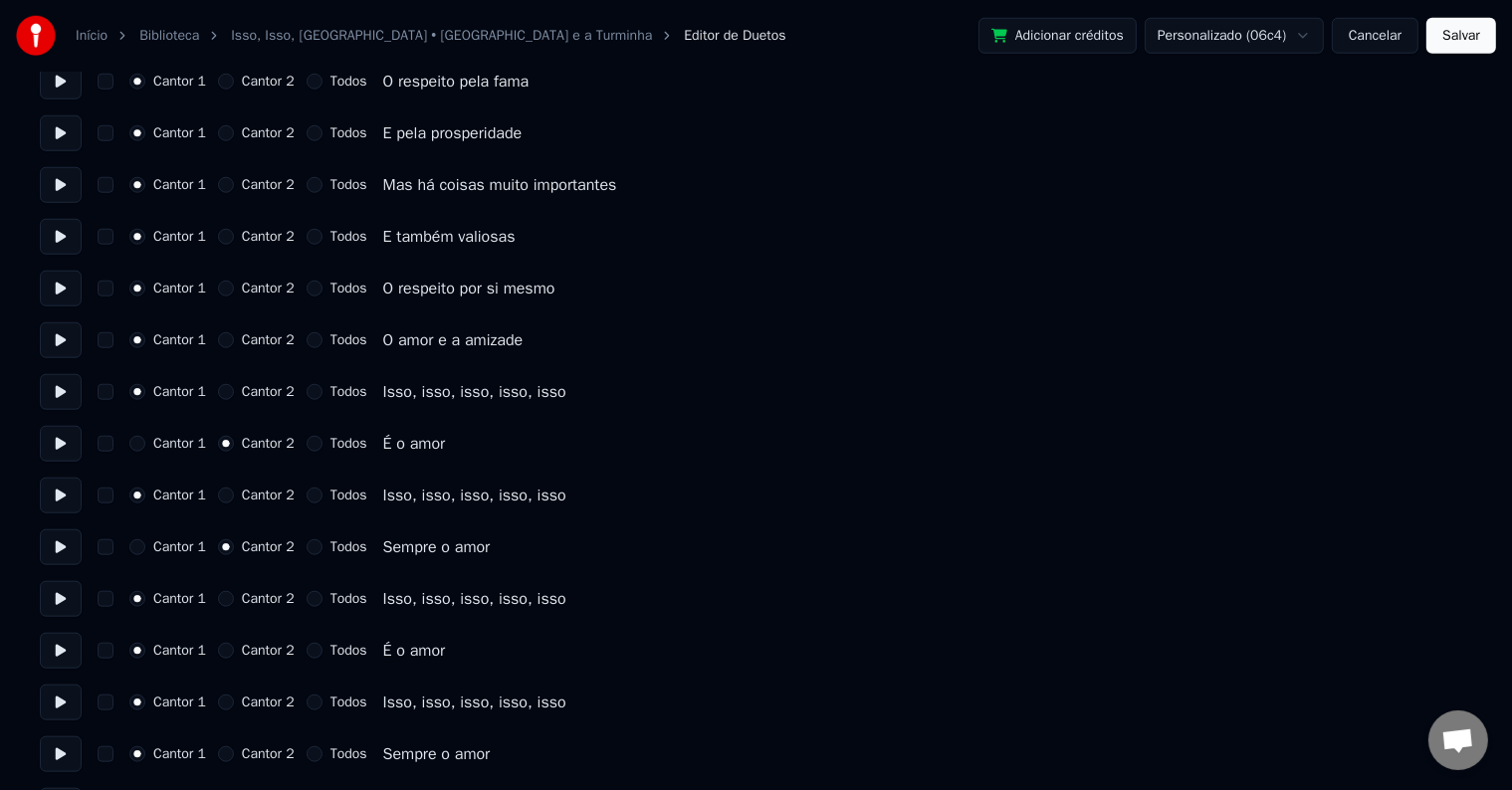 click on "Cantor 2" at bounding box center [268, 651] 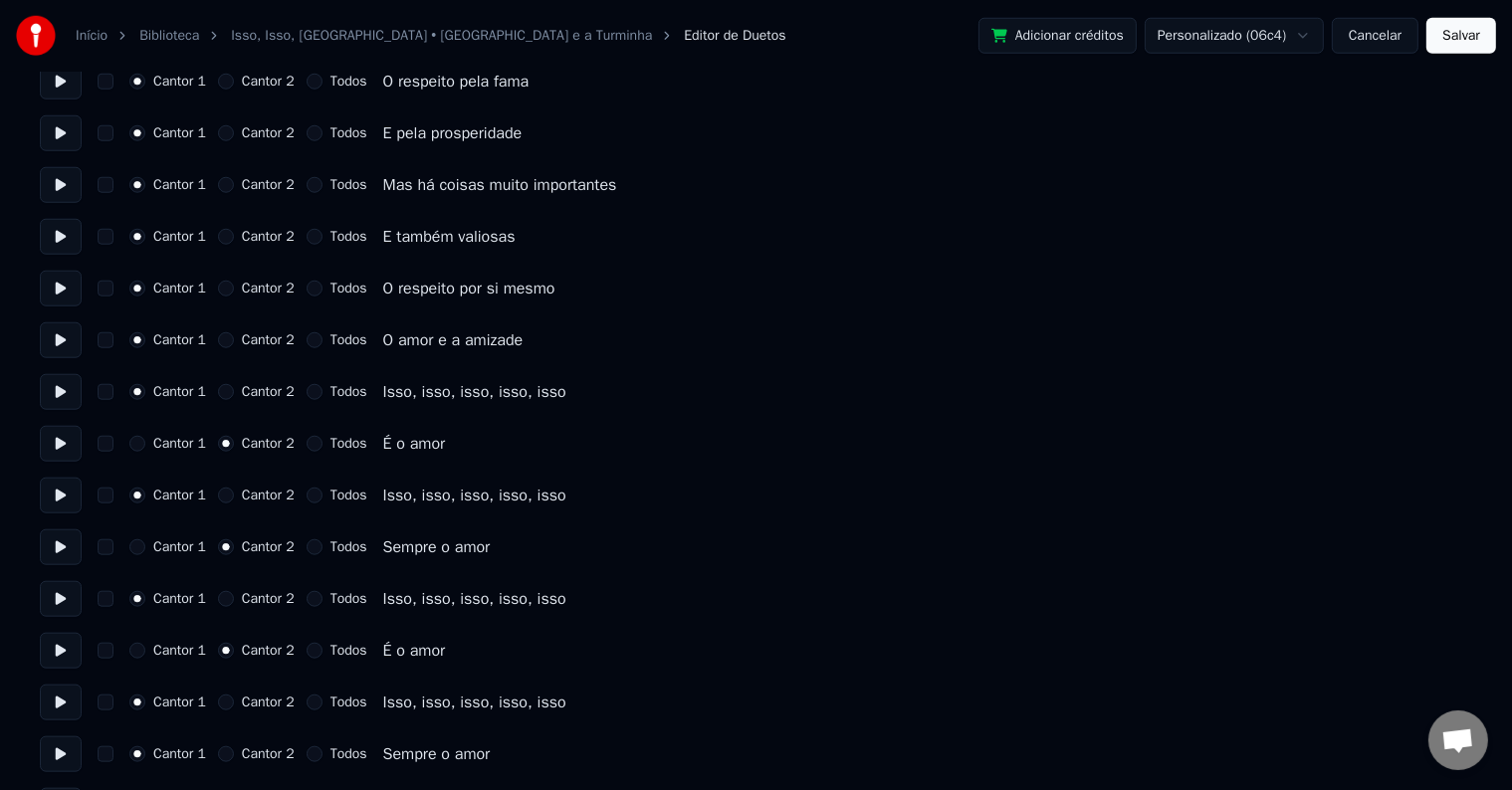 click on "Cantor 2" at bounding box center [268, 754] 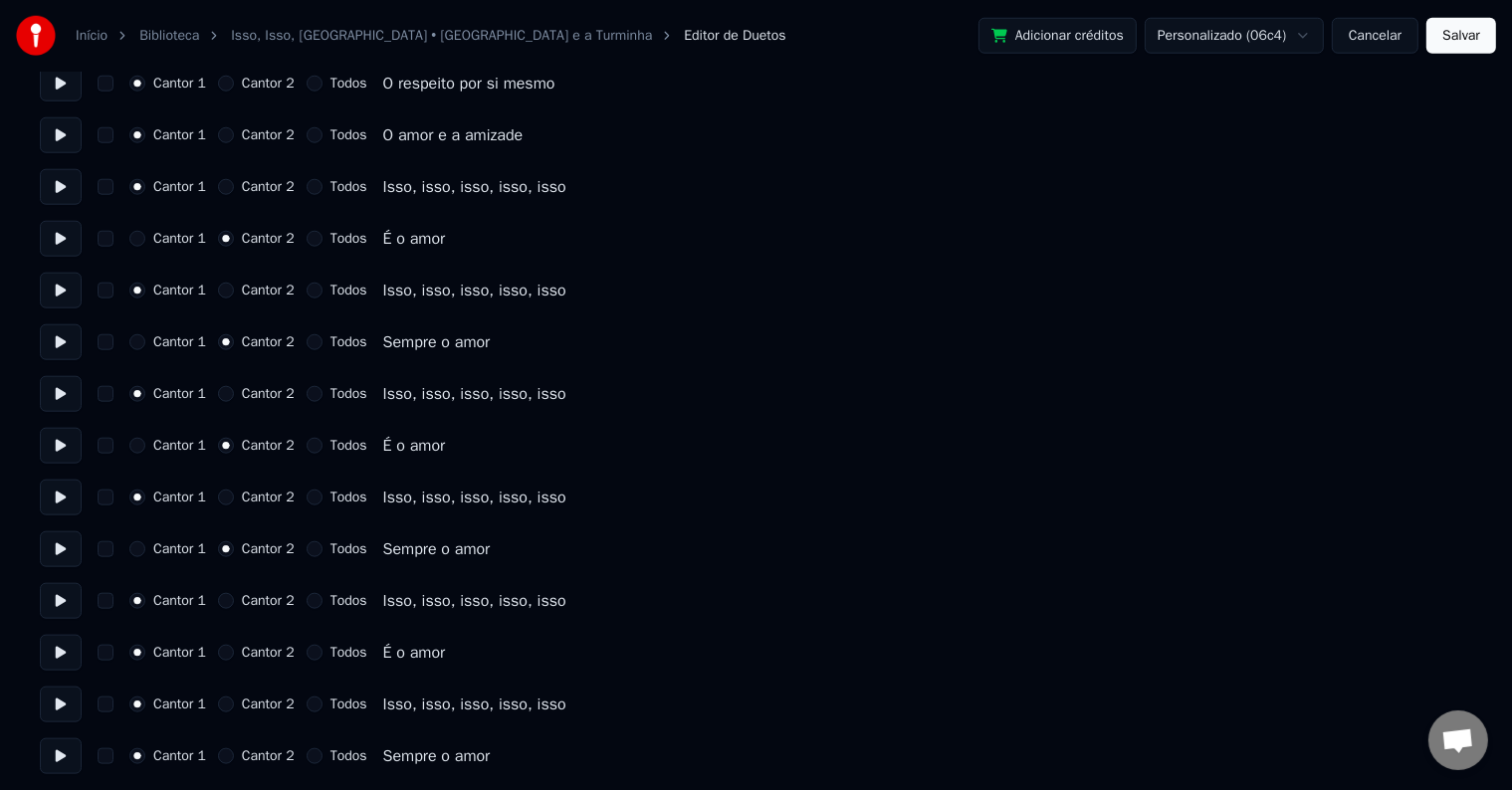 scroll, scrollTop: 2099, scrollLeft: 0, axis: vertical 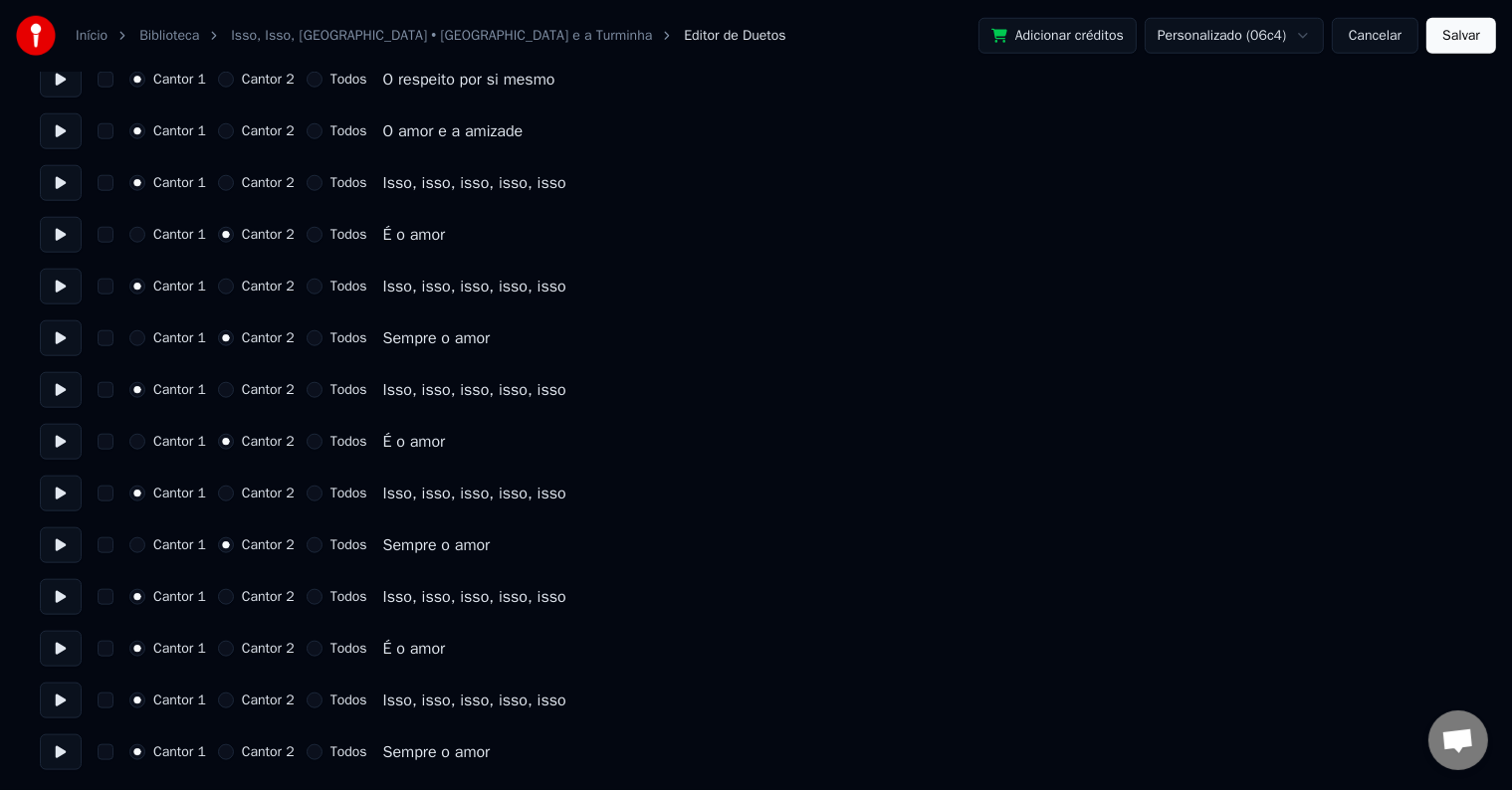 click on "Cantor 2" at bounding box center [268, 649] 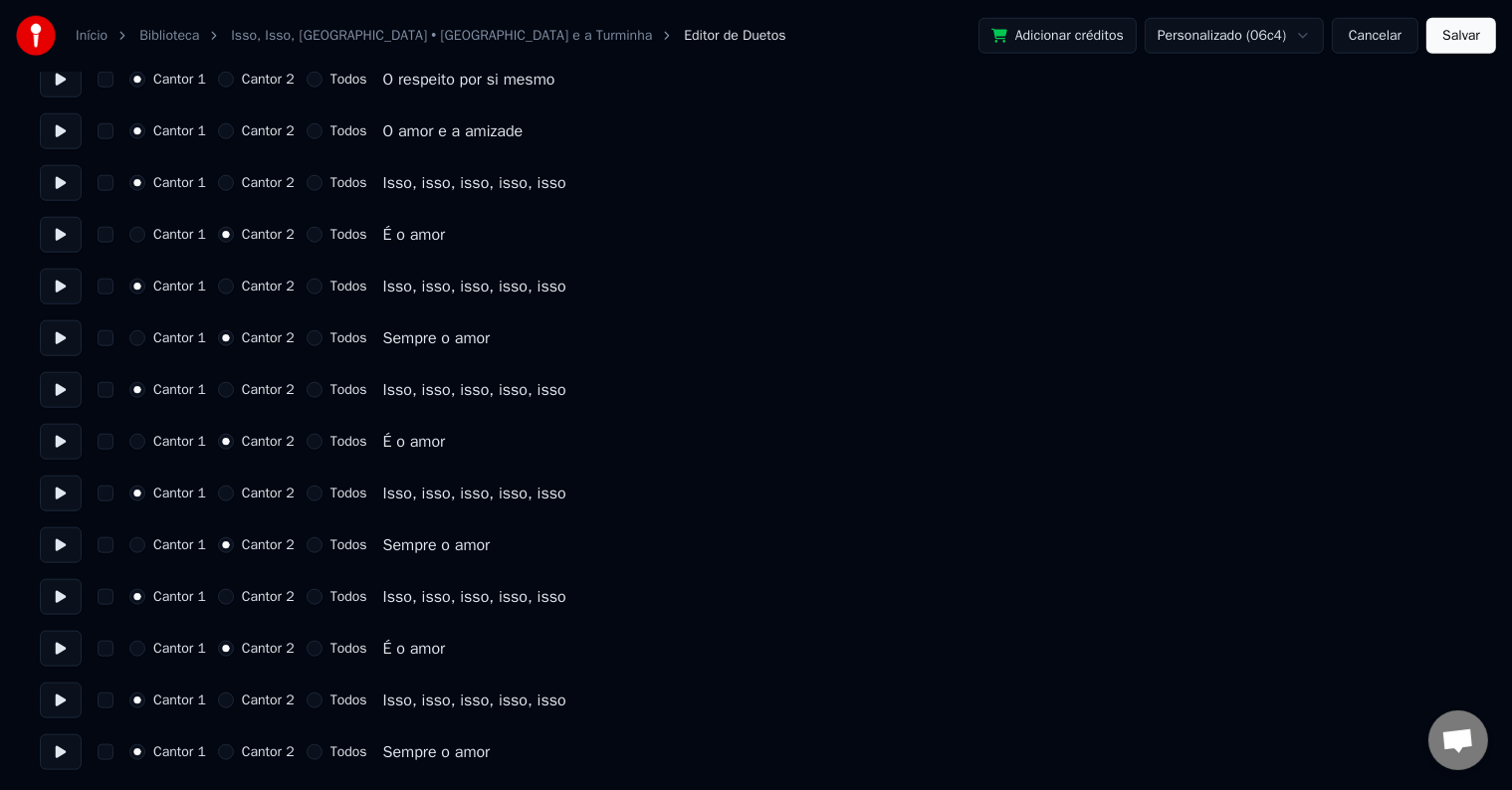 click on "Cantor 2" at bounding box center [268, 752] 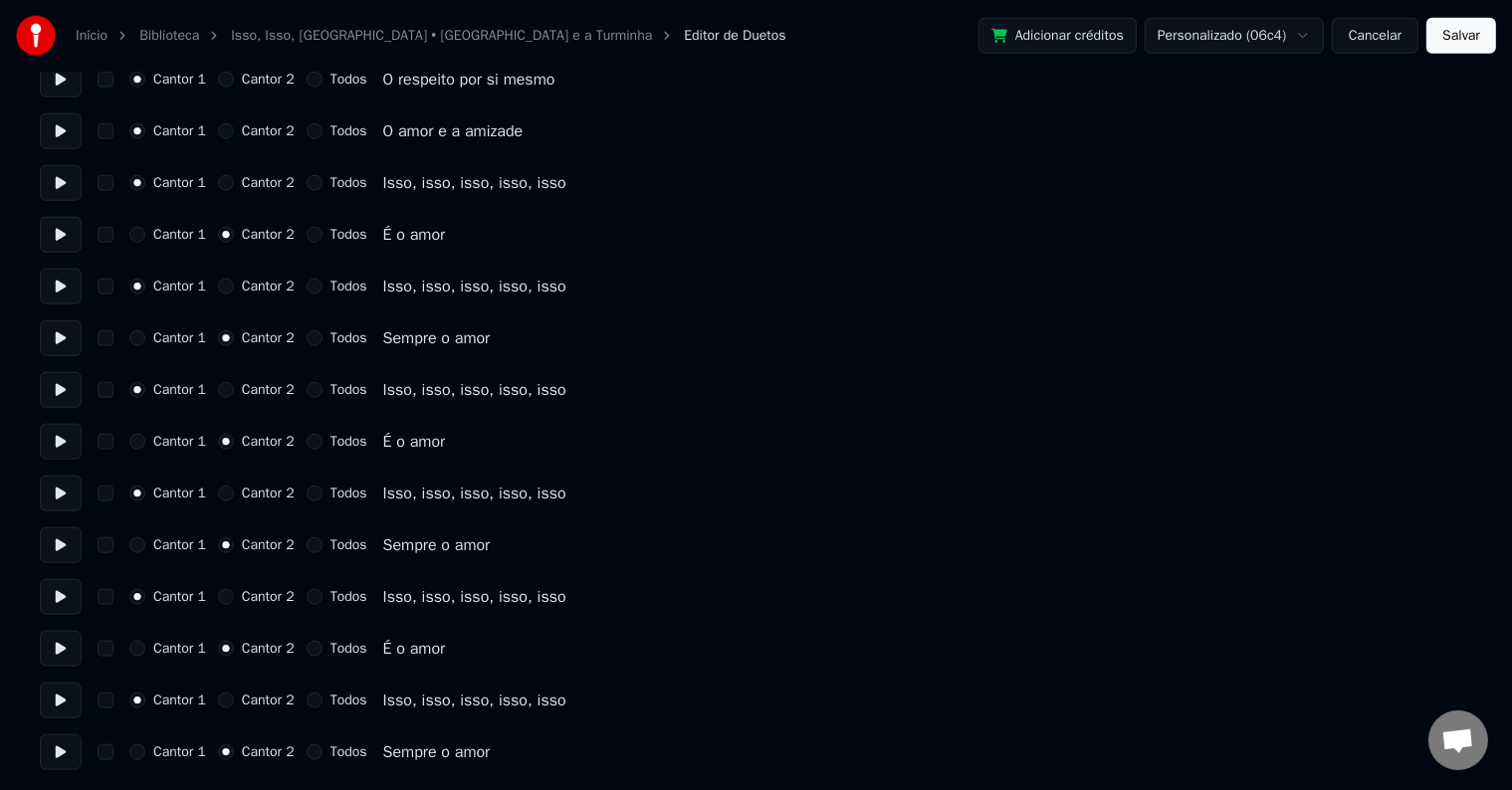 click on "Salvar" at bounding box center [1461, 36] 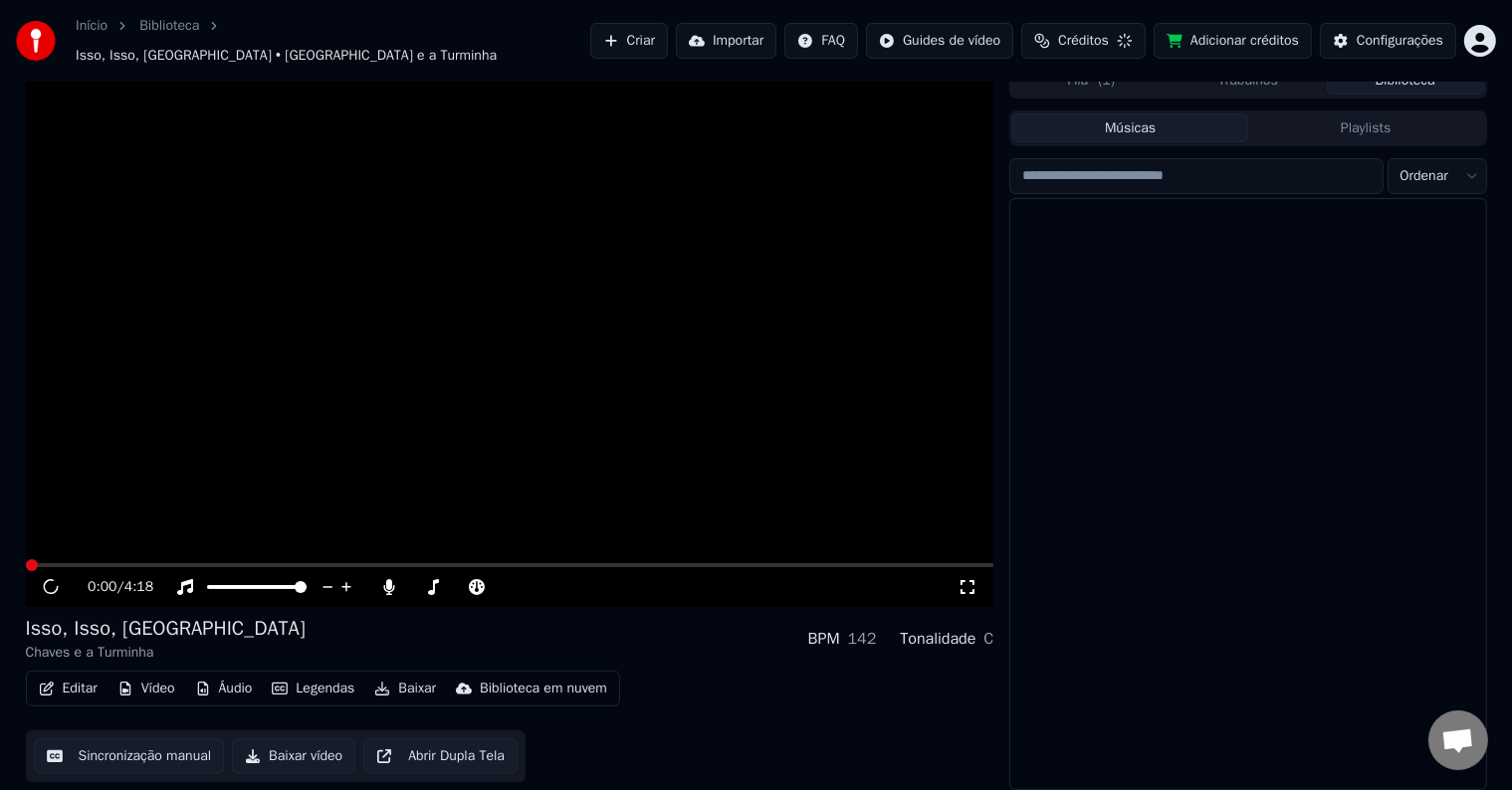 scroll, scrollTop: 9, scrollLeft: 0, axis: vertical 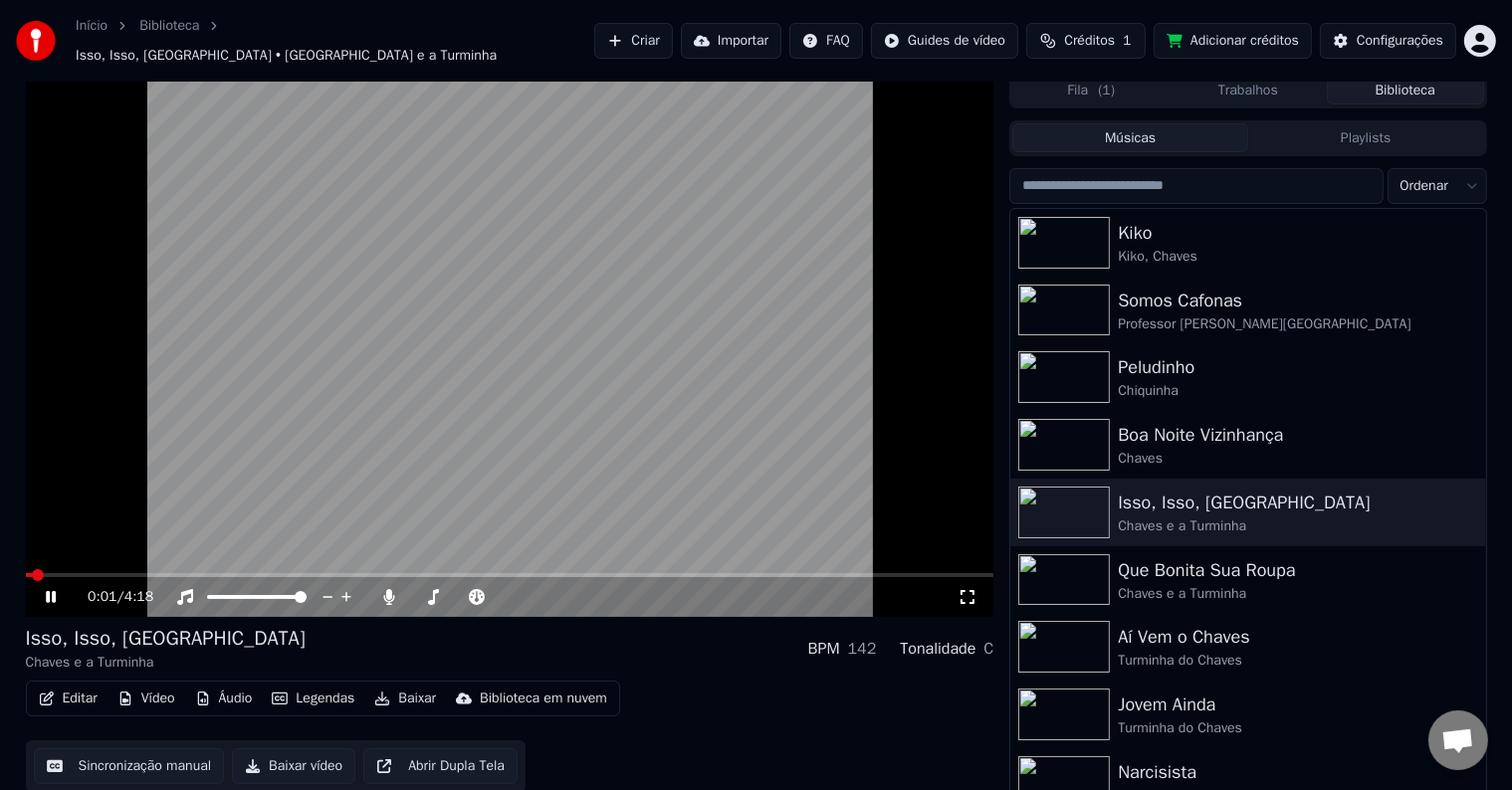 click 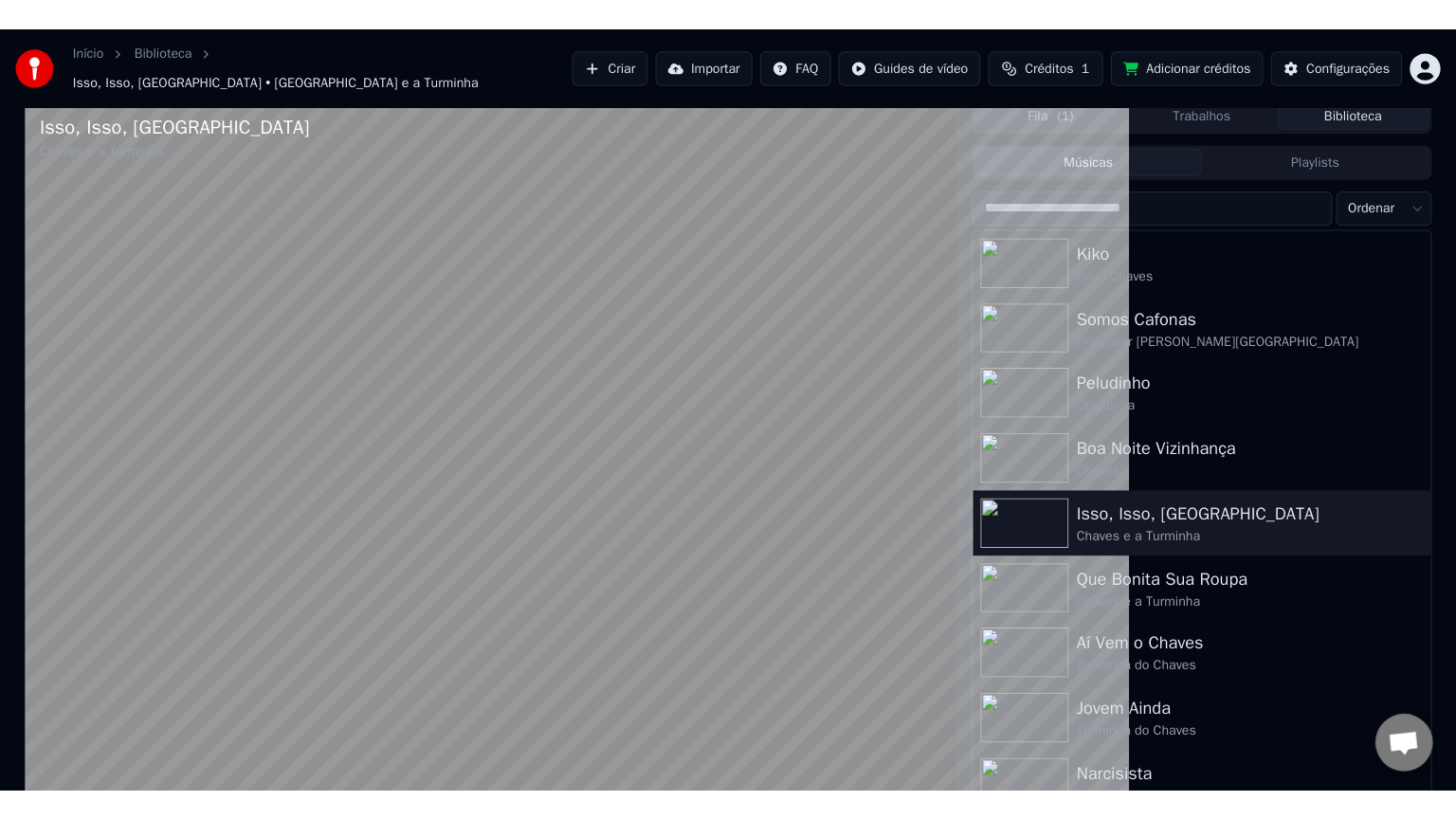 scroll, scrollTop: 0, scrollLeft: 0, axis: both 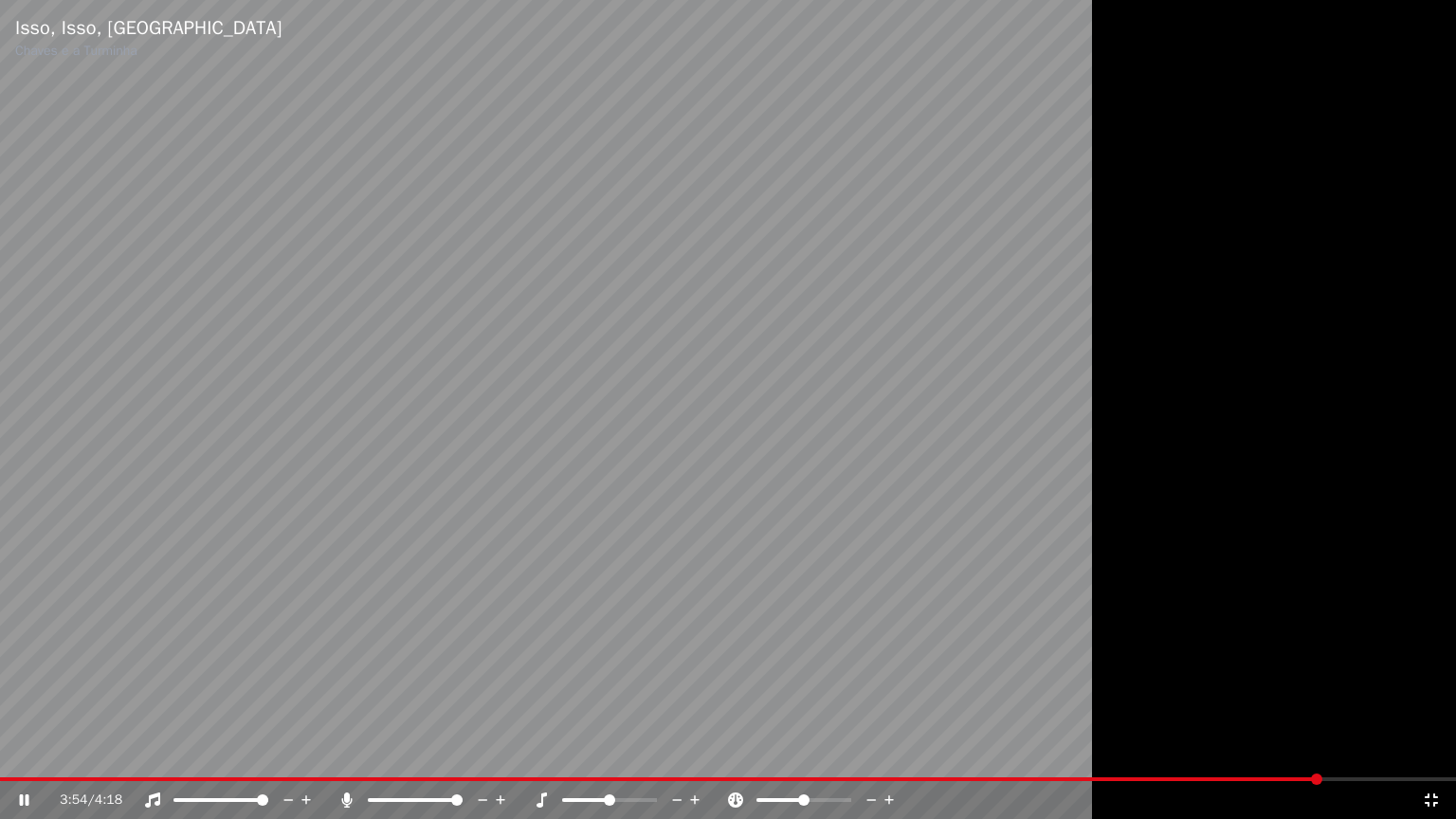 click at bounding box center [728, 410] 